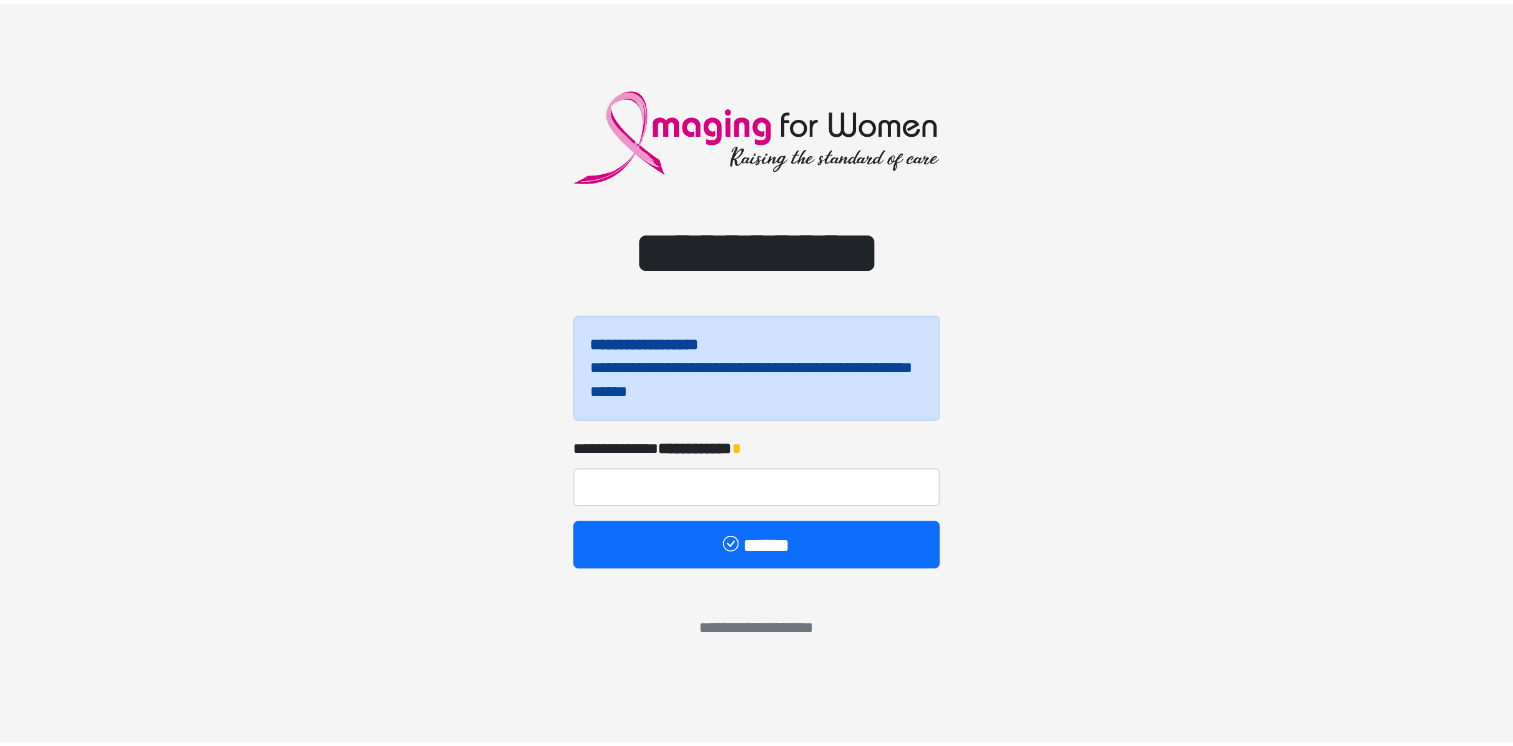 scroll, scrollTop: 0, scrollLeft: 0, axis: both 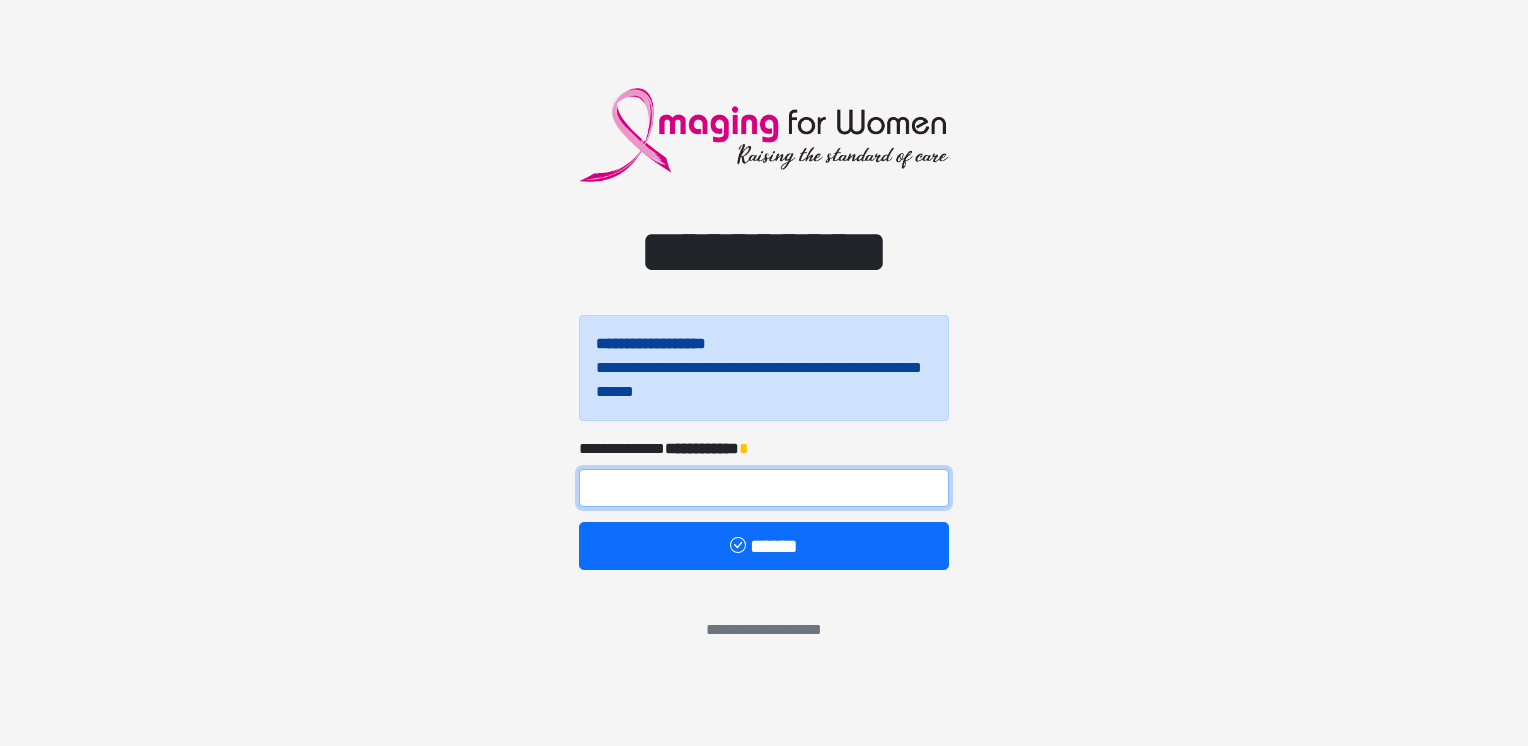 click at bounding box center (764, 488) 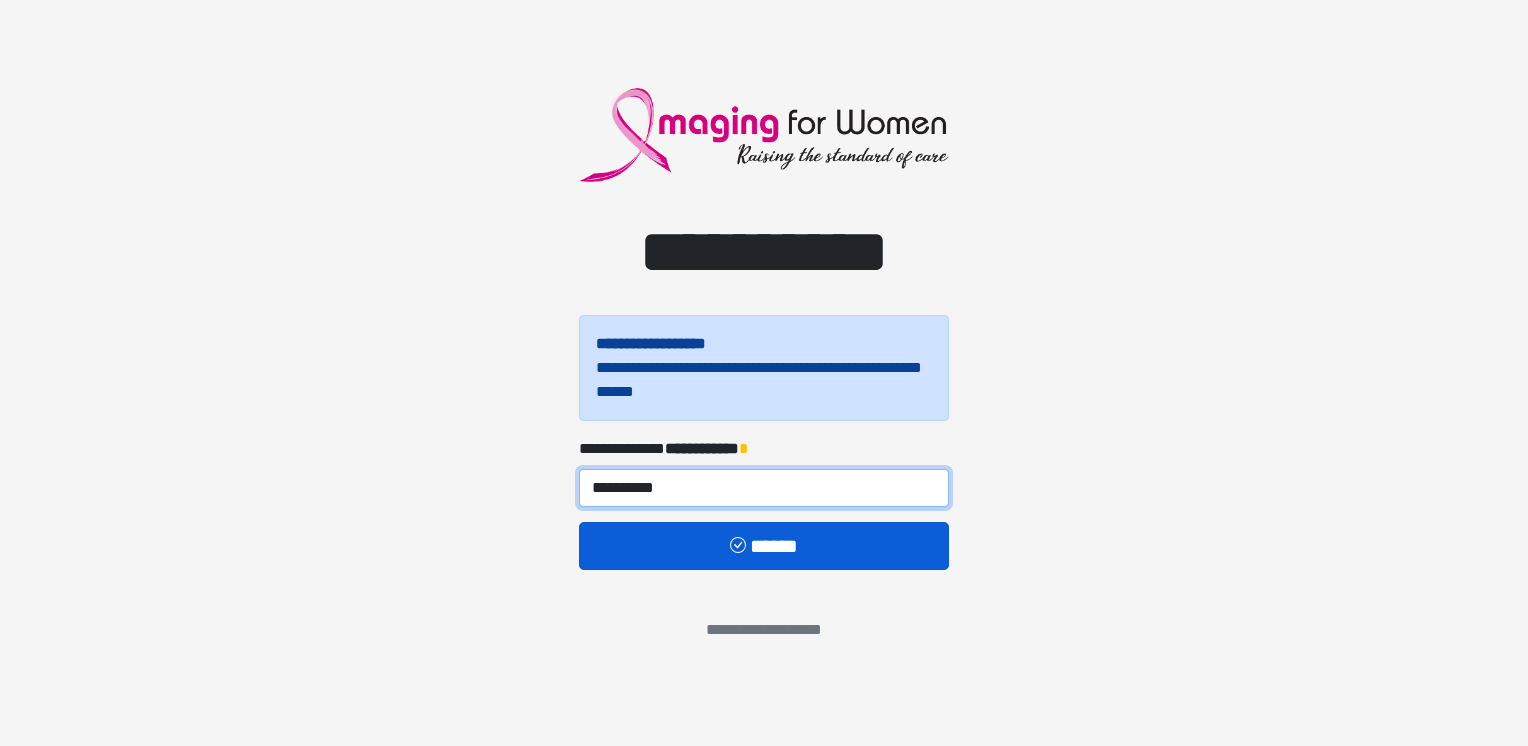 type on "**********" 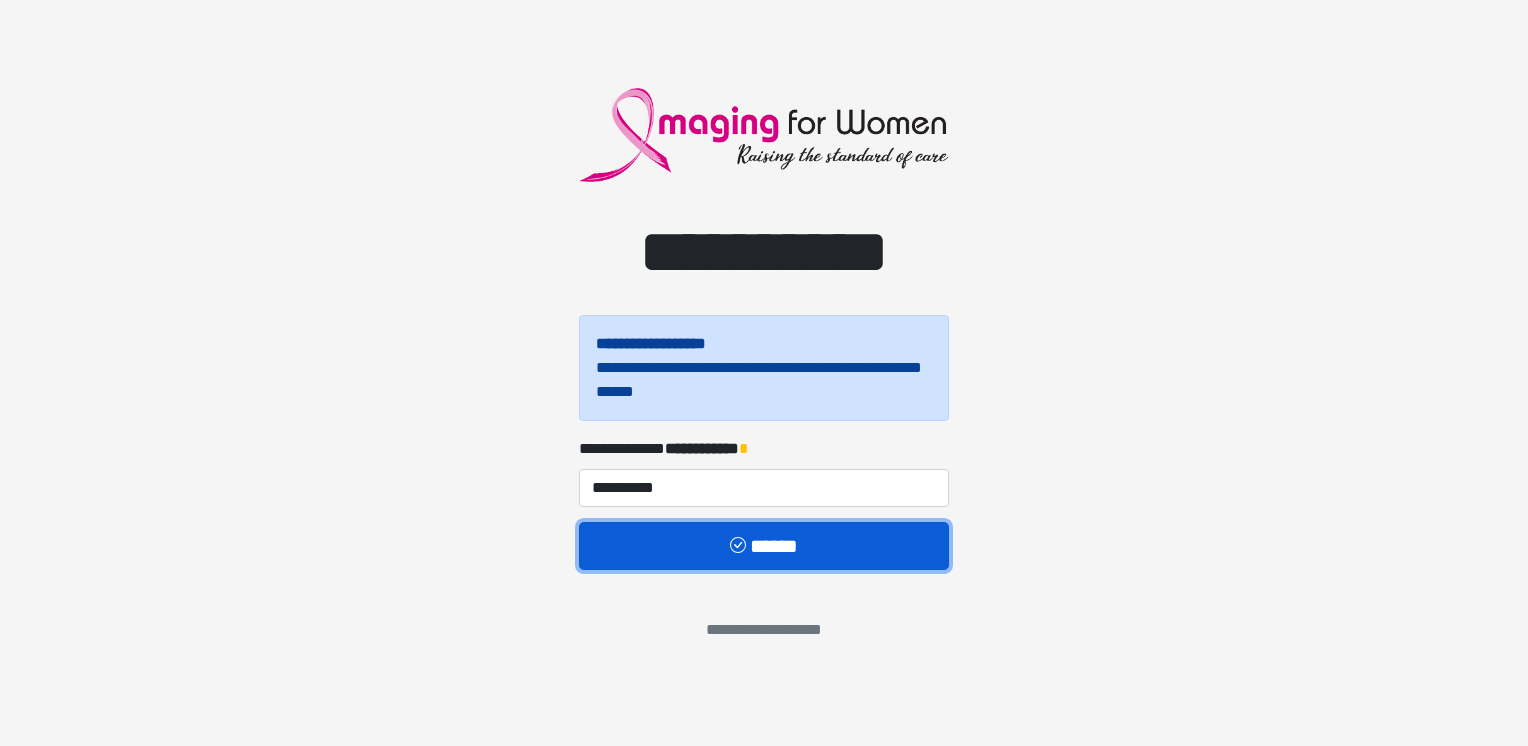 click on "******" at bounding box center [764, 546] 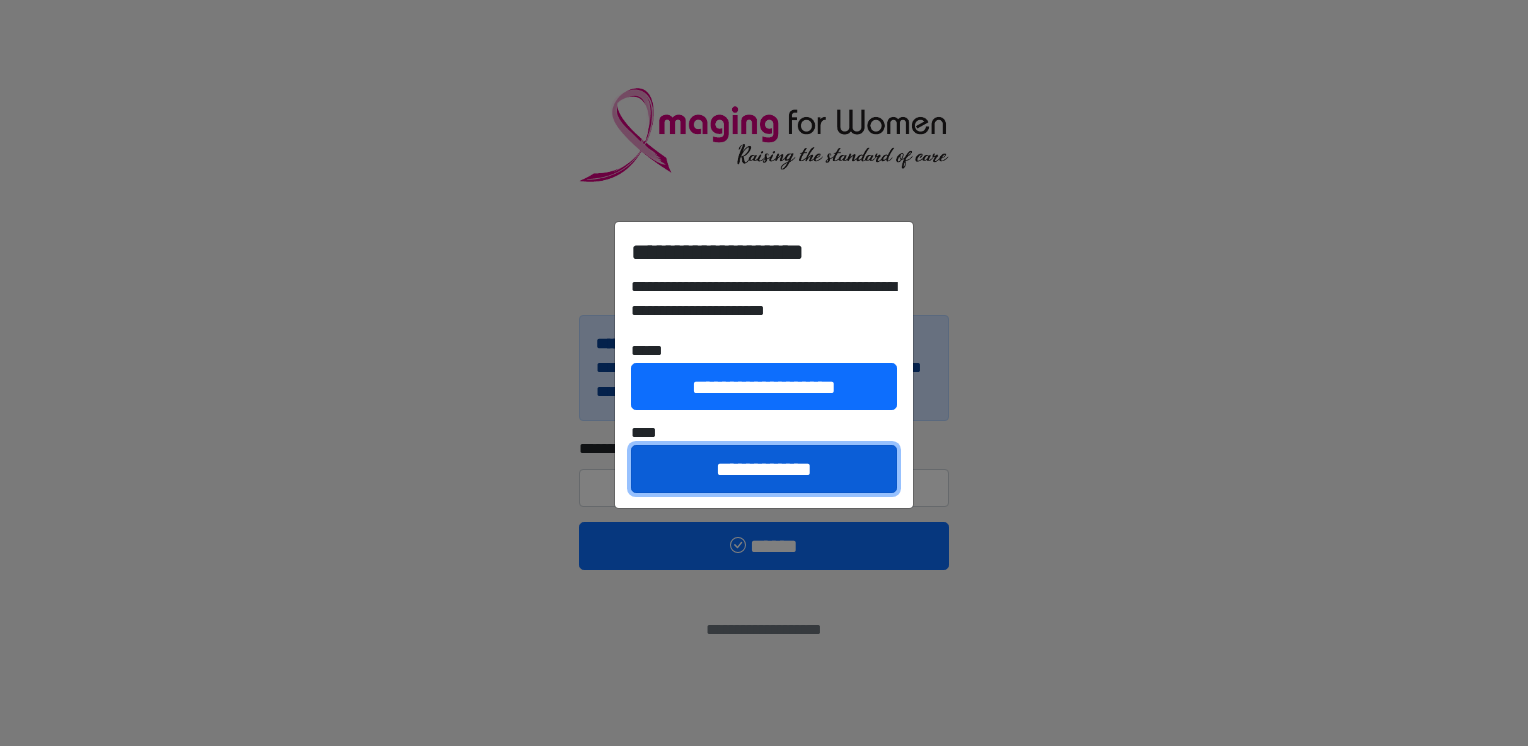click on "**********" at bounding box center [764, 469] 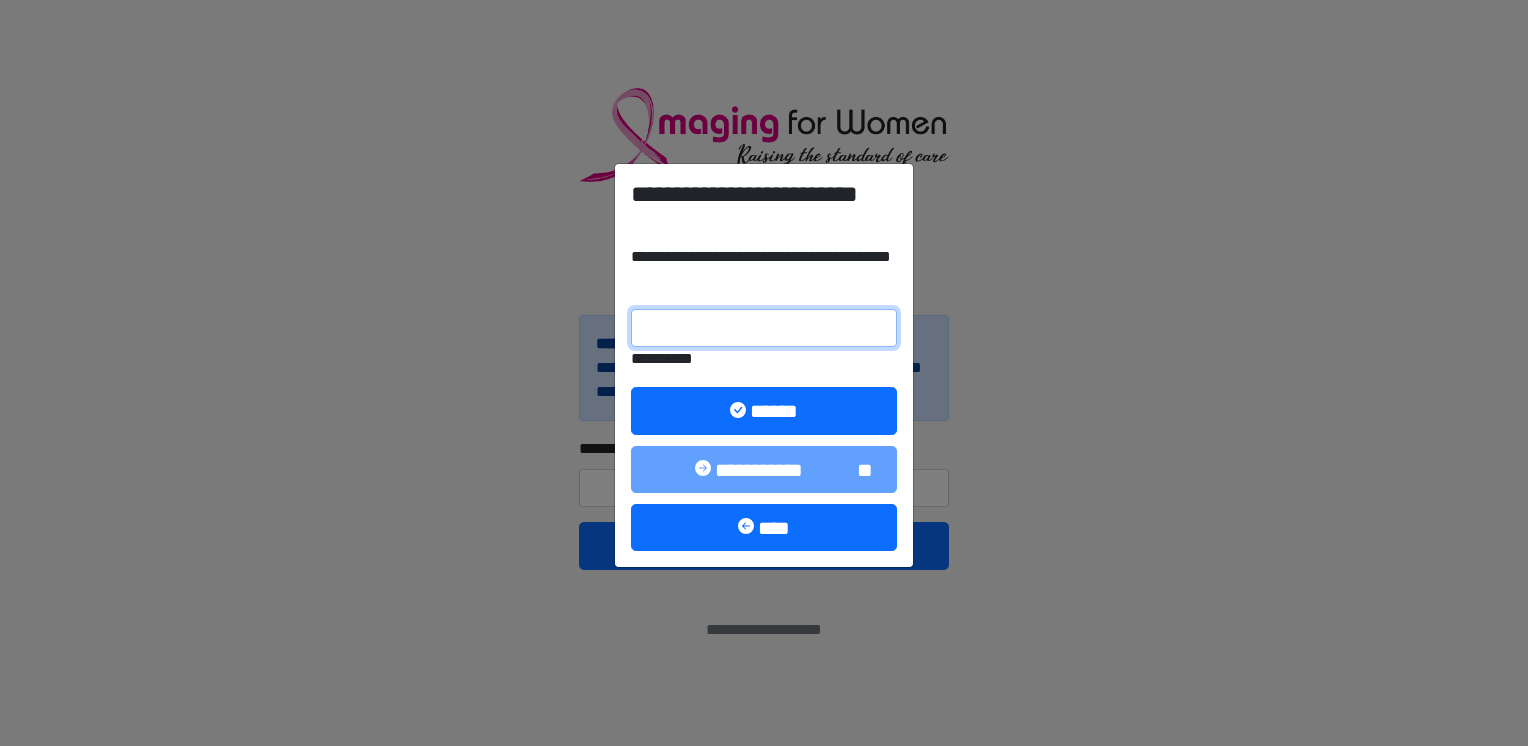 click on "**********" at bounding box center [764, 328] 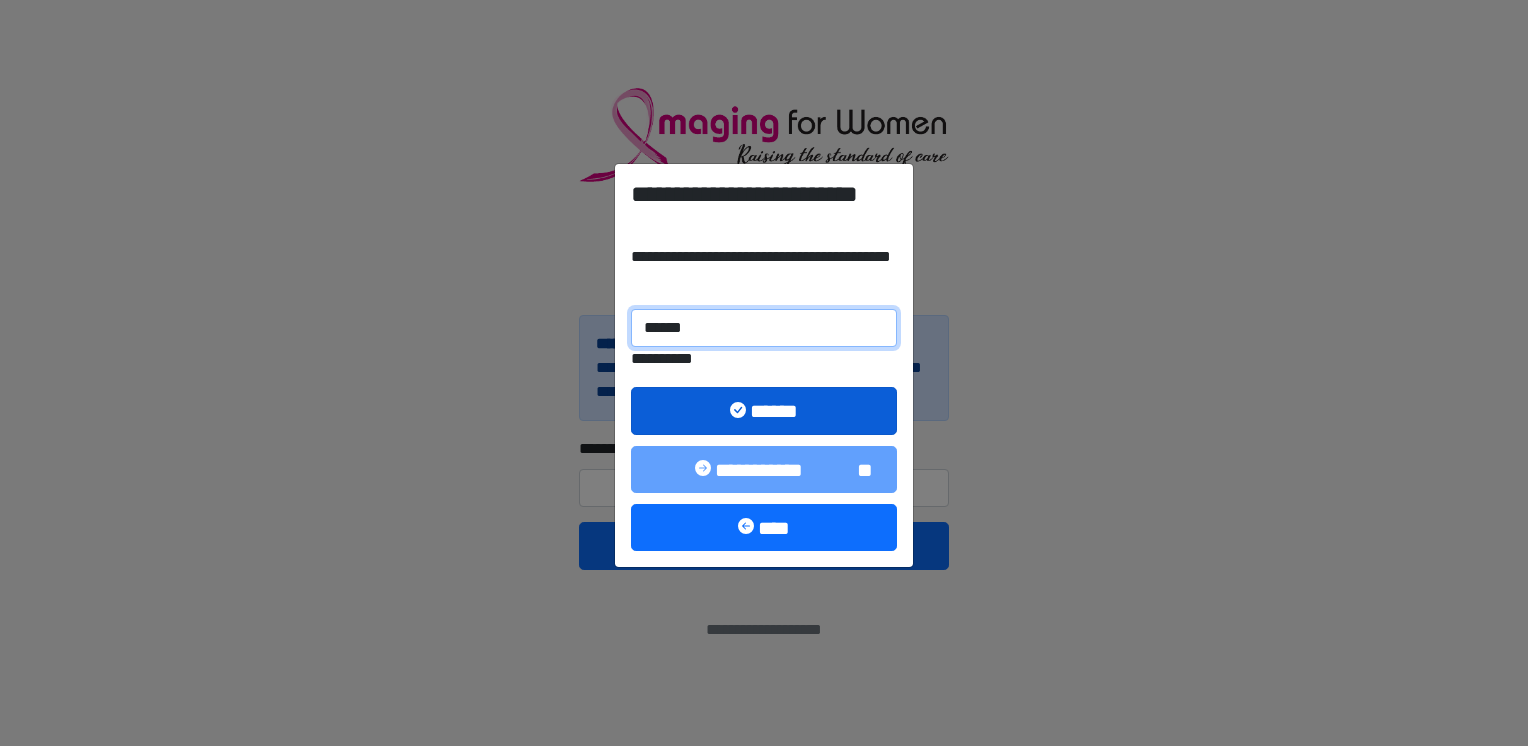 type on "******" 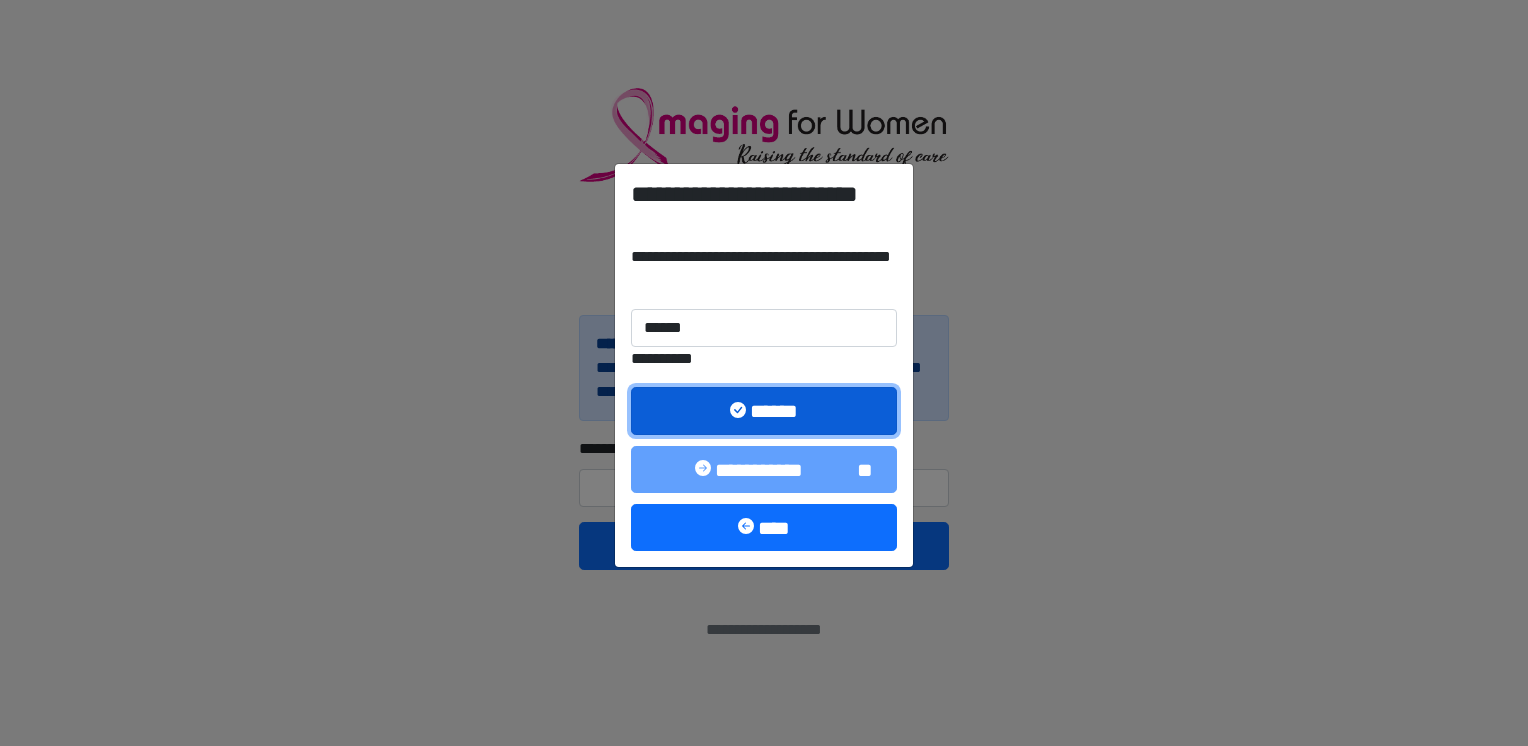 click on "******" at bounding box center (764, 411) 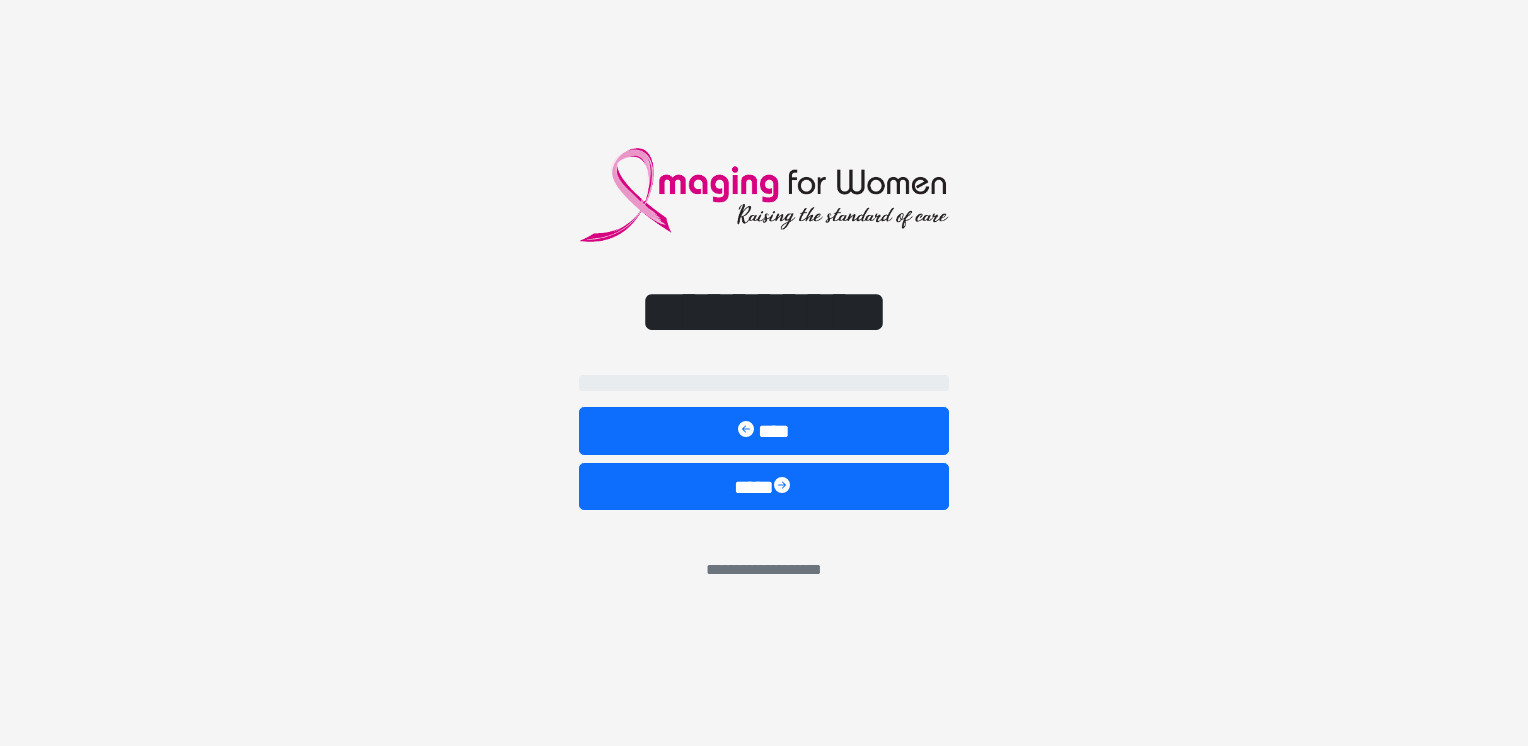 select on "**" 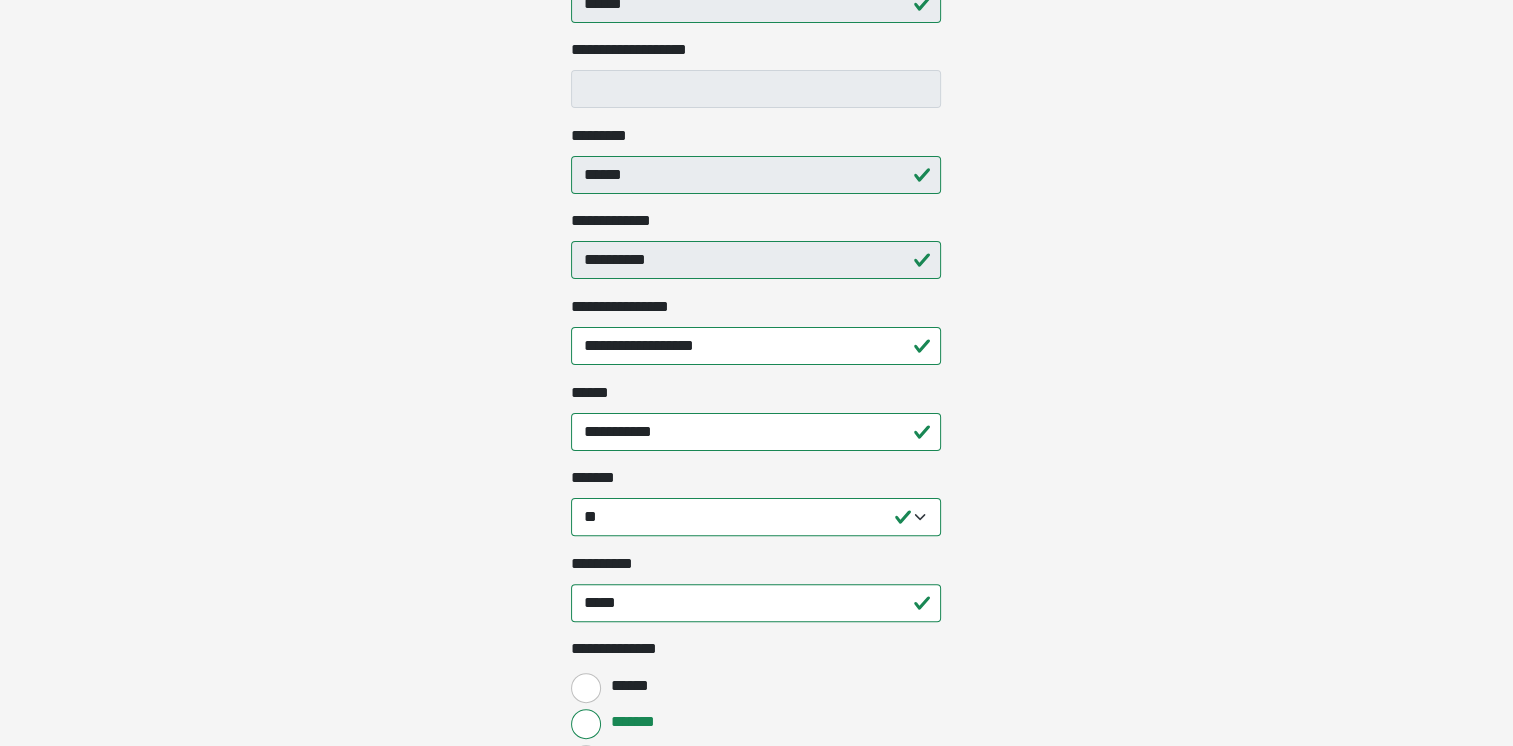 scroll, scrollTop: 400, scrollLeft: 0, axis: vertical 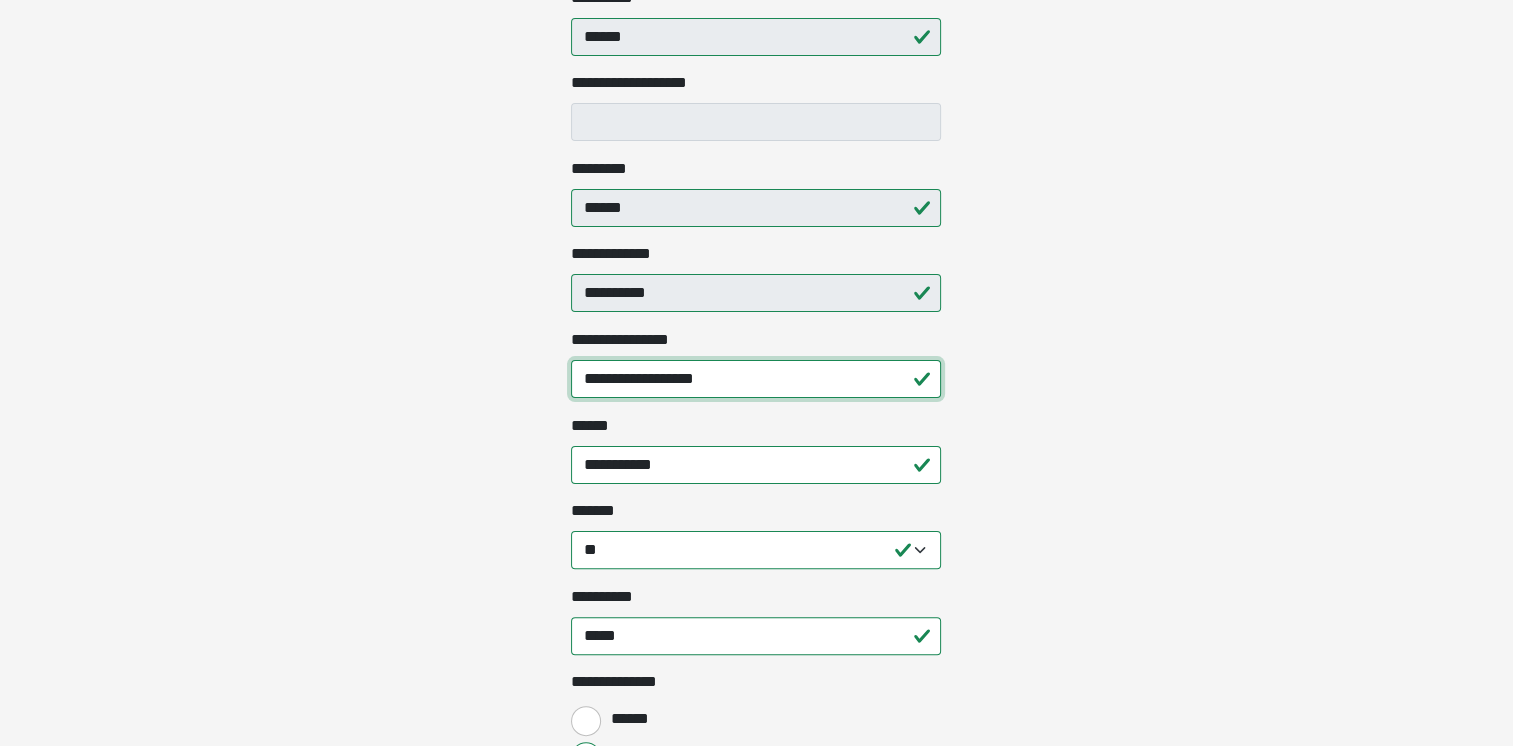click on "**********" at bounding box center [756, 379] 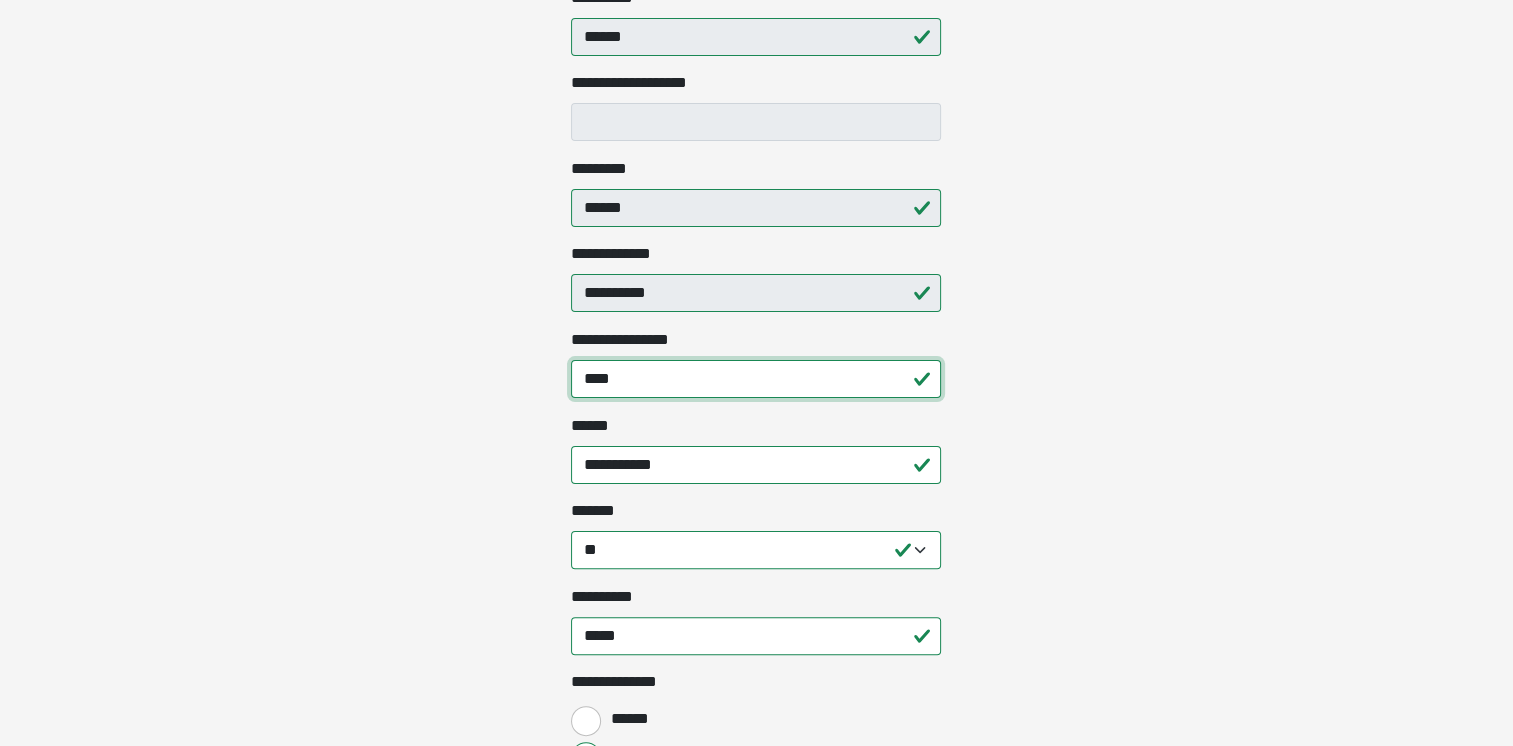 type on "**********" 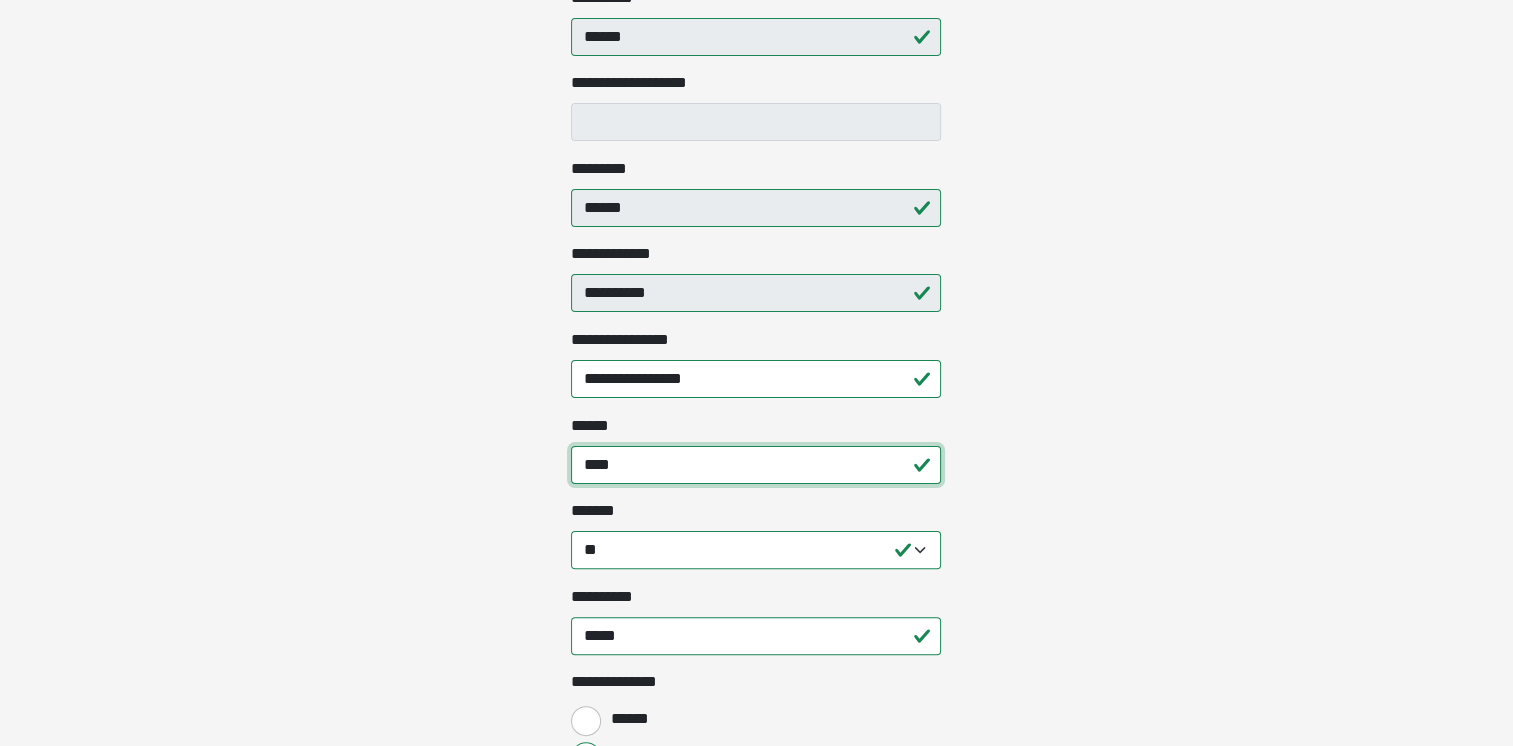 type on "****" 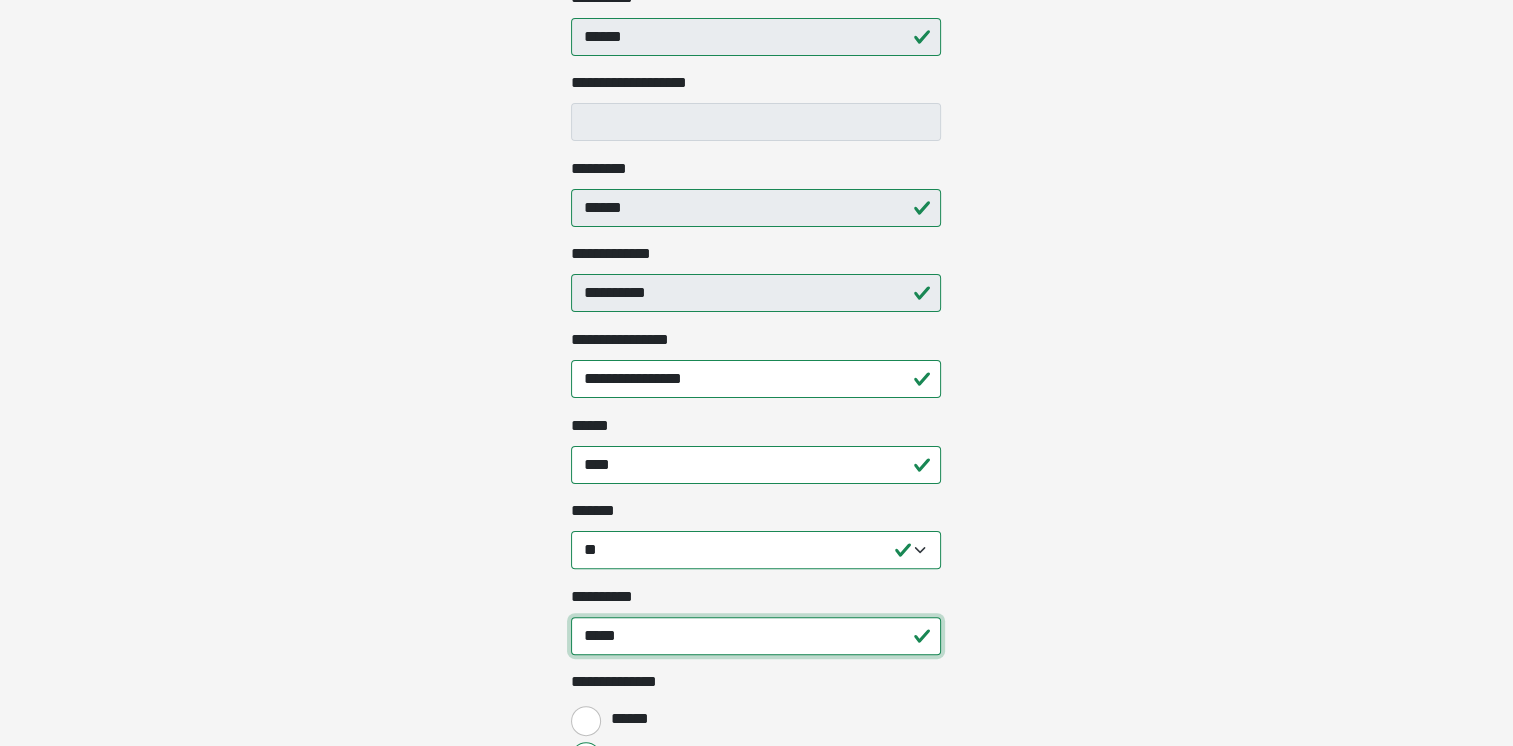 type on "*****" 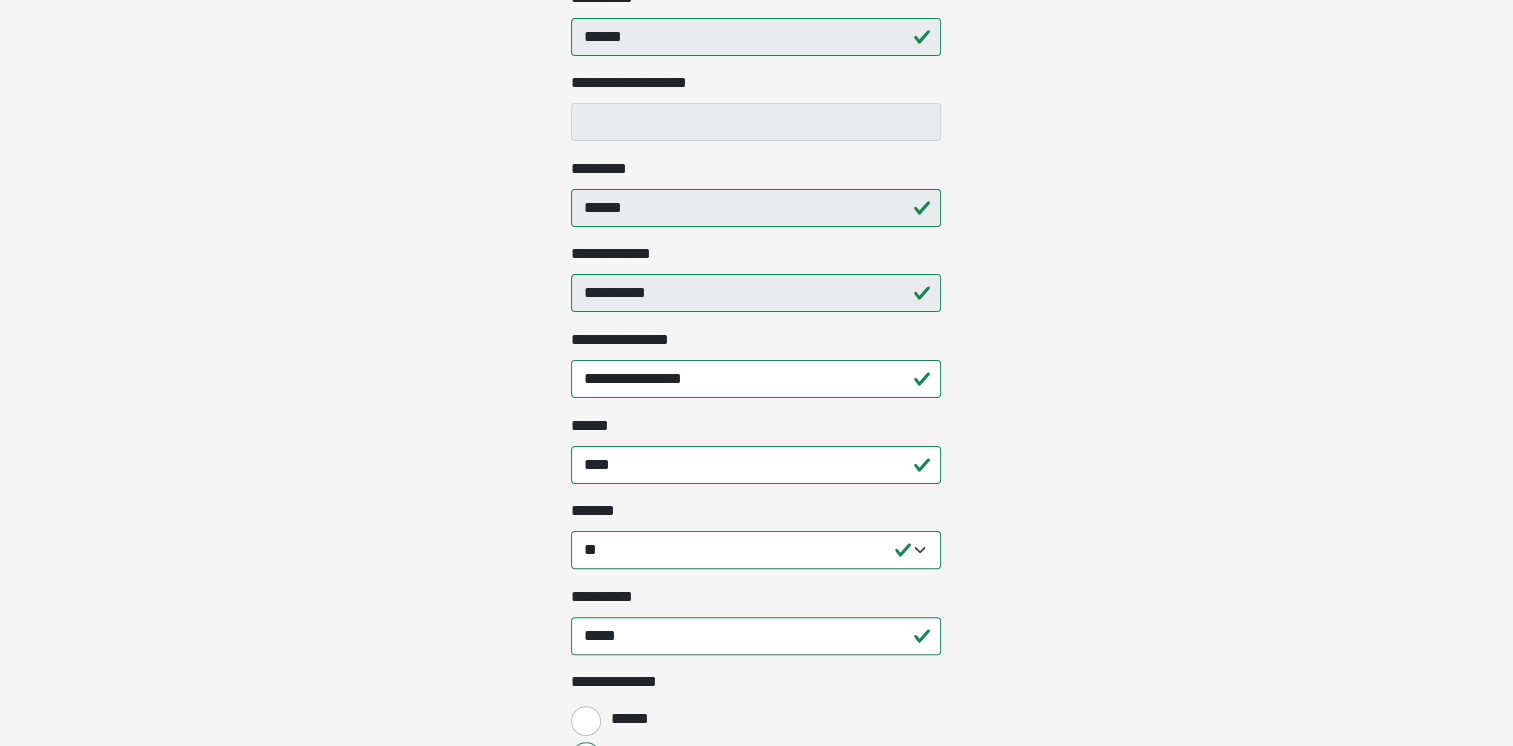 click on "**********" at bounding box center (756, -27) 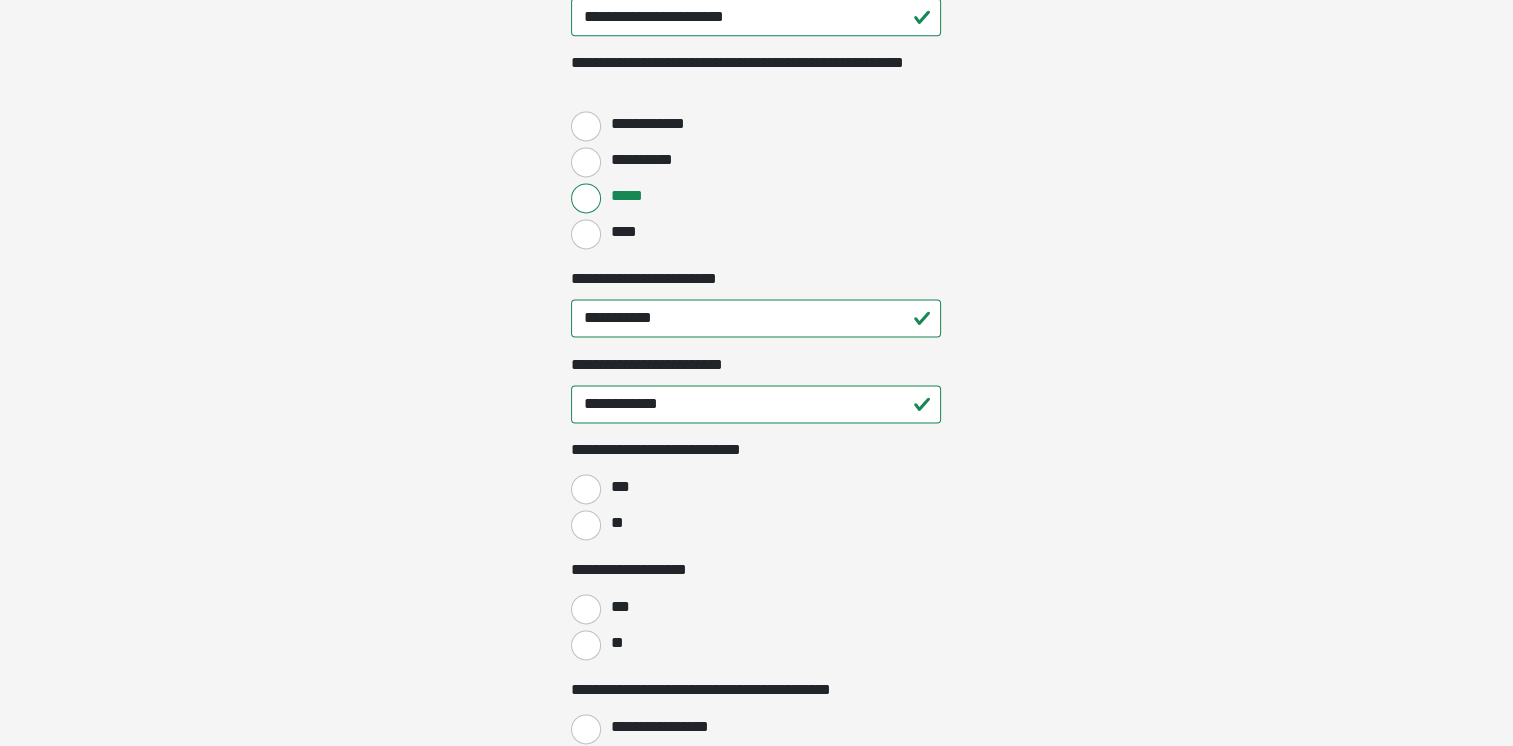 scroll, scrollTop: 2800, scrollLeft: 0, axis: vertical 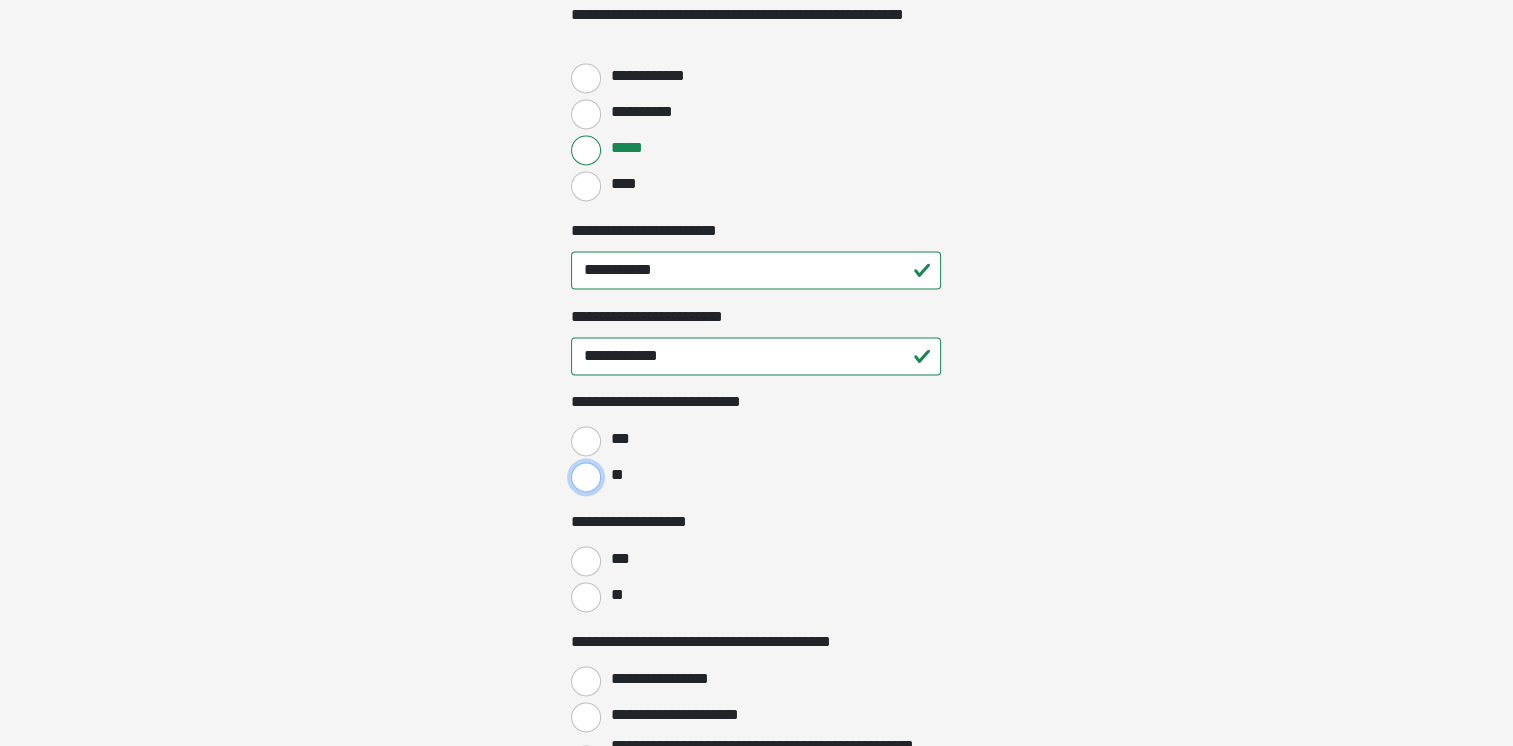 click on "**" at bounding box center (586, 477) 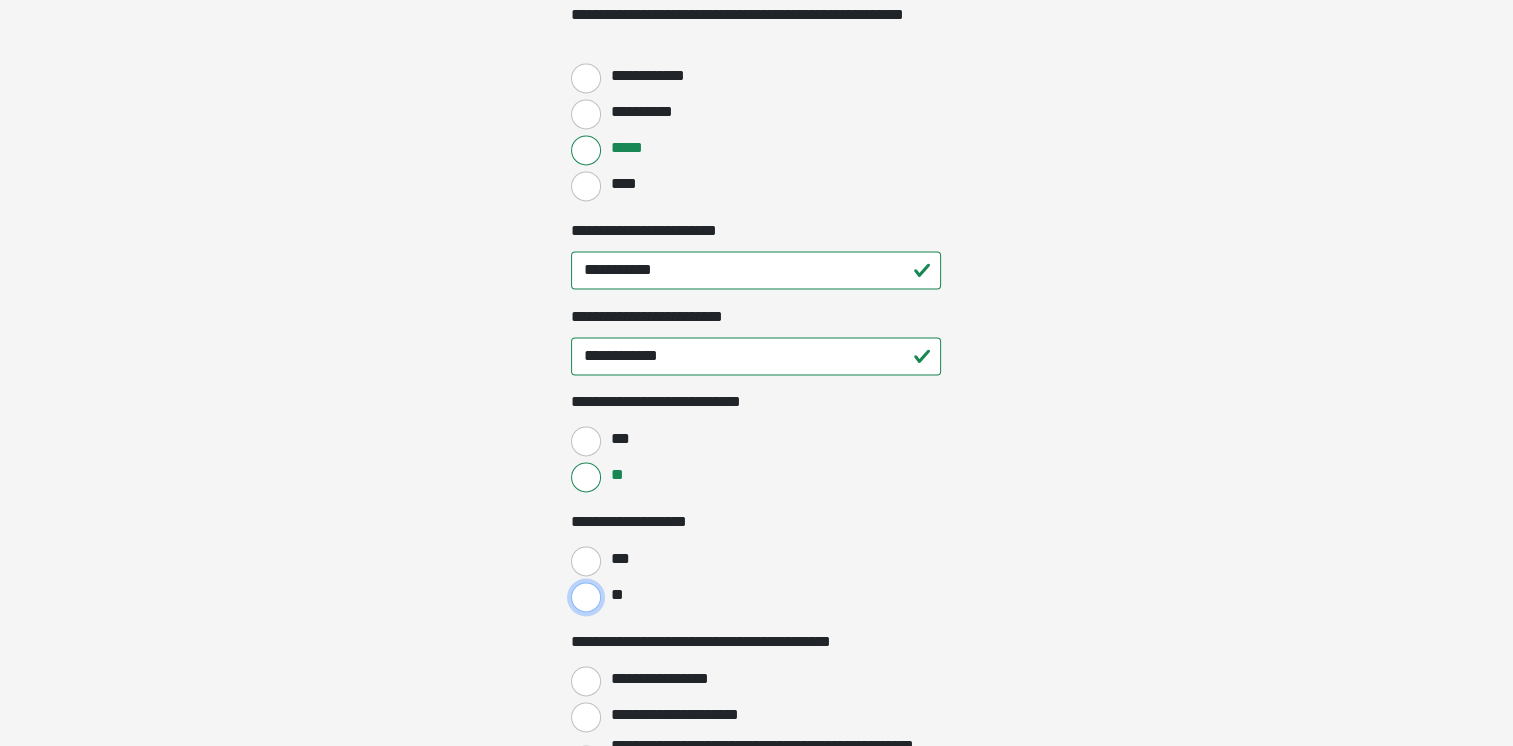 click on "**" at bounding box center (586, 597) 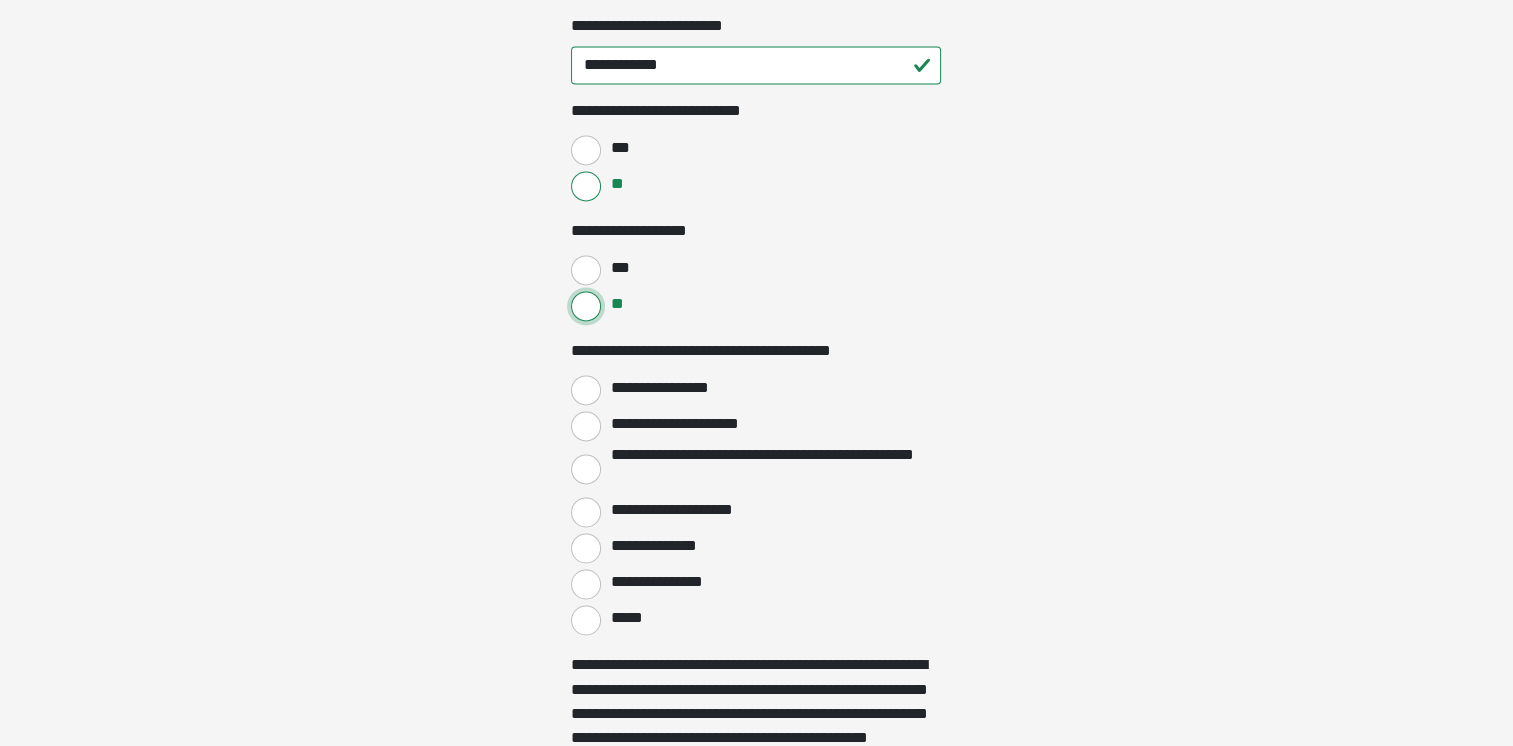 scroll, scrollTop: 3100, scrollLeft: 0, axis: vertical 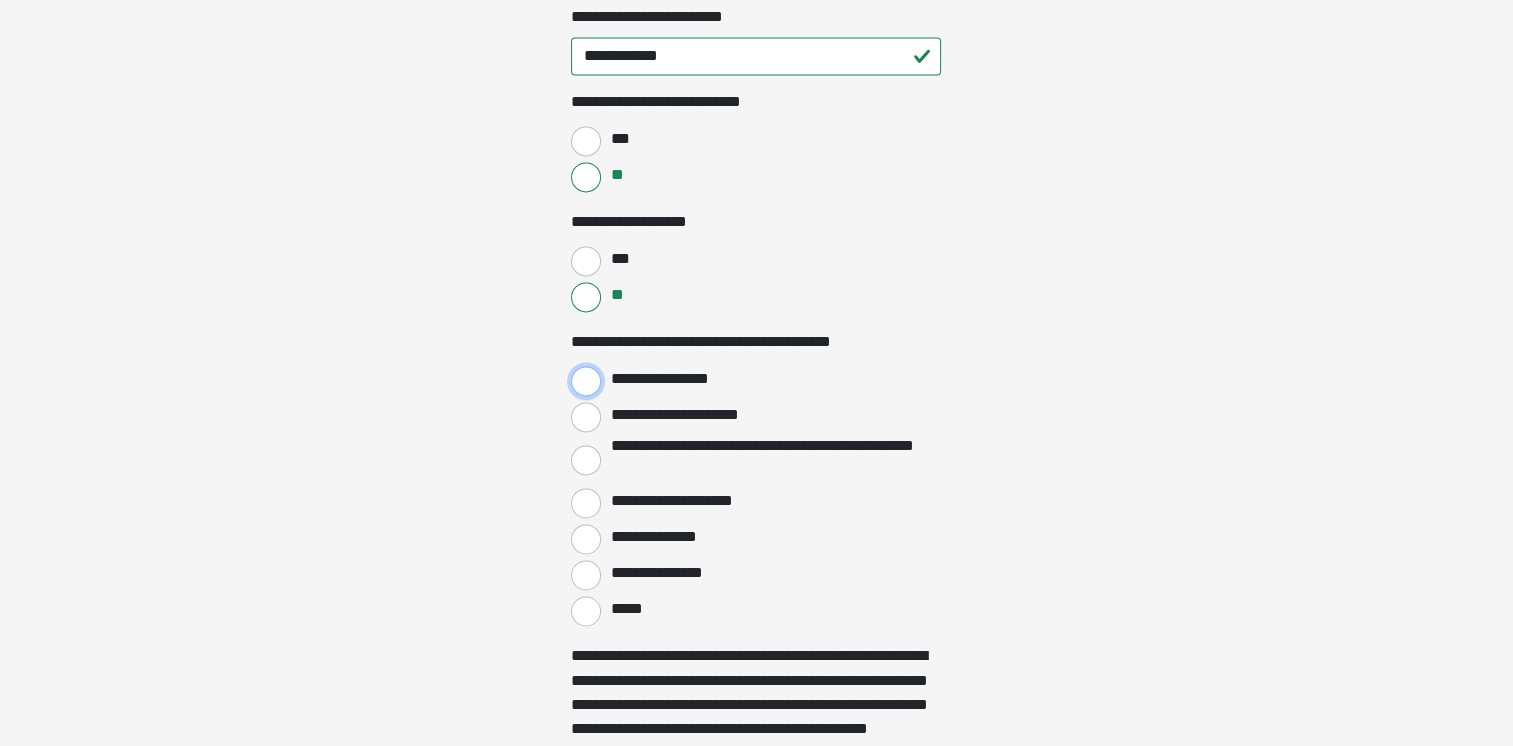 click on "**********" at bounding box center (586, 381) 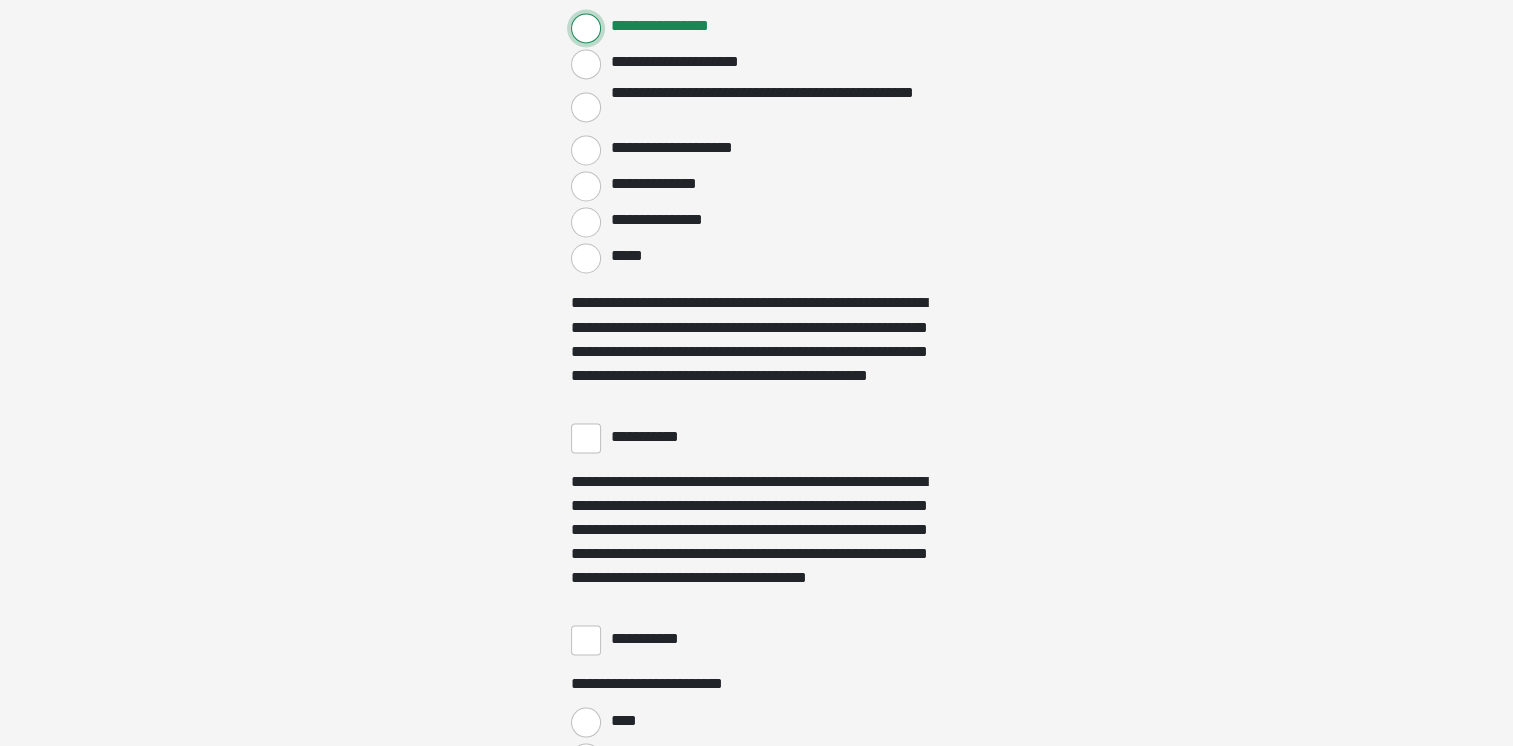 scroll, scrollTop: 3500, scrollLeft: 0, axis: vertical 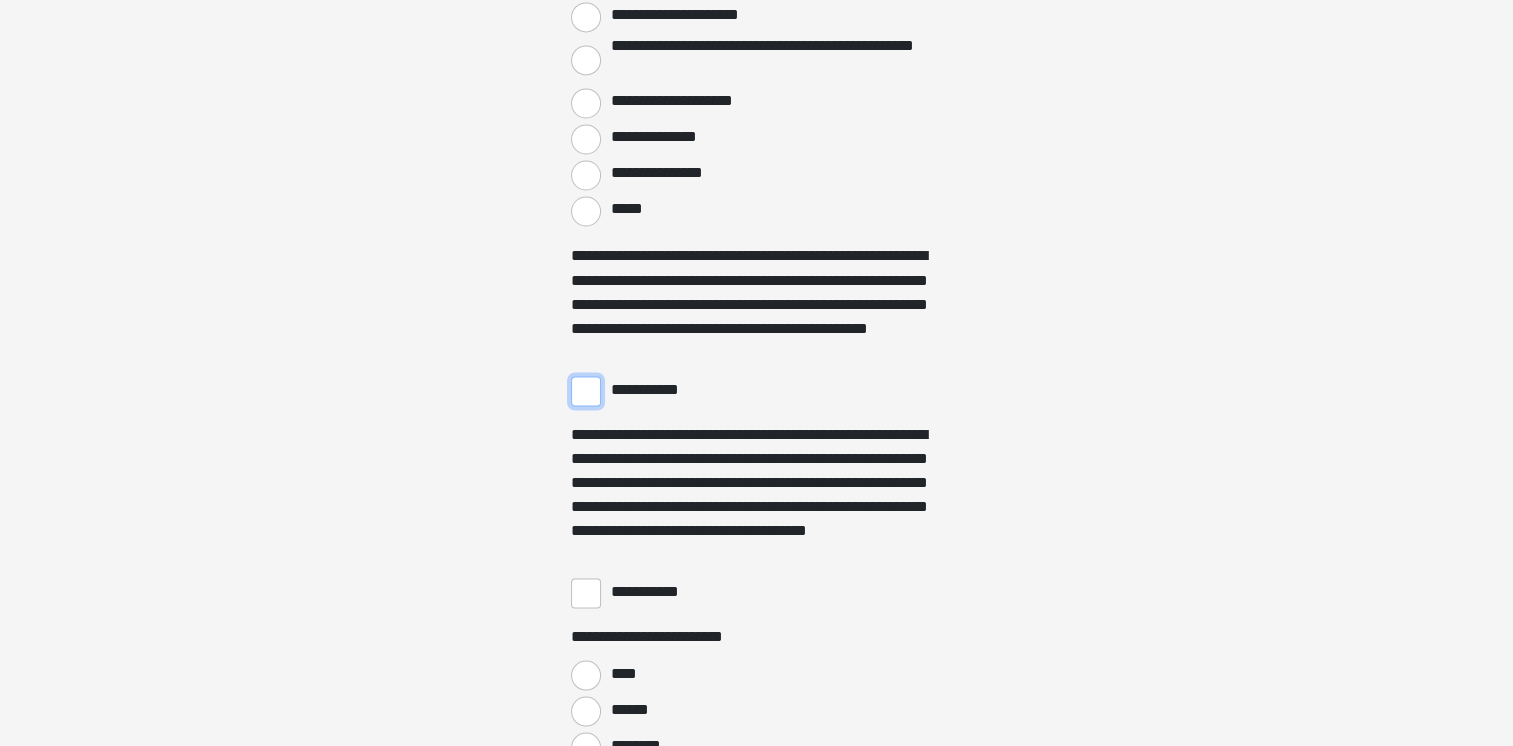 click on "**********" at bounding box center [586, 391] 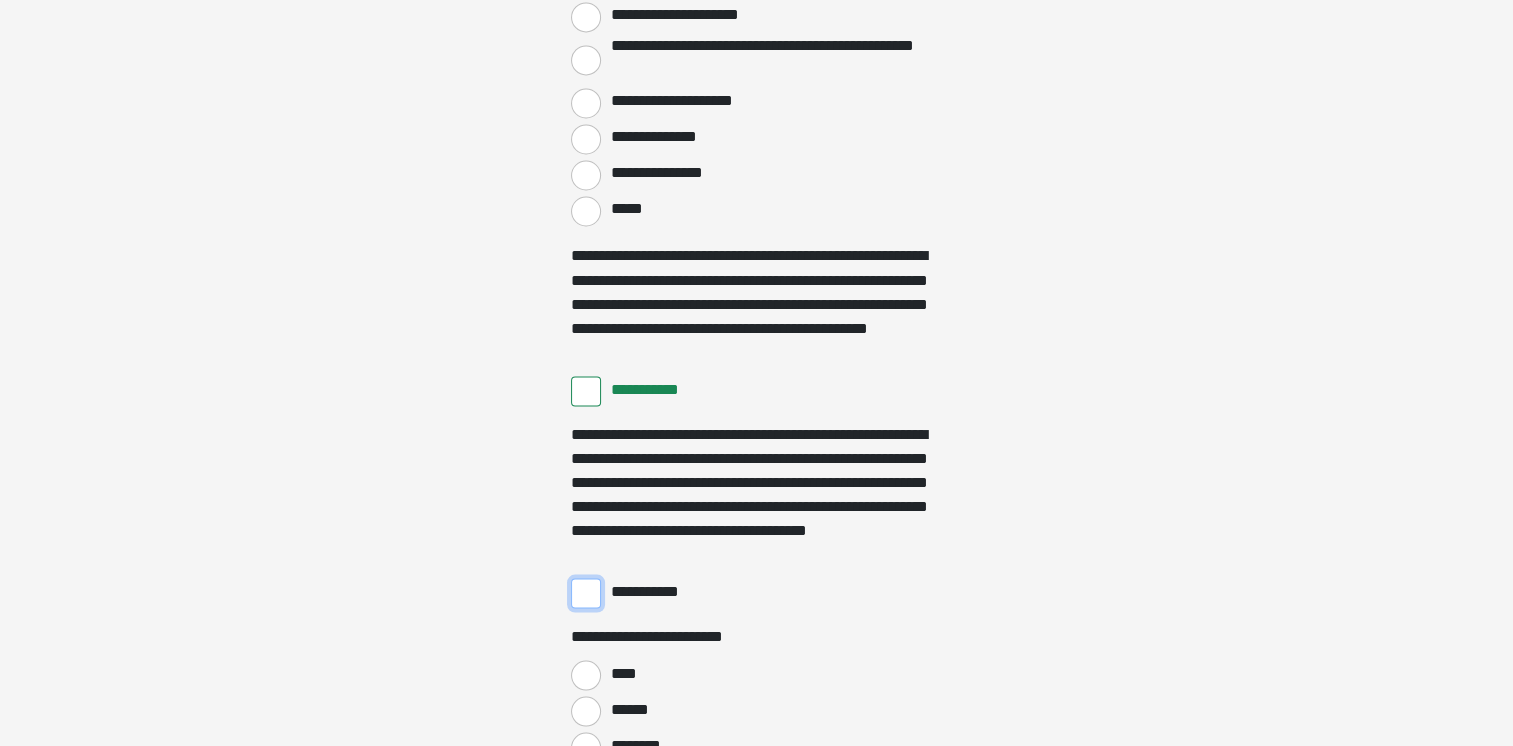 click on "**********" at bounding box center (586, 593) 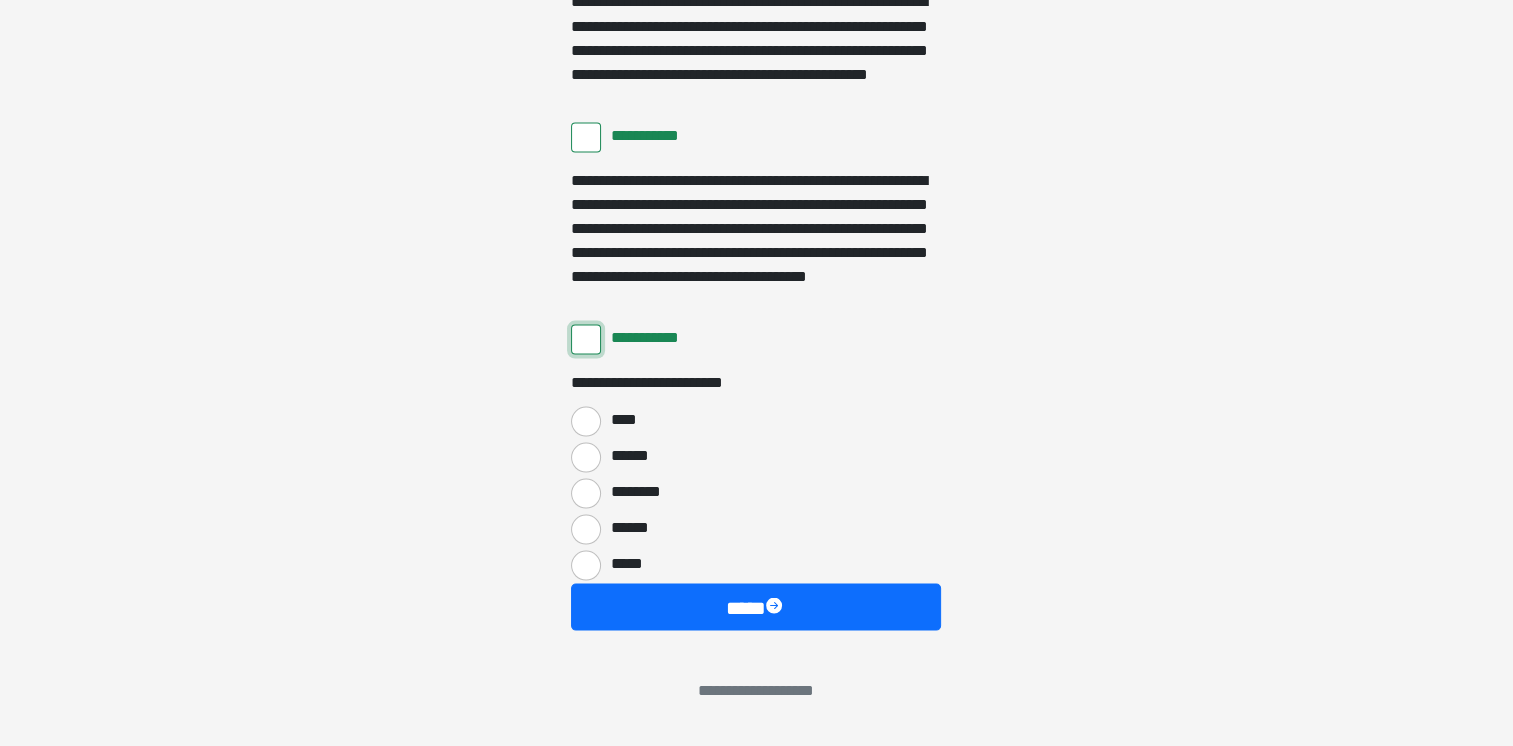scroll, scrollTop: 3756, scrollLeft: 0, axis: vertical 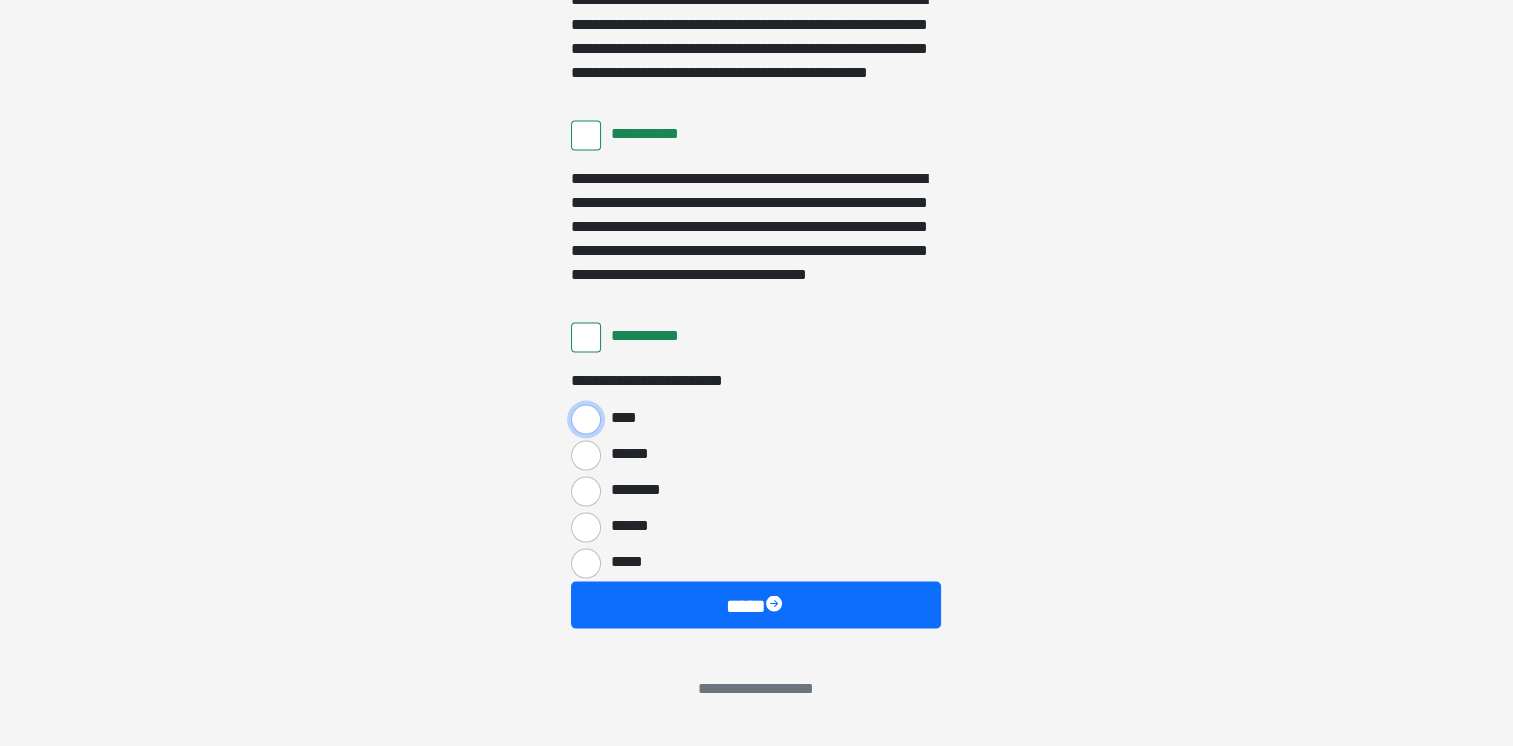 click on "****" at bounding box center [586, 419] 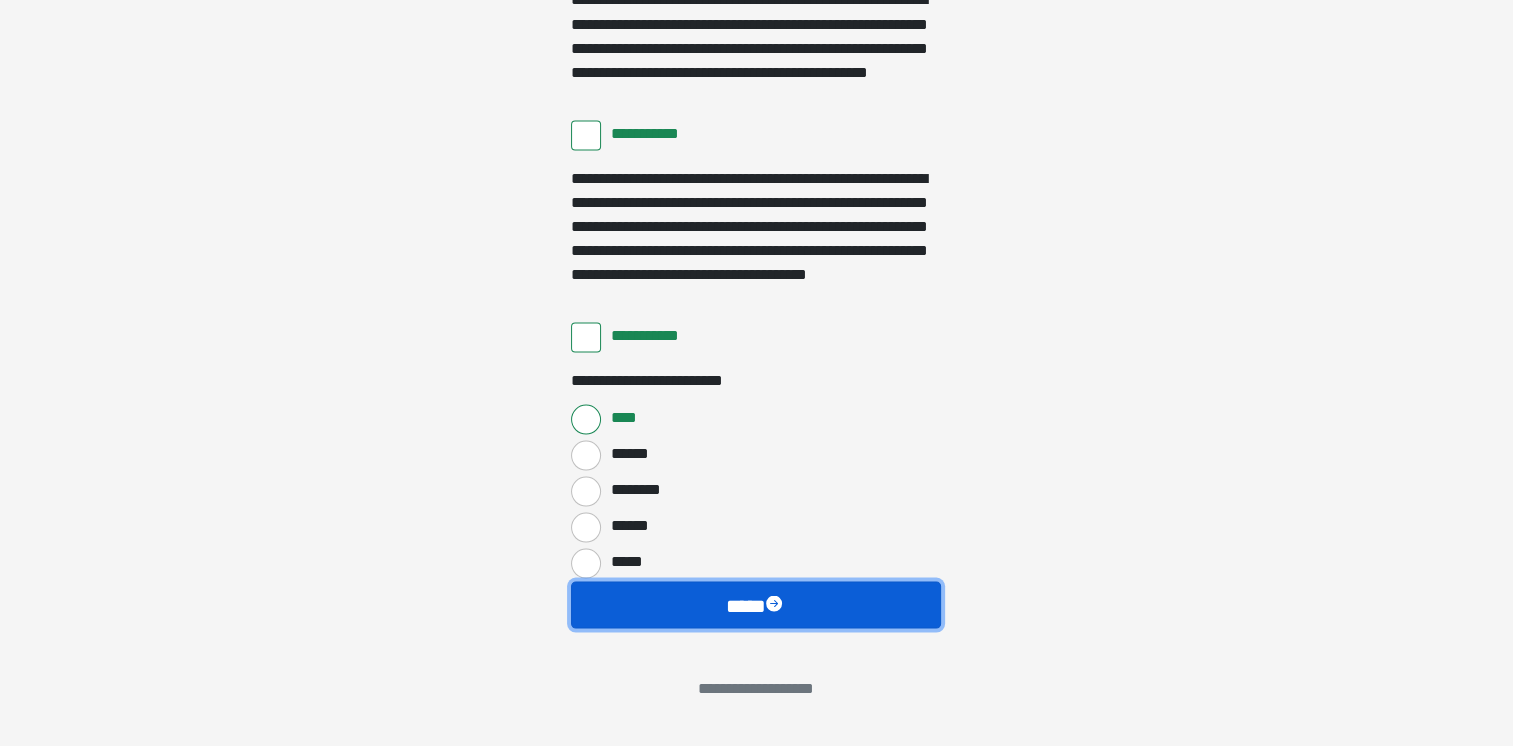 click on "****" at bounding box center [756, 605] 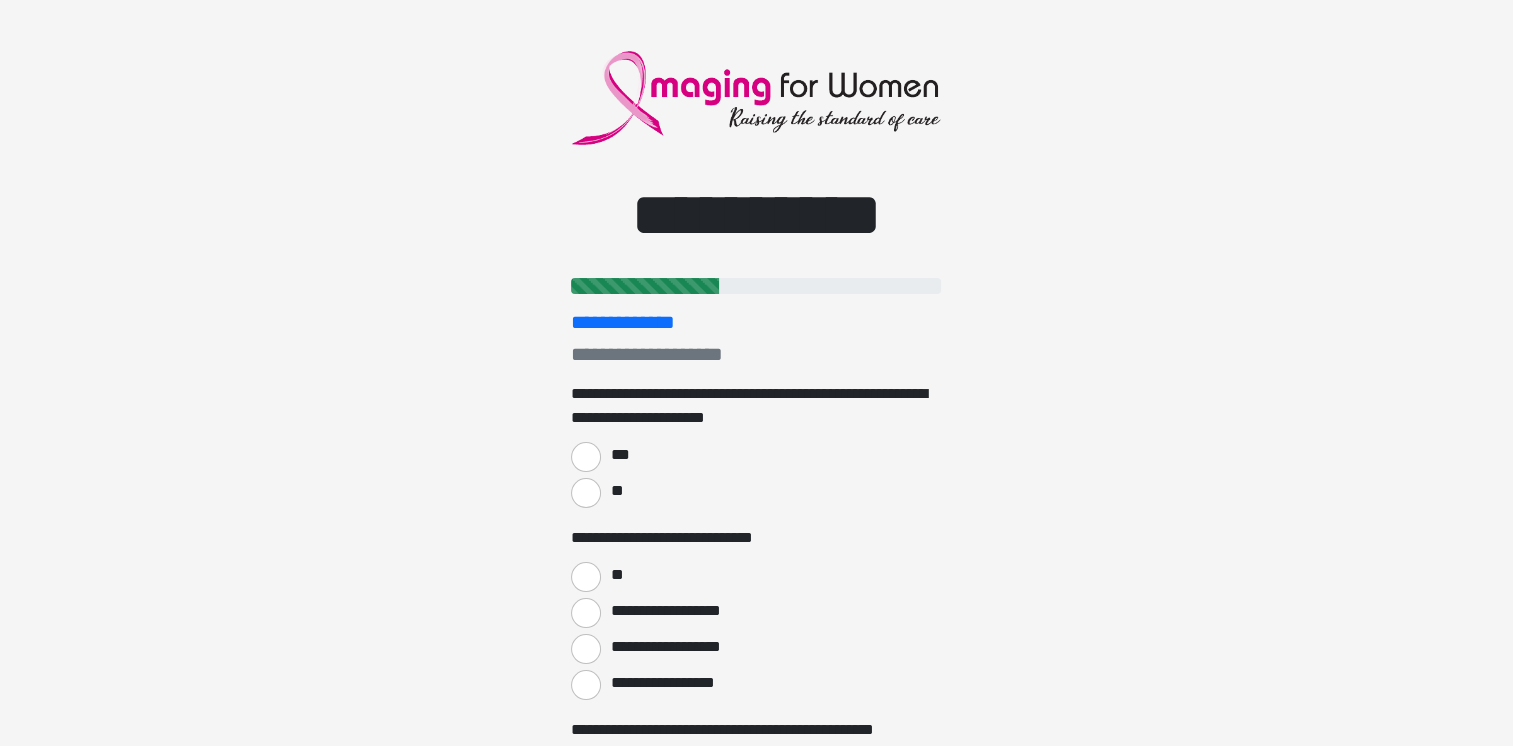 scroll, scrollTop: 0, scrollLeft: 0, axis: both 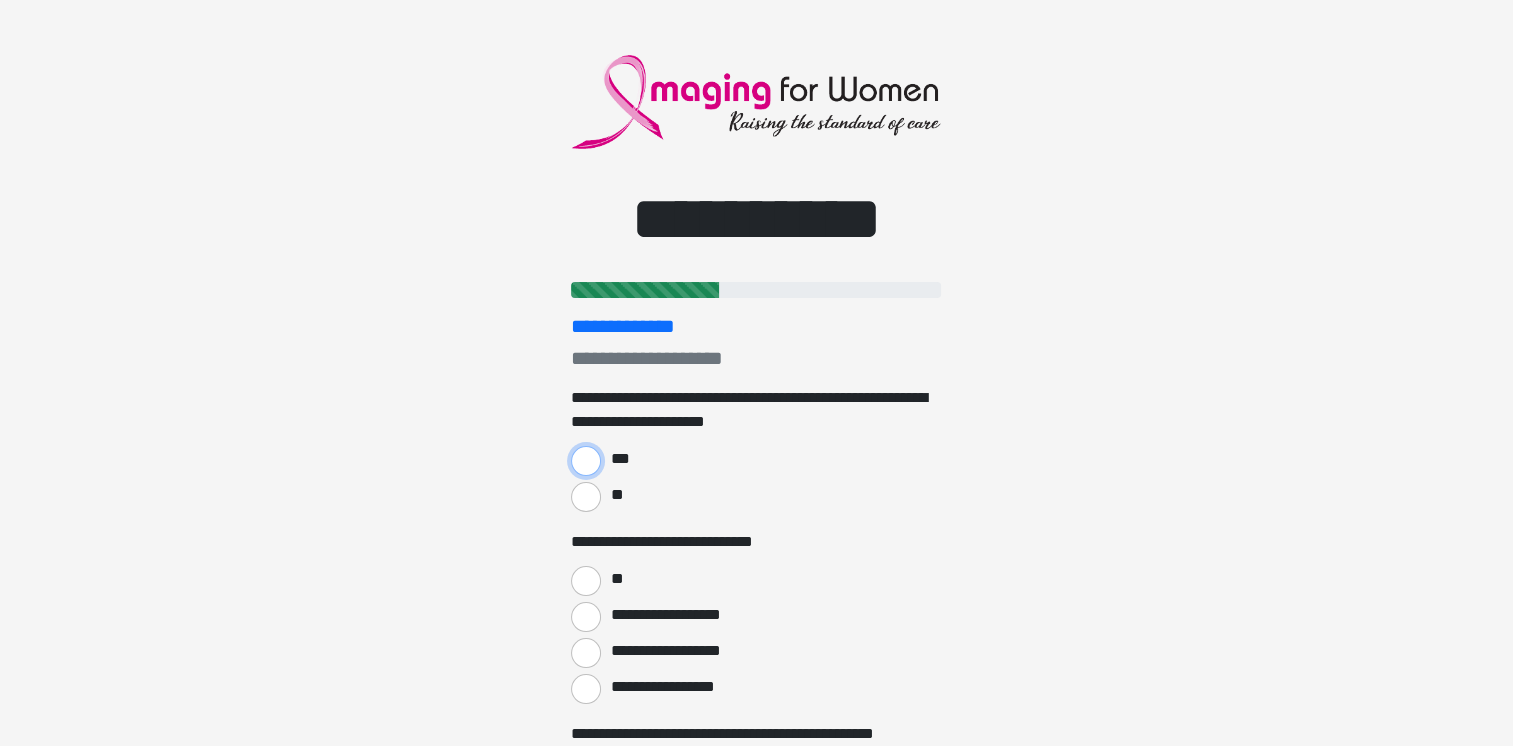 click on "***" at bounding box center (586, 461) 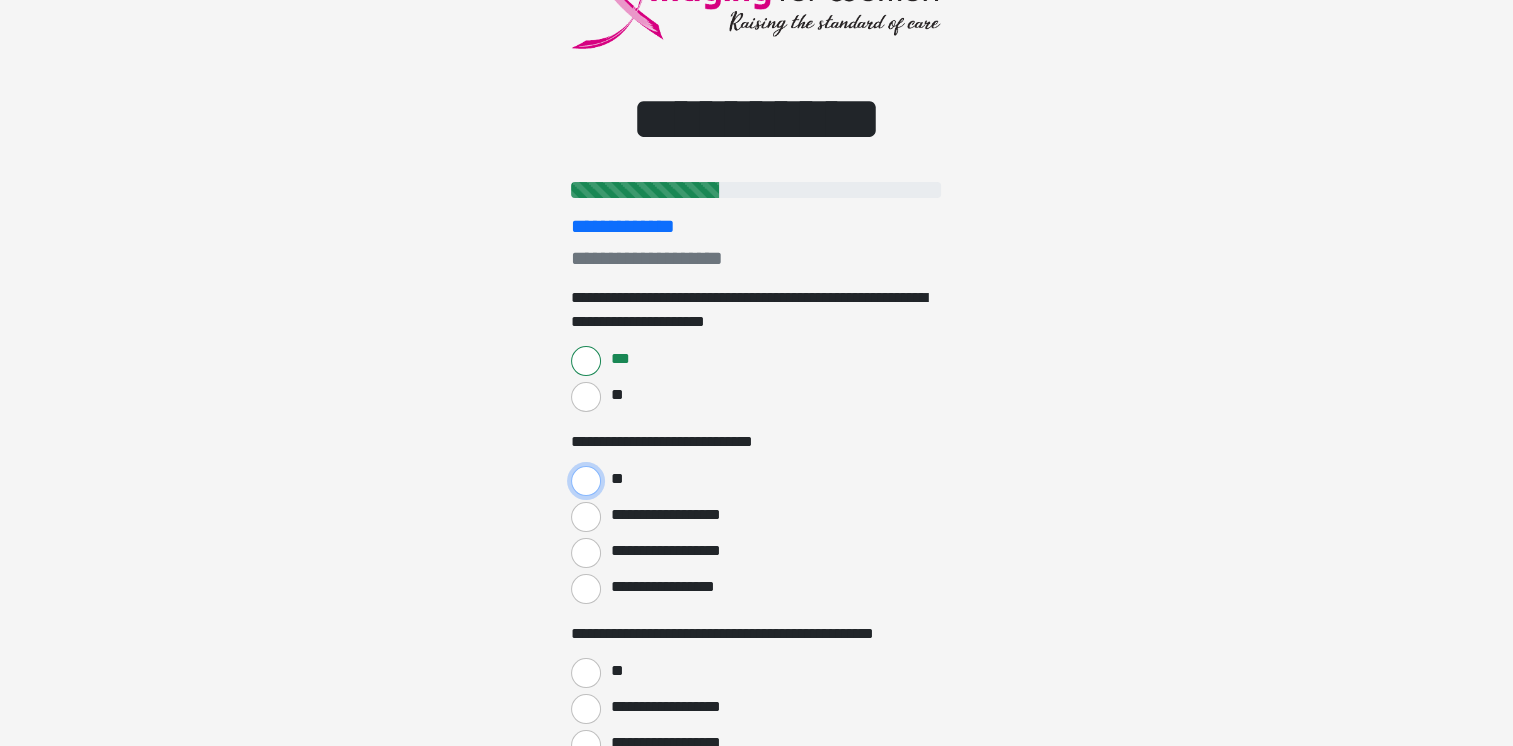 click on "**" at bounding box center [586, 481] 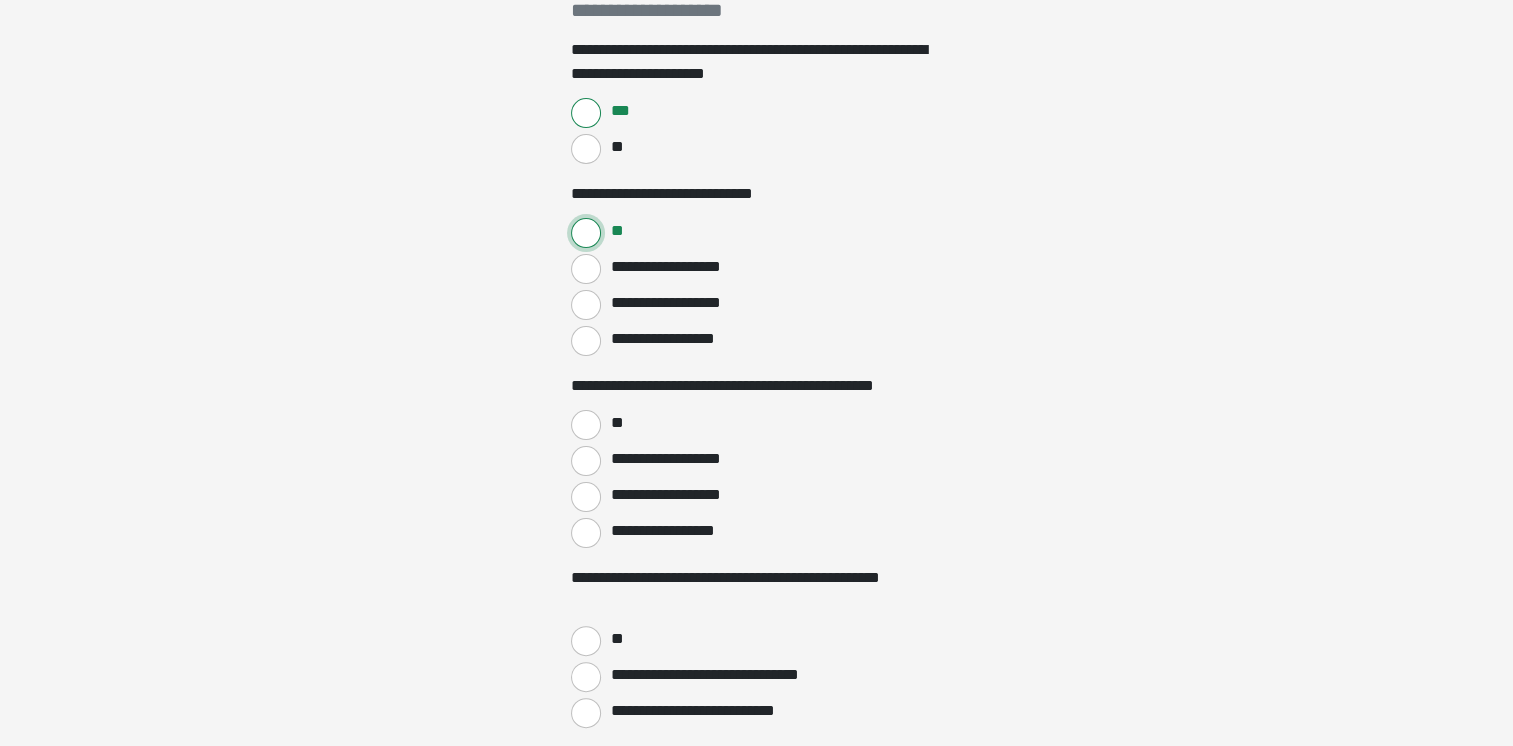 scroll, scrollTop: 400, scrollLeft: 0, axis: vertical 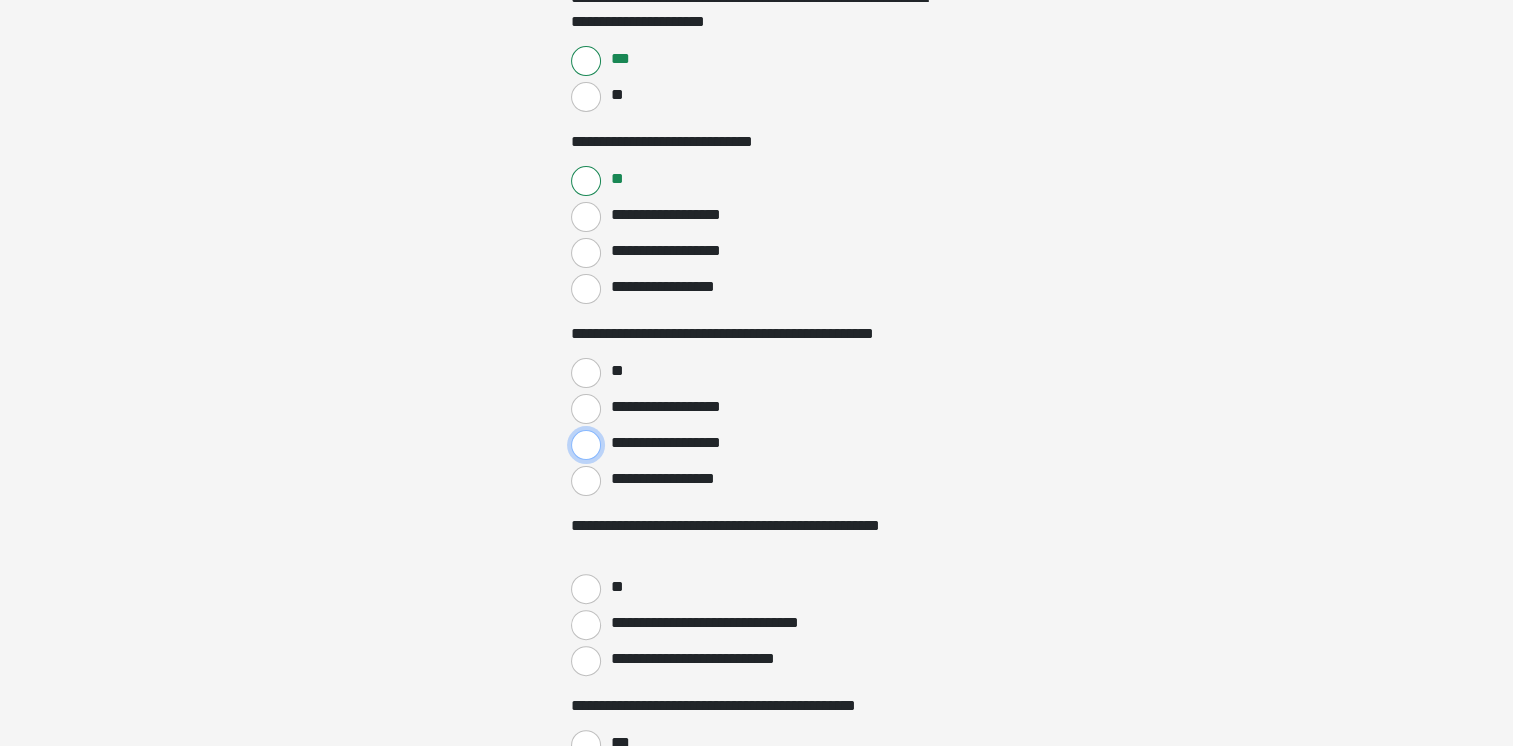click on "**********" at bounding box center [586, 445] 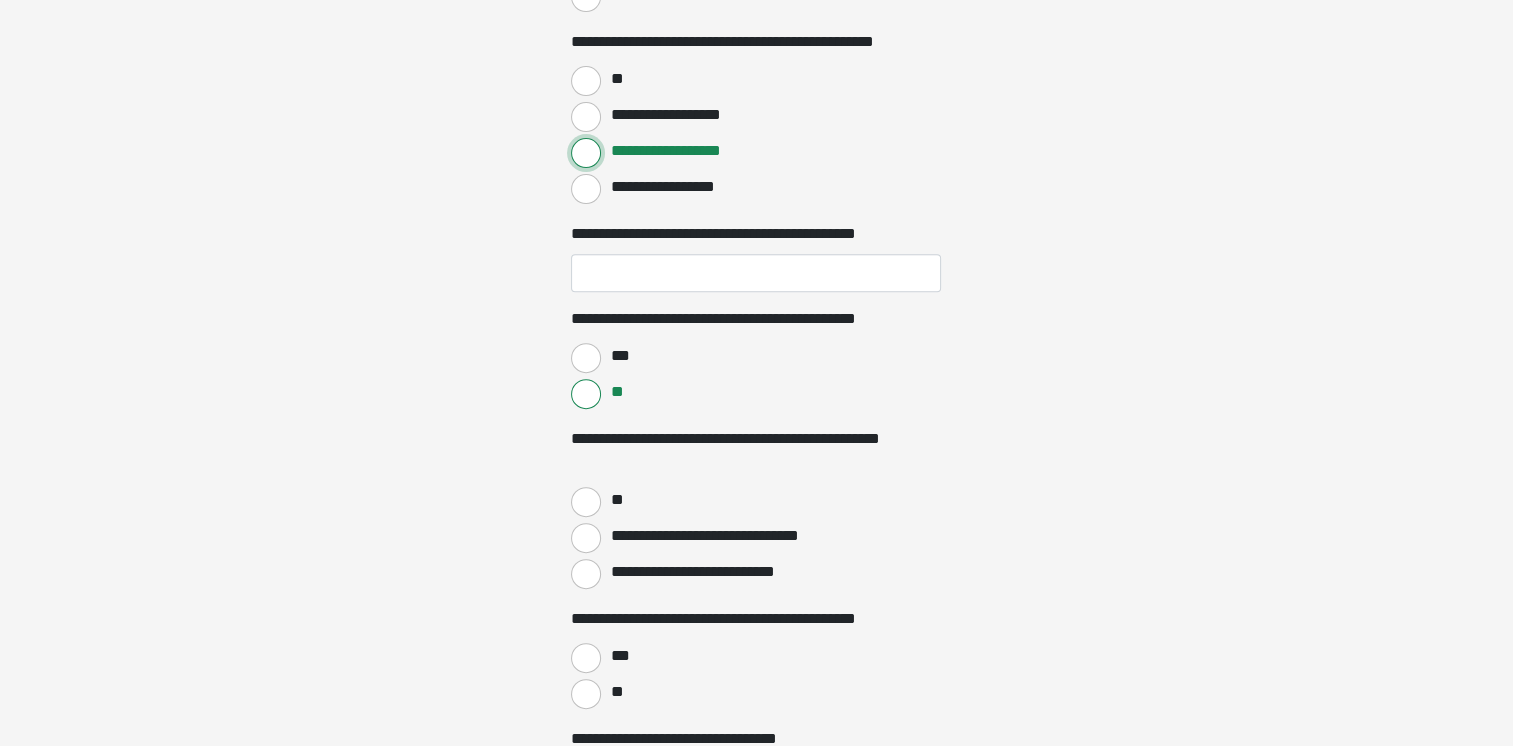scroll, scrollTop: 700, scrollLeft: 0, axis: vertical 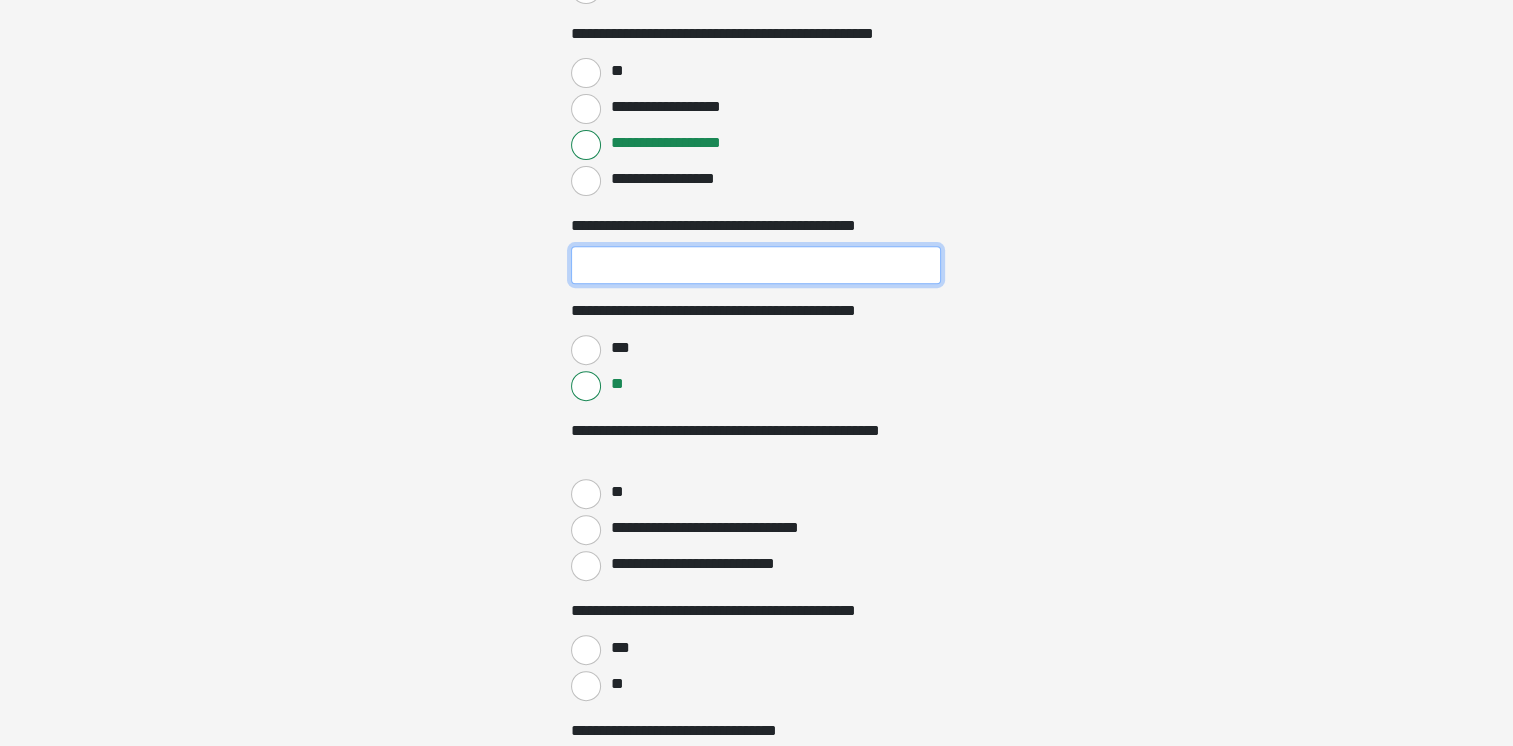 click on "**********" at bounding box center [756, 265] 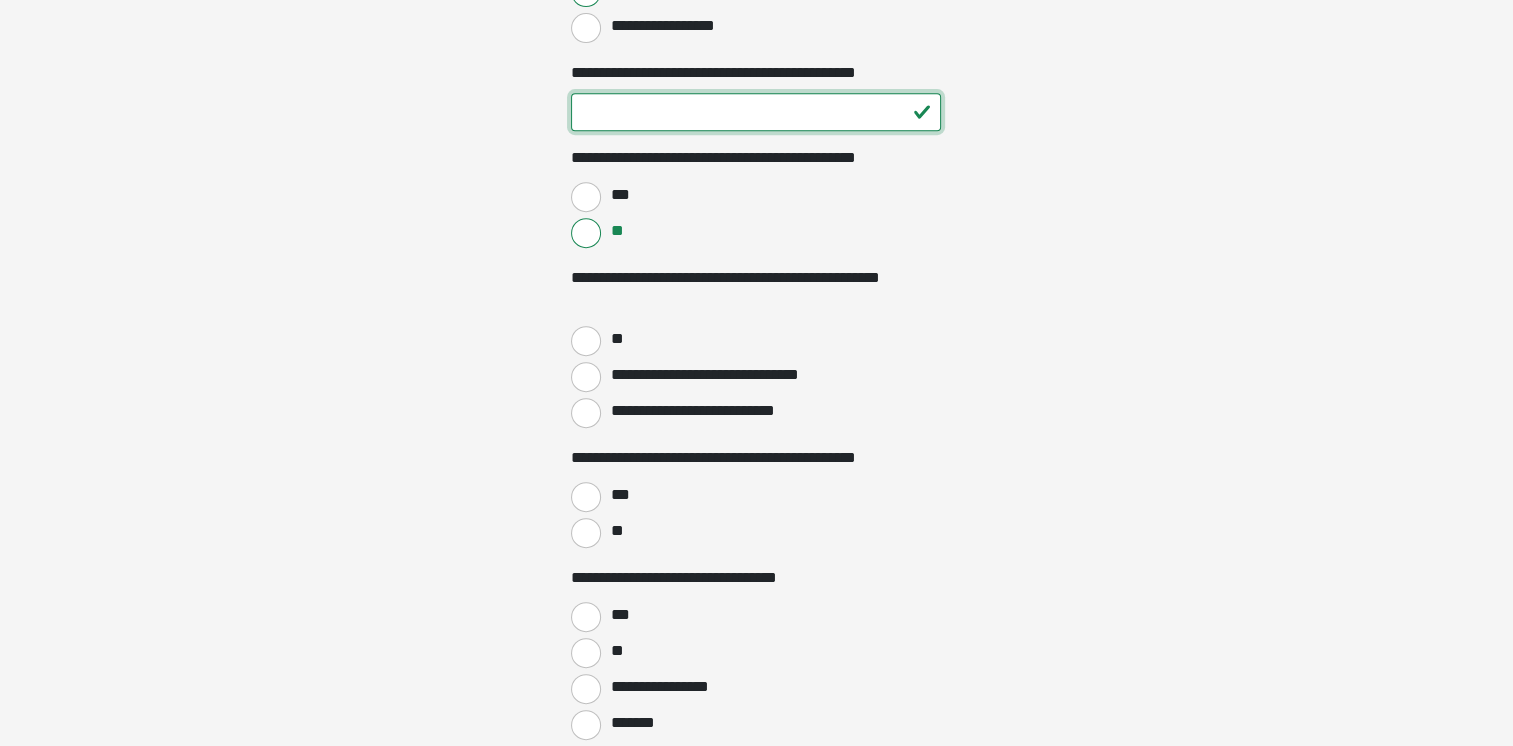 scroll, scrollTop: 900, scrollLeft: 0, axis: vertical 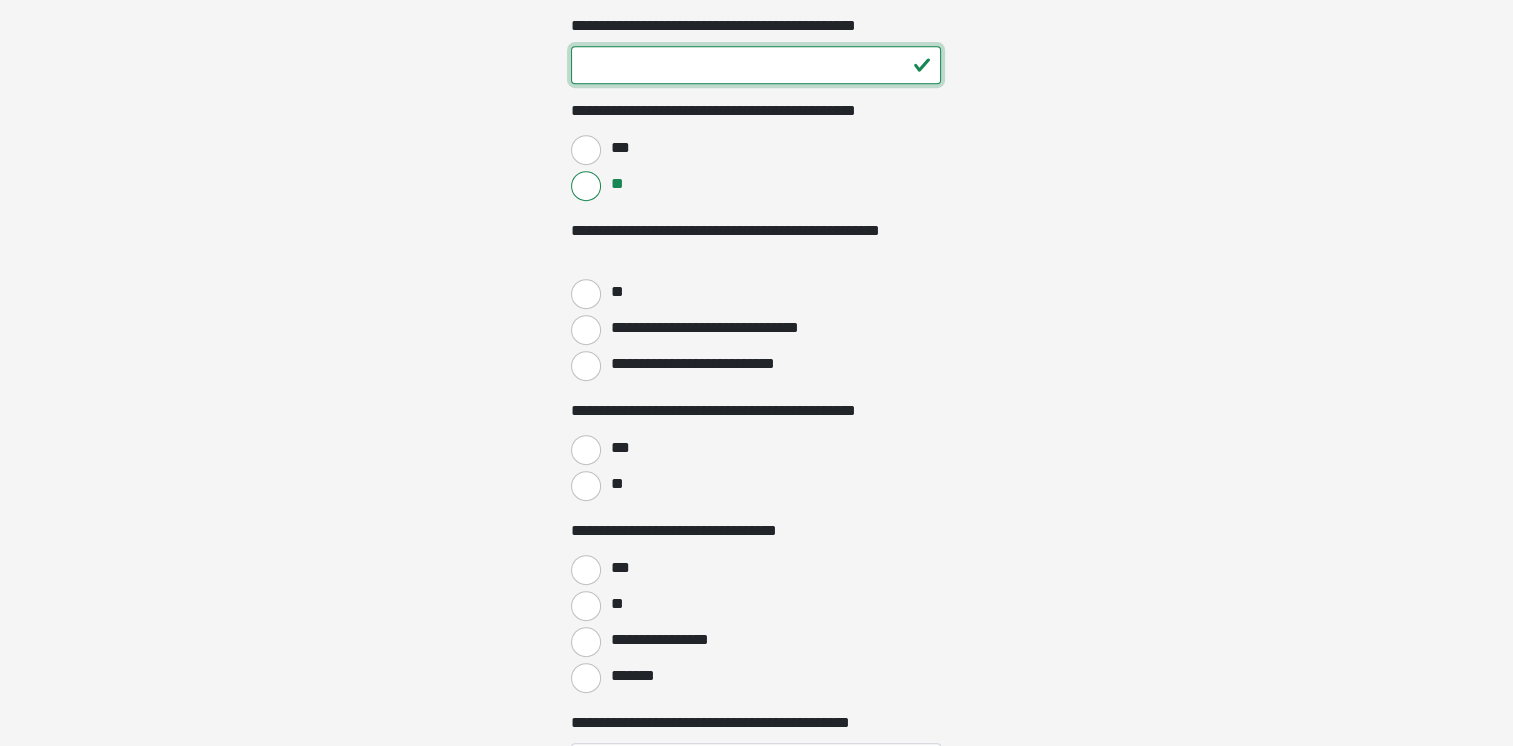 type on "**" 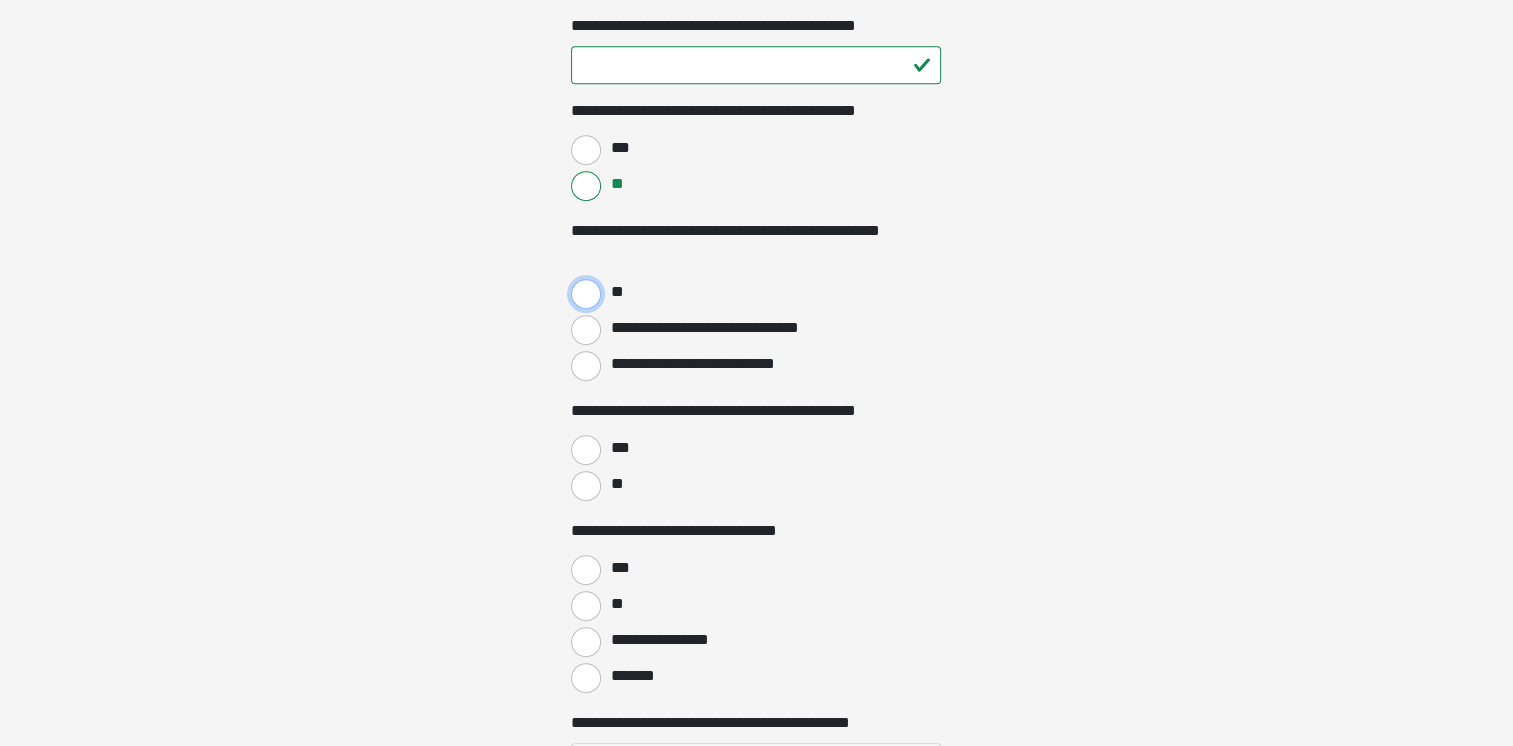click on "**" at bounding box center [586, 294] 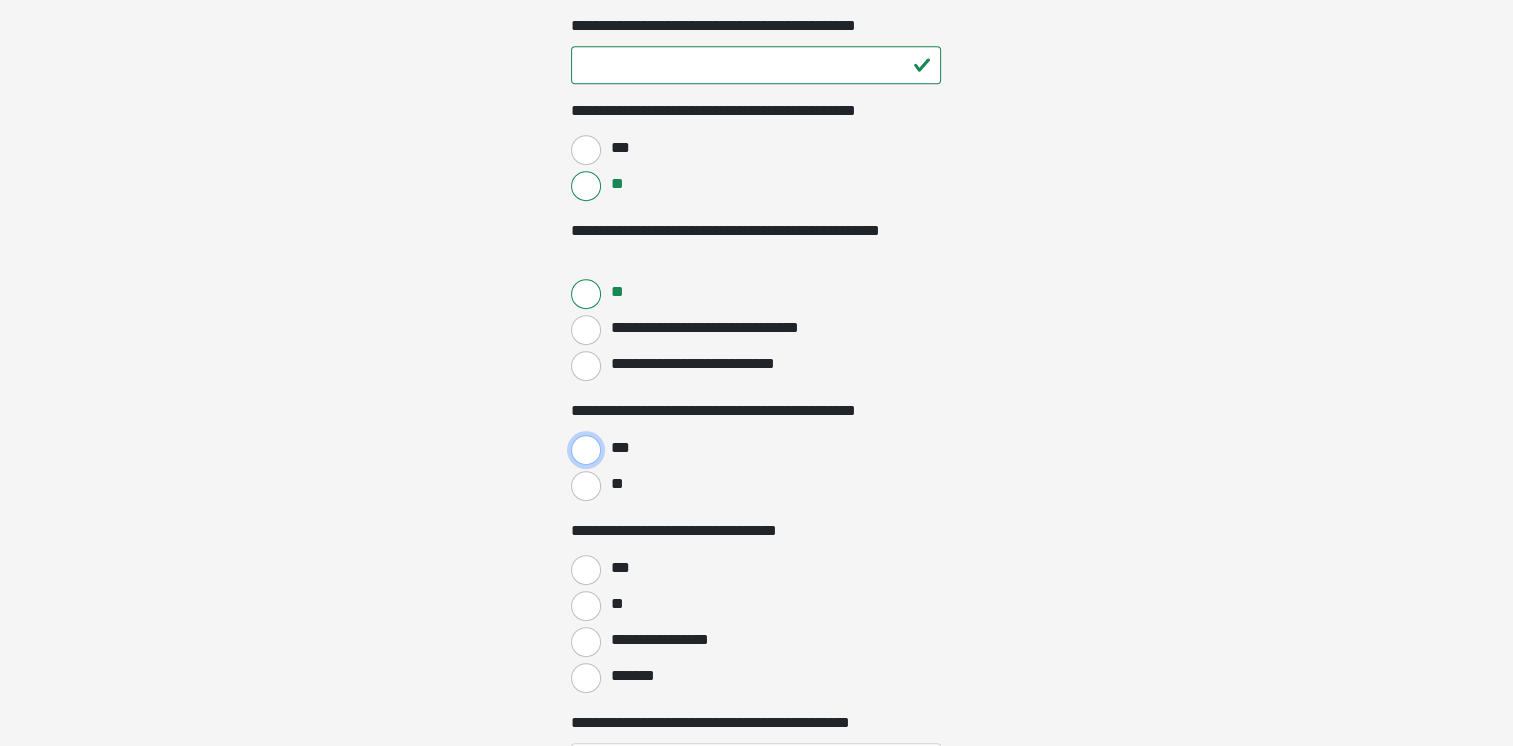 click on "***" at bounding box center [586, 450] 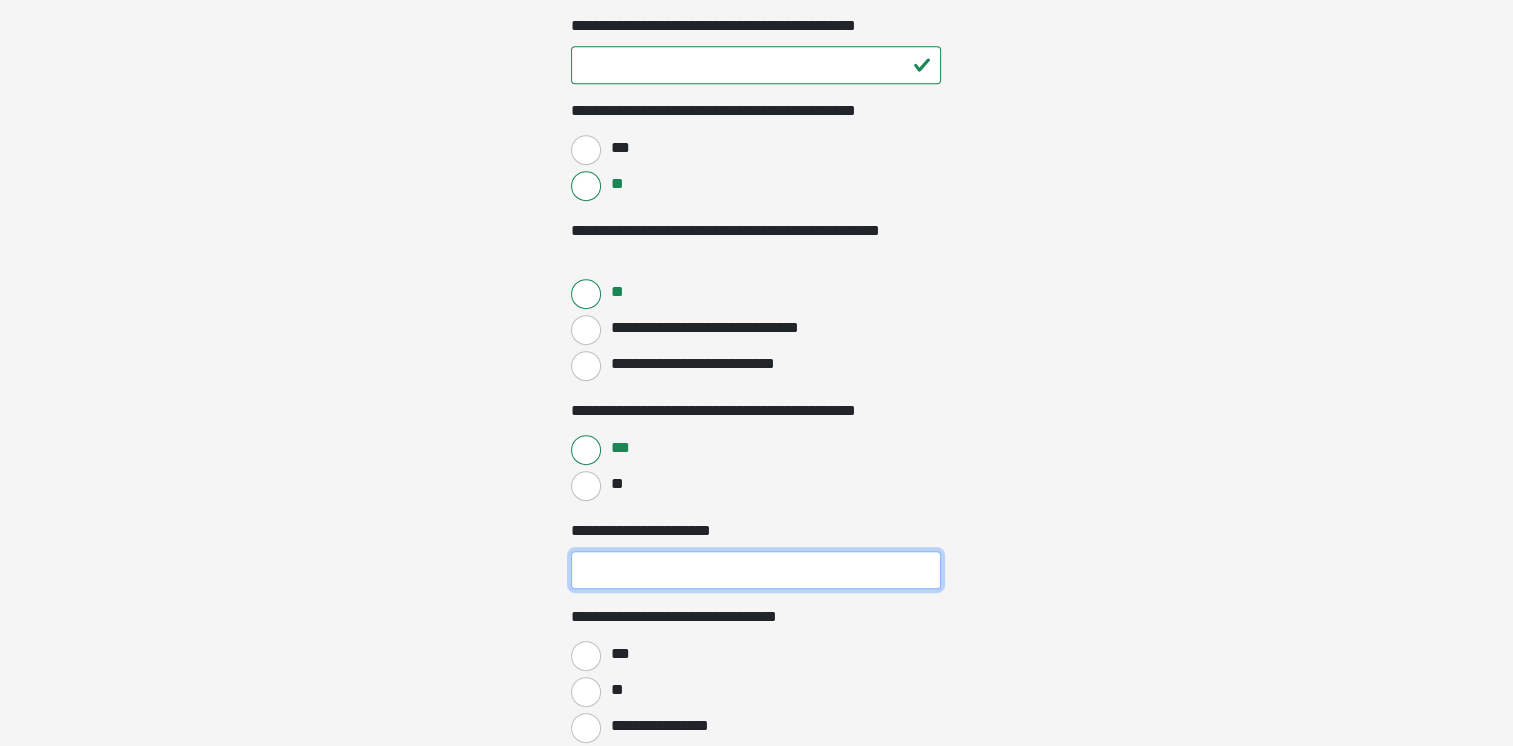 click on "**********" at bounding box center [756, 570] 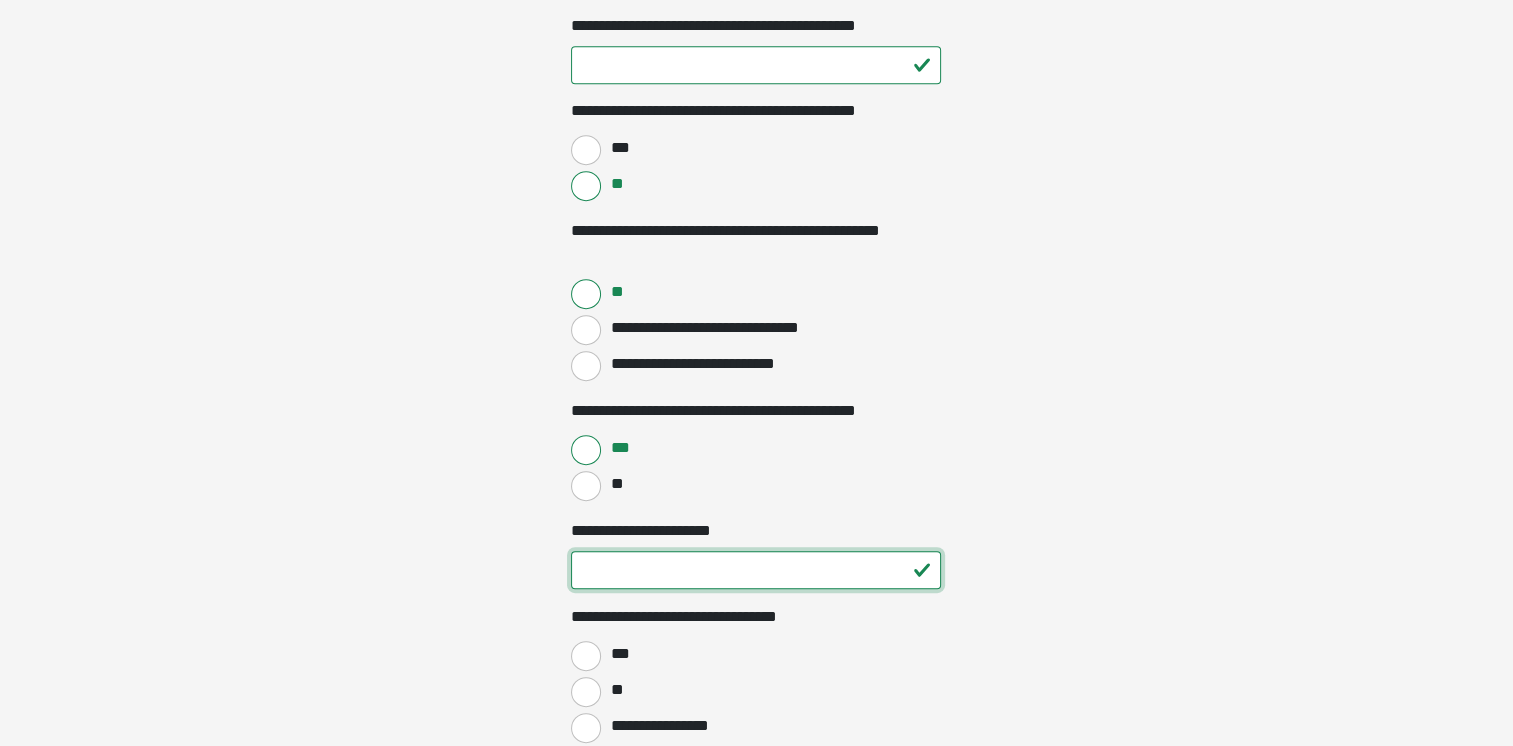 type on "*" 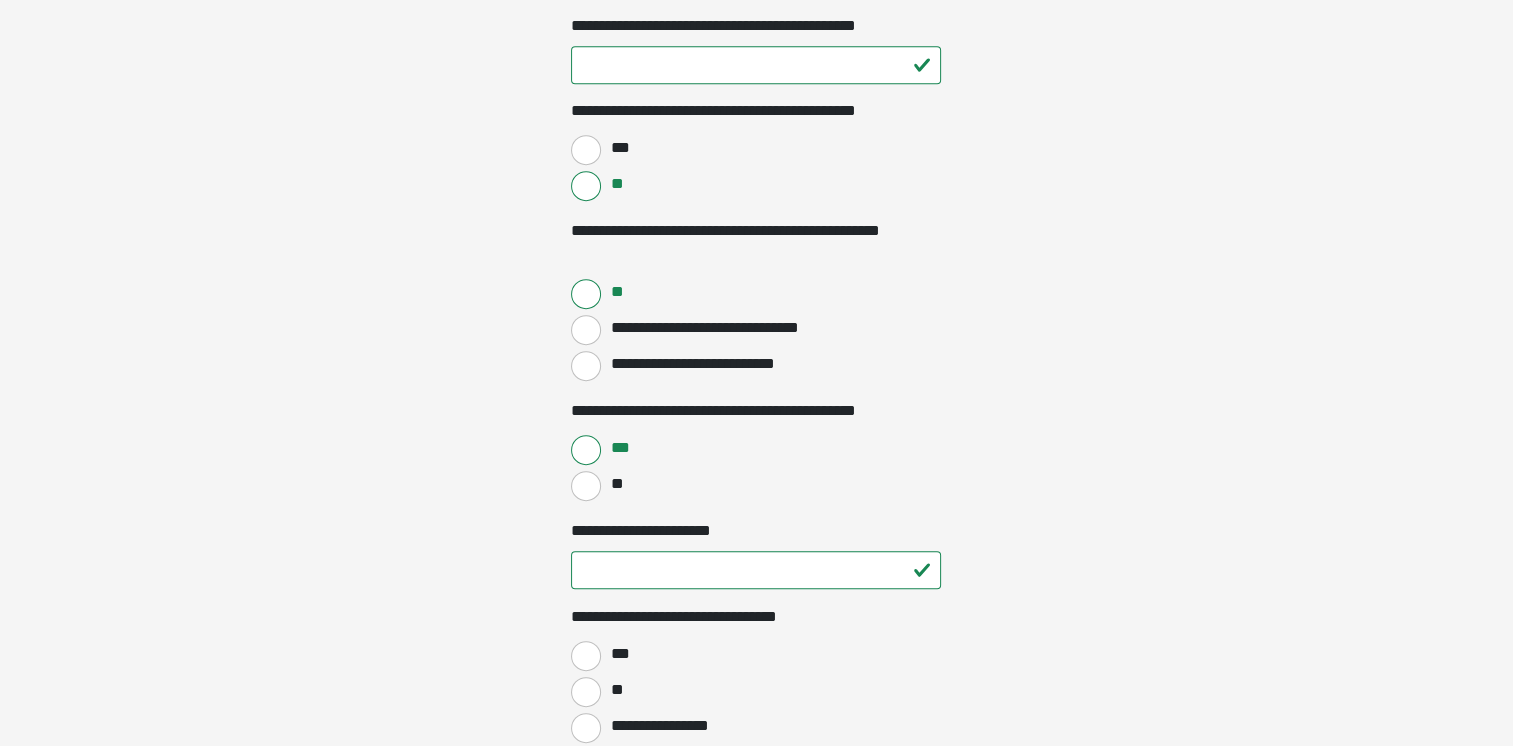 click on "**********" at bounding box center (756, -527) 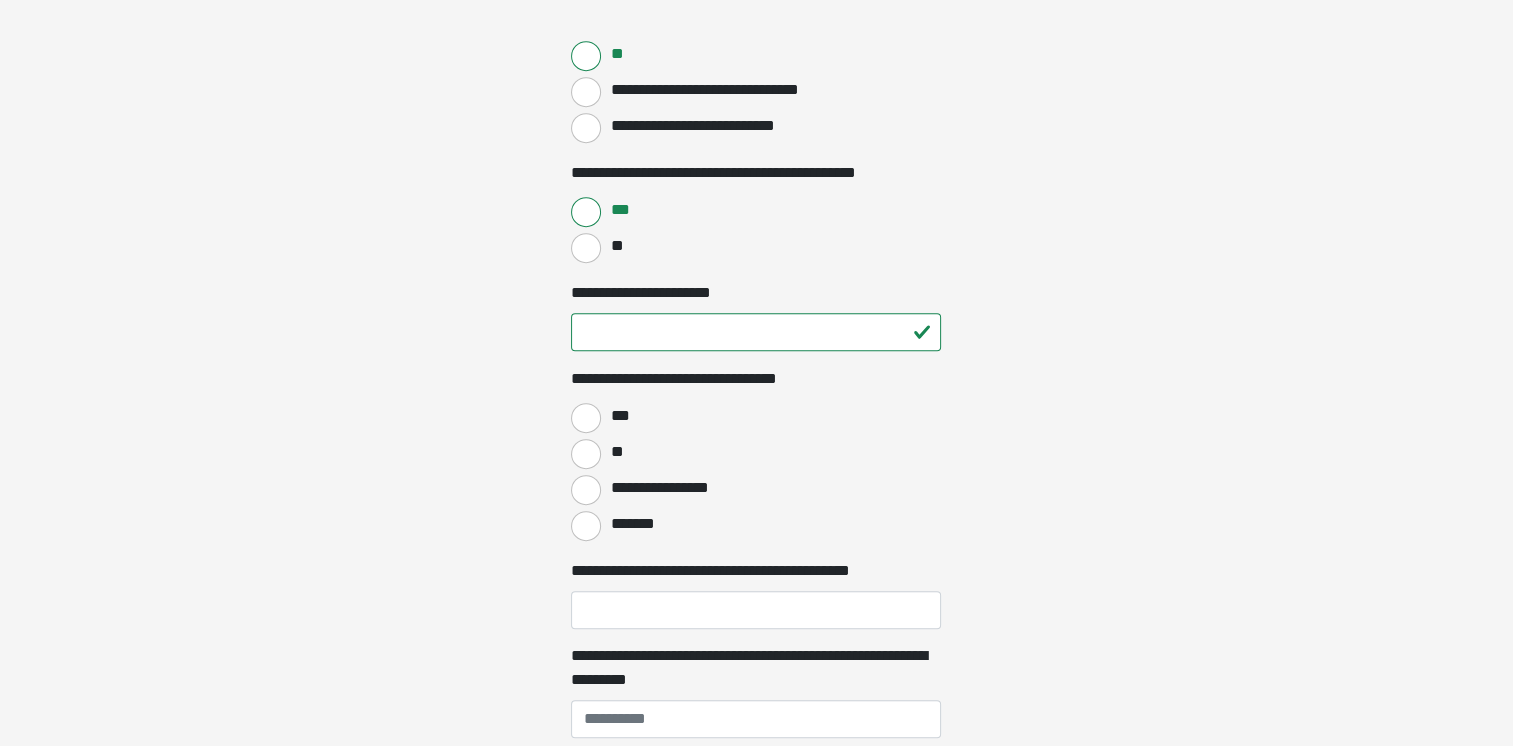 scroll, scrollTop: 1200, scrollLeft: 0, axis: vertical 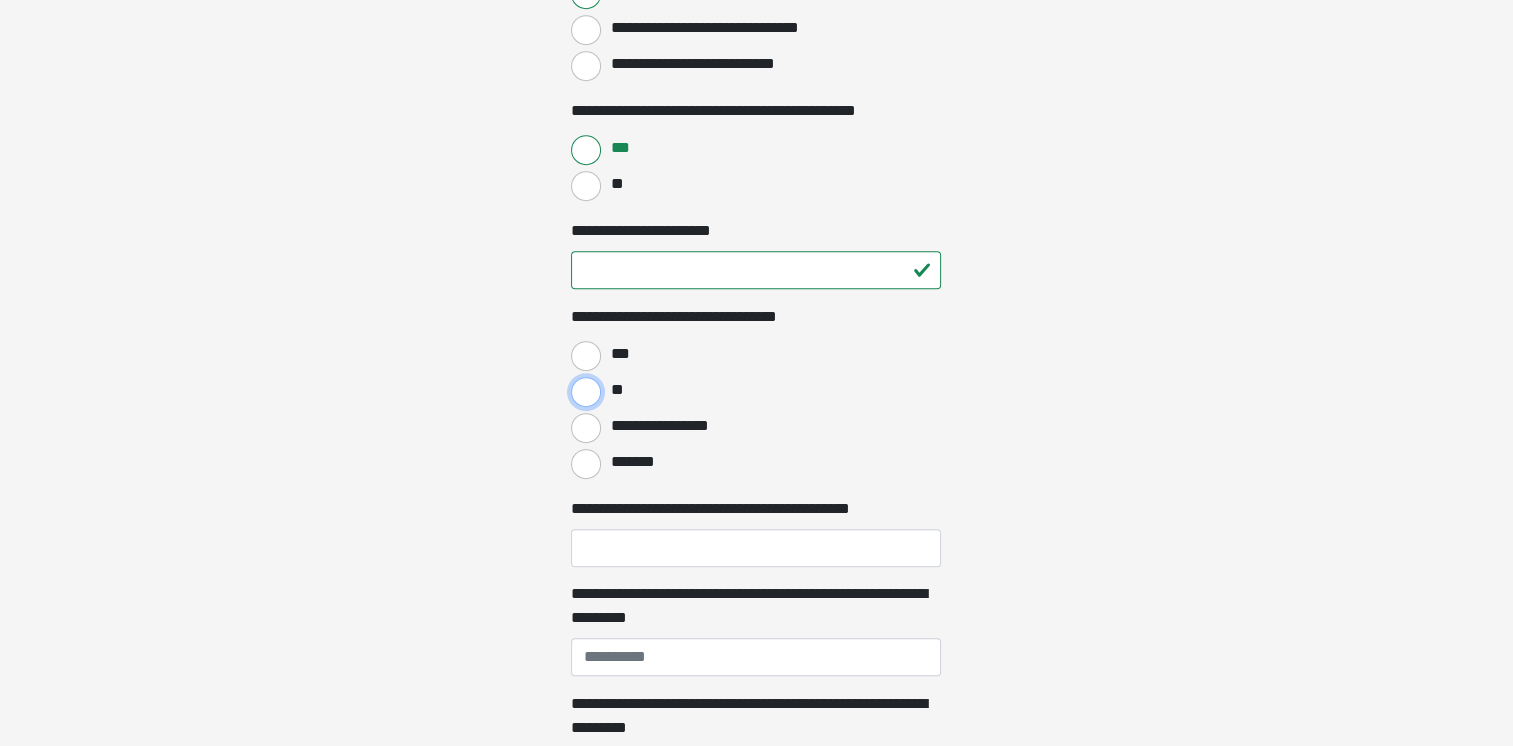 click on "**" at bounding box center [586, 392] 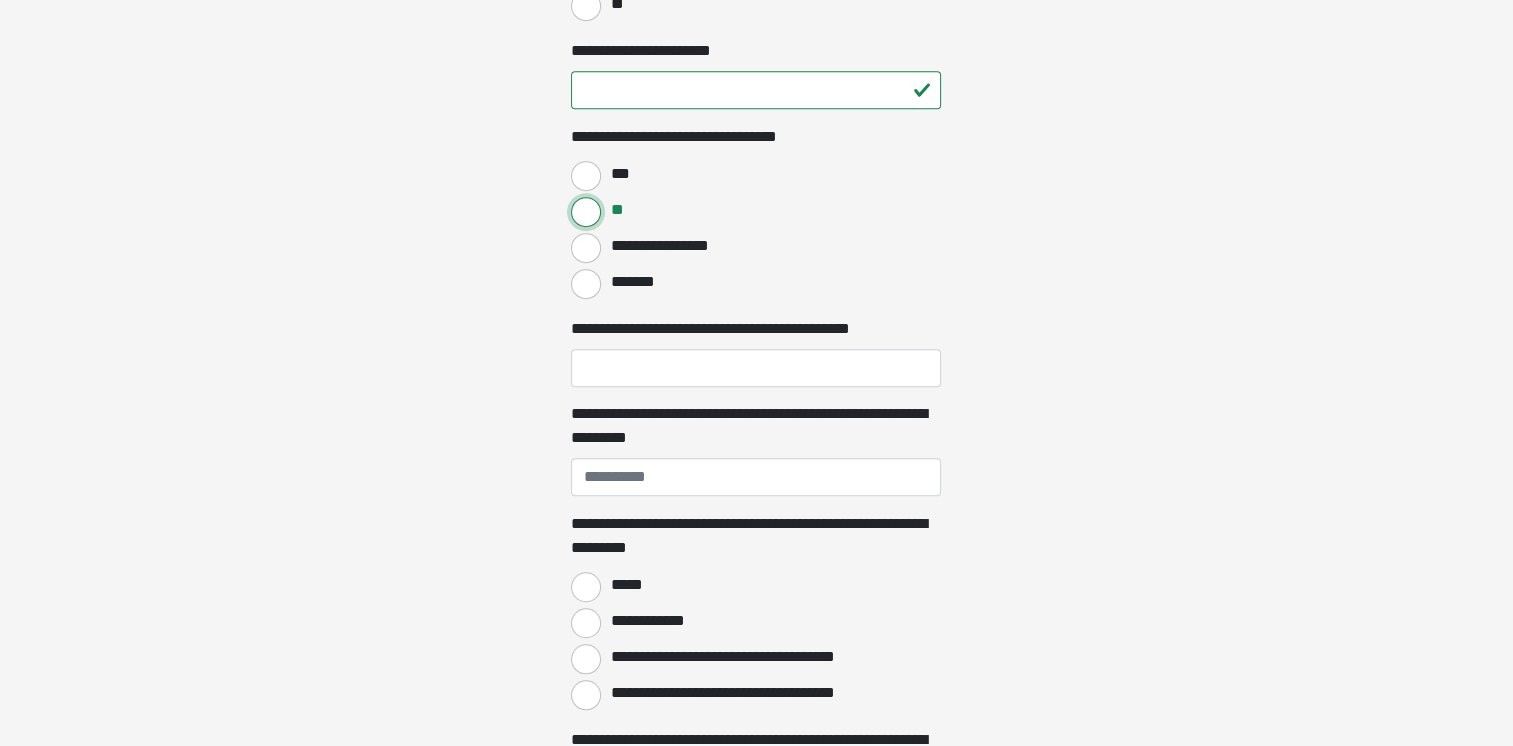 scroll, scrollTop: 1400, scrollLeft: 0, axis: vertical 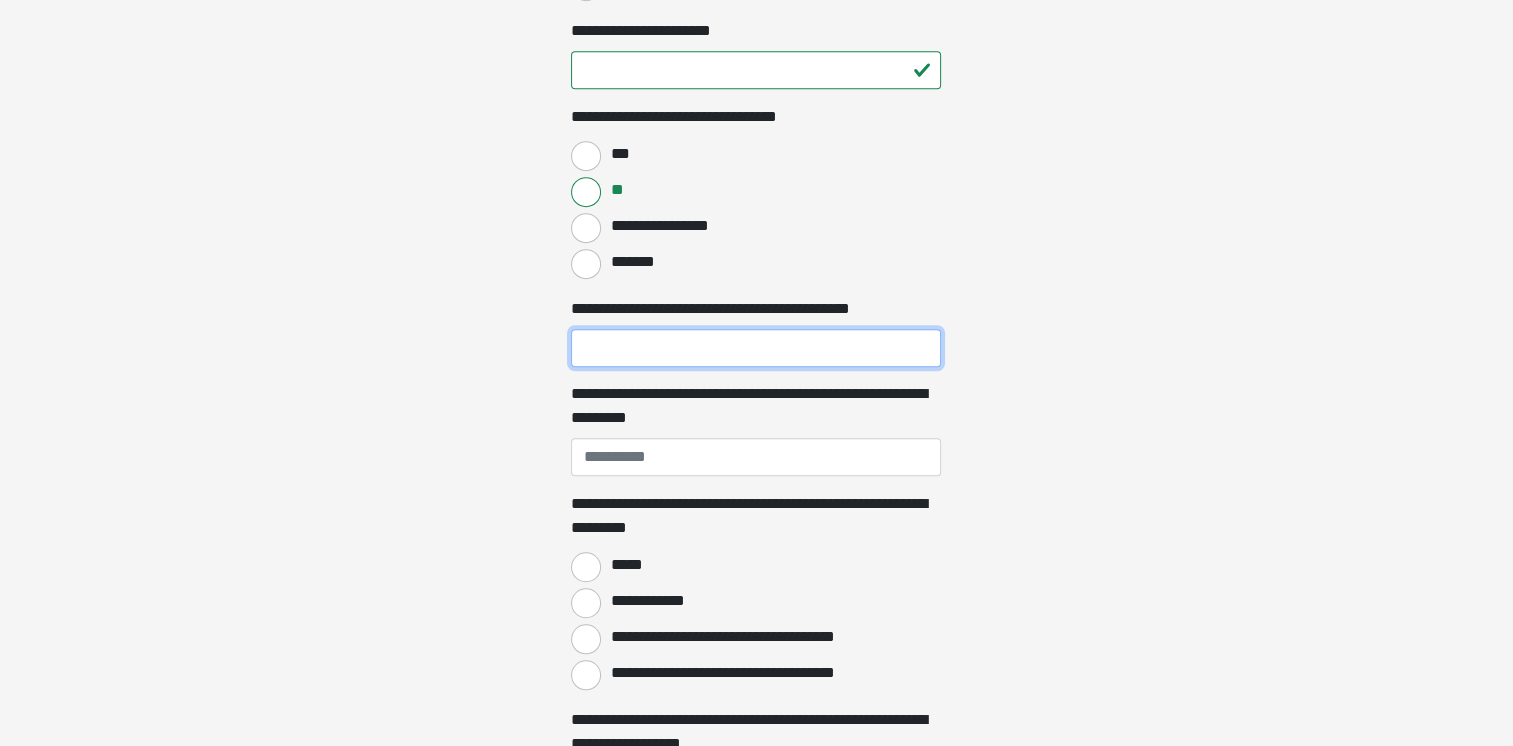 click on "**********" at bounding box center (756, 348) 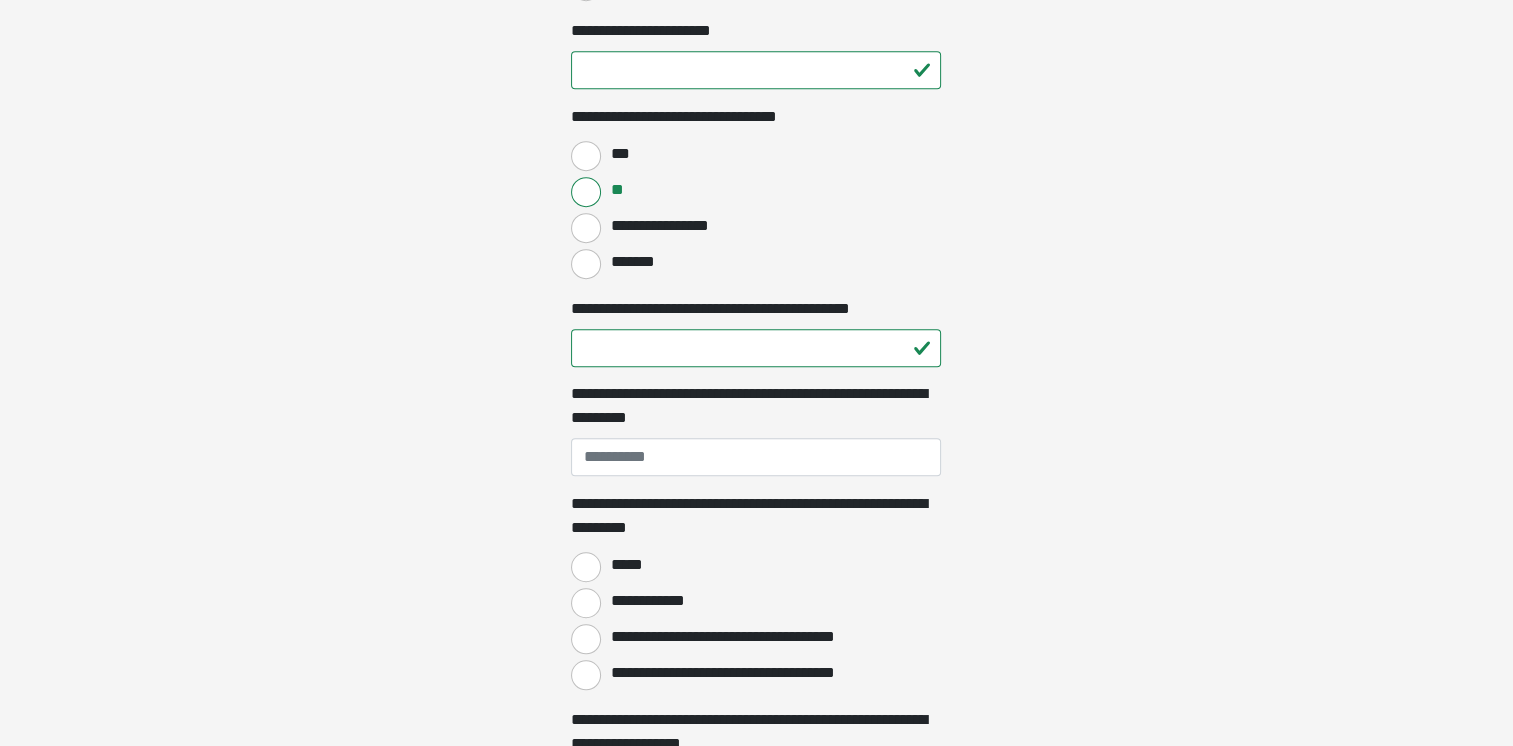 click on "**********" at bounding box center [756, -1027] 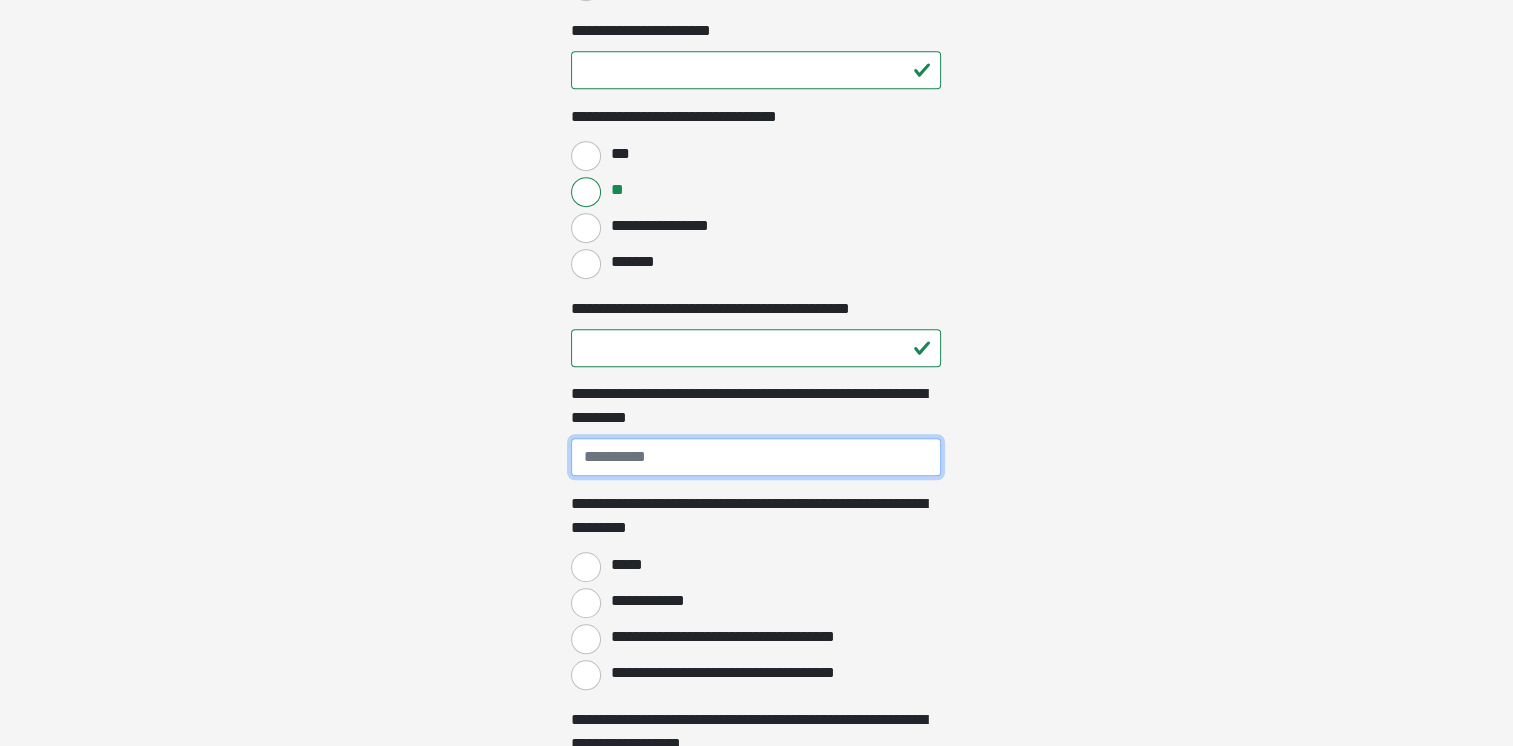 click on "**********" at bounding box center (756, 457) 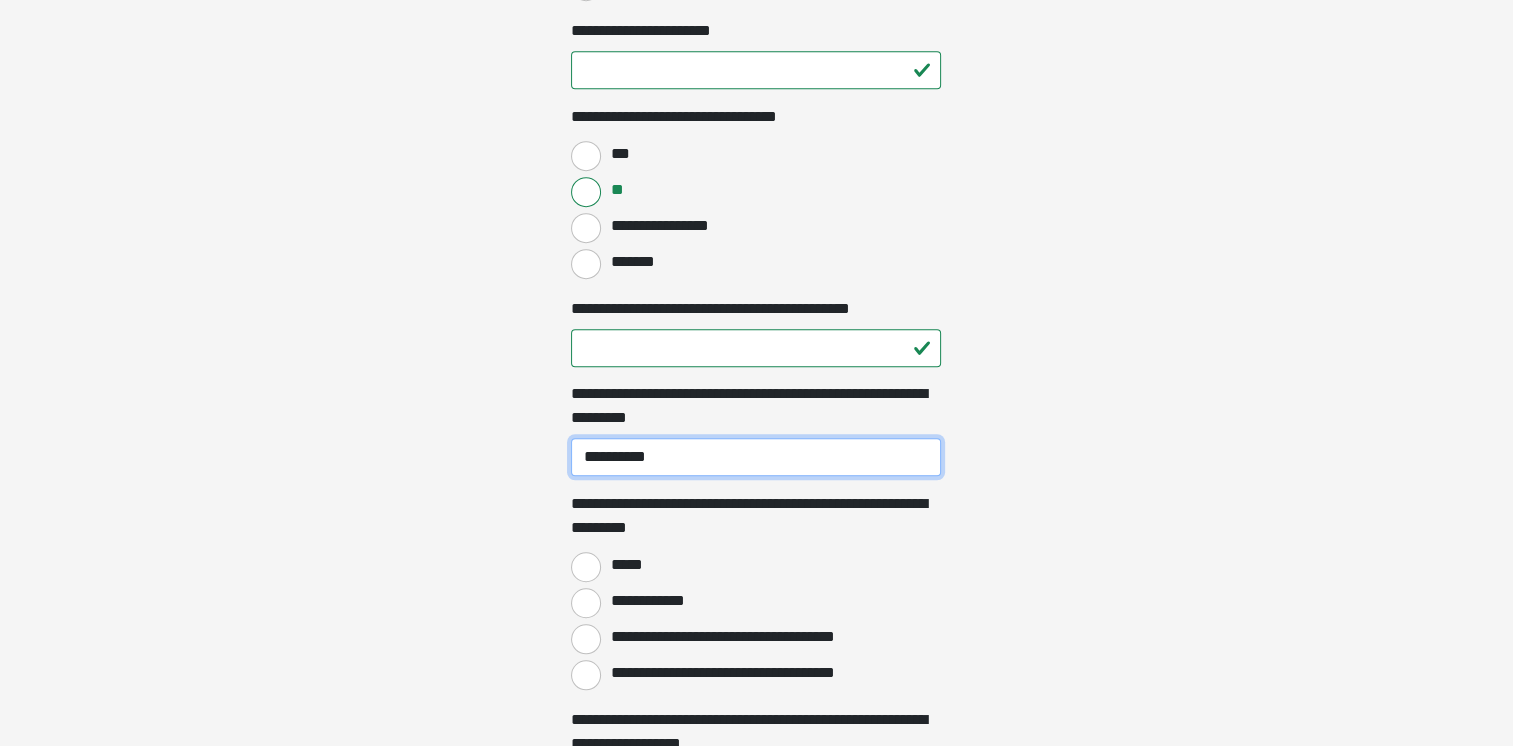 type on "**********" 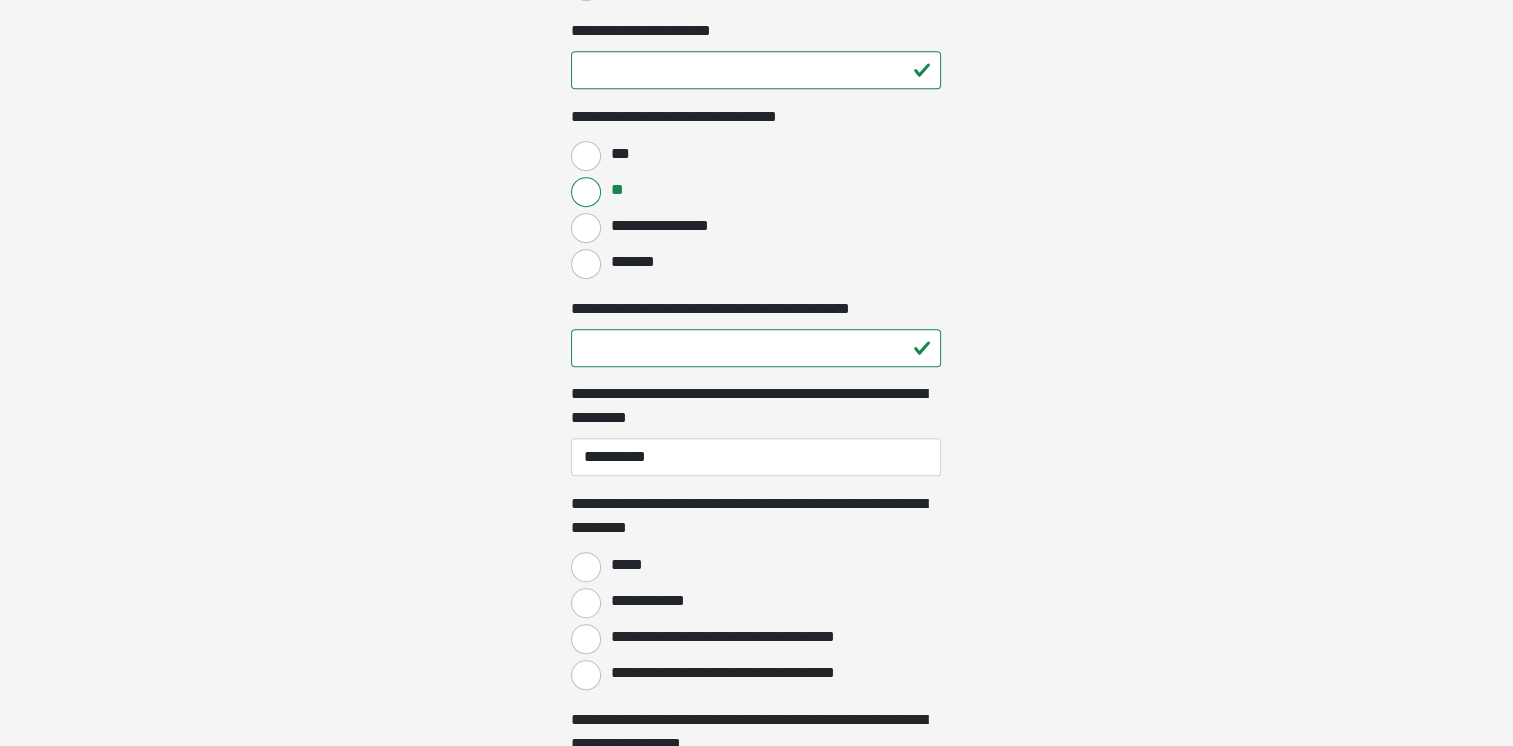click on "**********" at bounding box center (756, -1027) 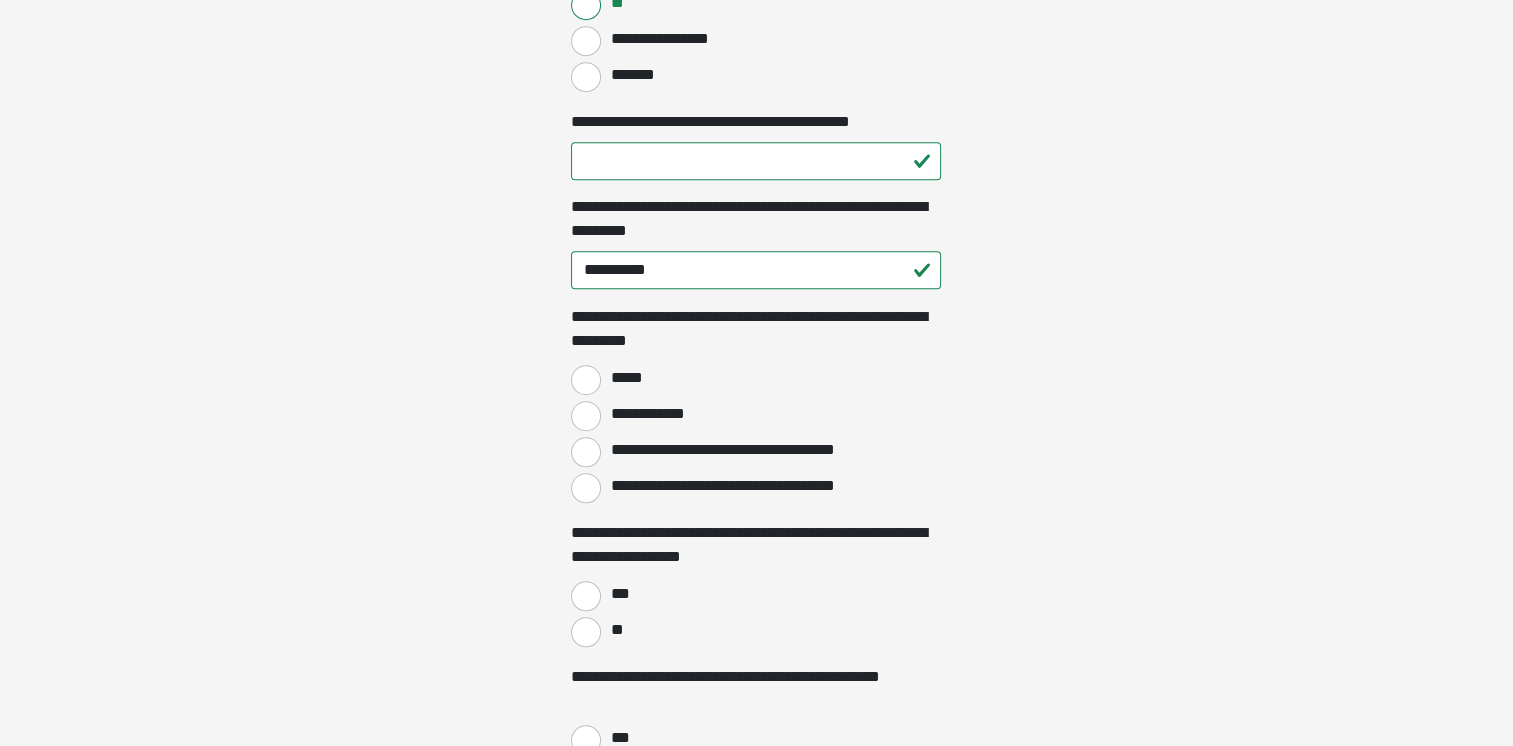 scroll, scrollTop: 1600, scrollLeft: 0, axis: vertical 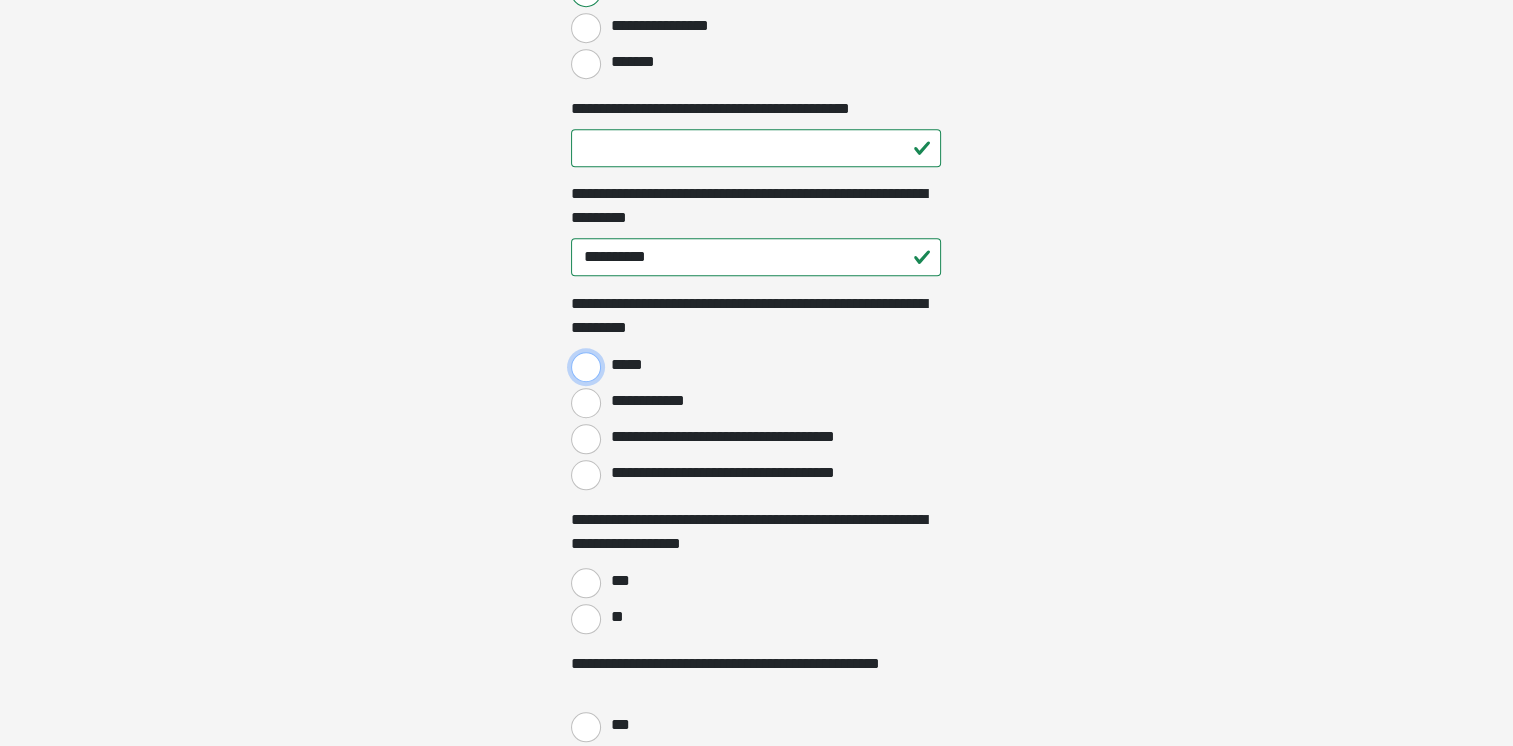 click on "*****" at bounding box center [586, 367] 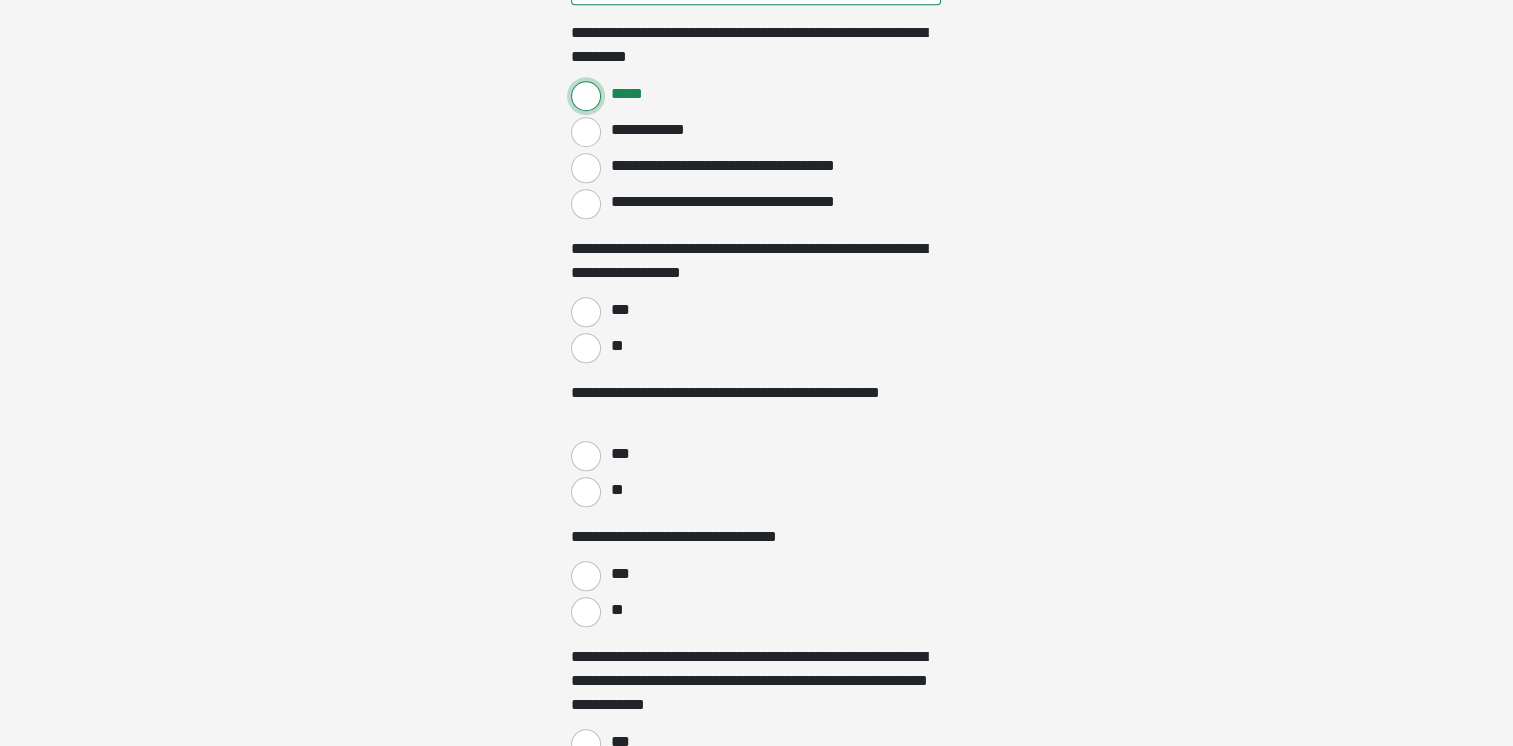 scroll, scrollTop: 1900, scrollLeft: 0, axis: vertical 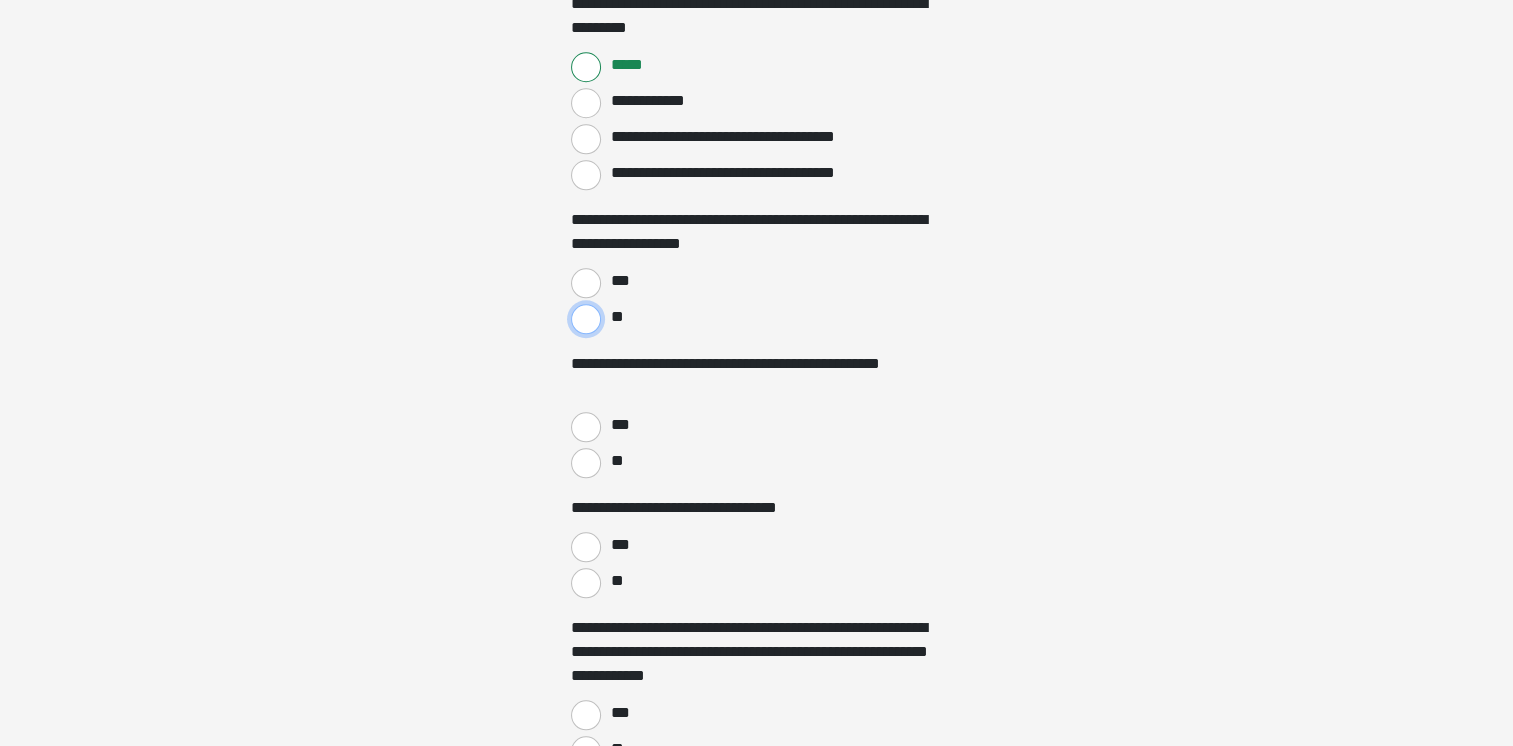 click on "**" at bounding box center (586, 319) 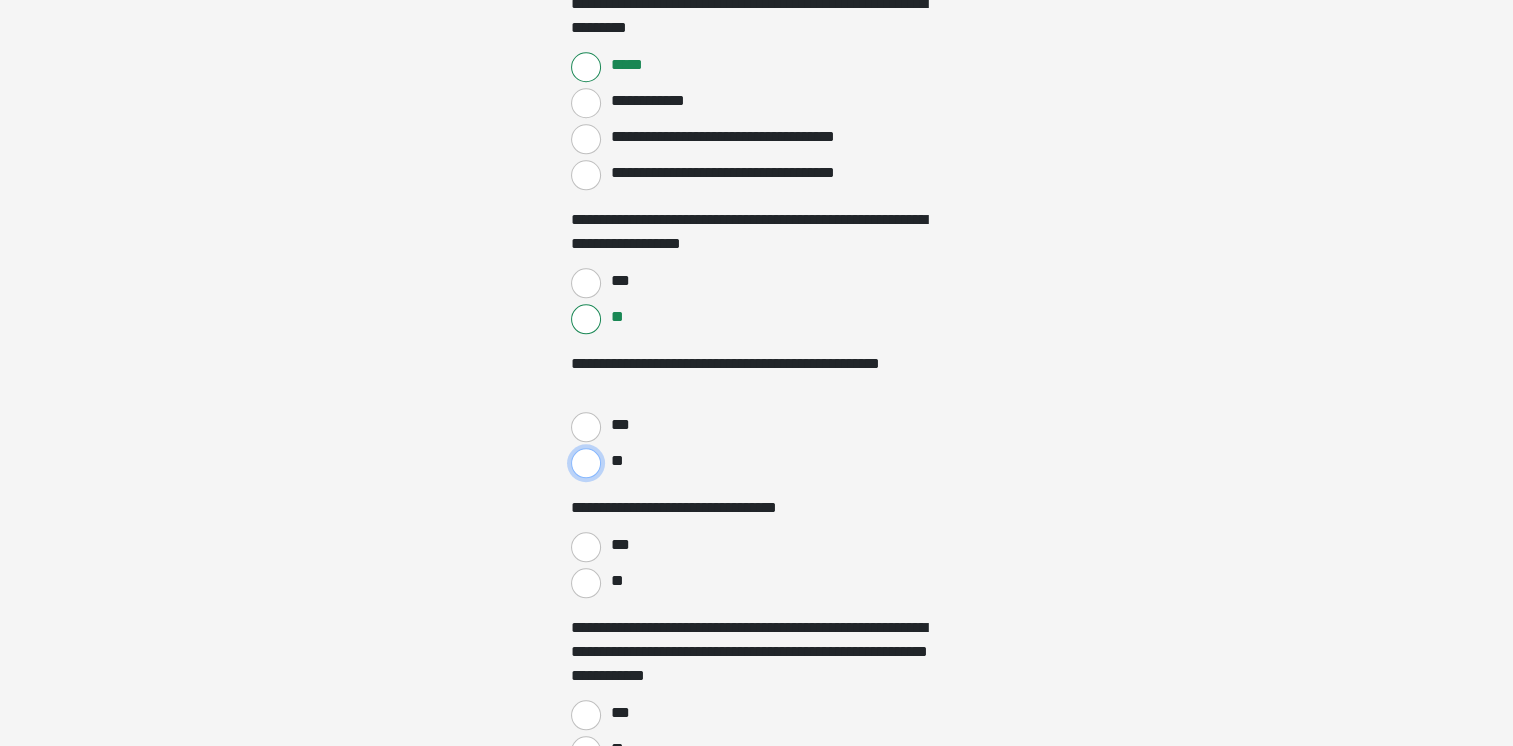 click on "**" at bounding box center [586, 463] 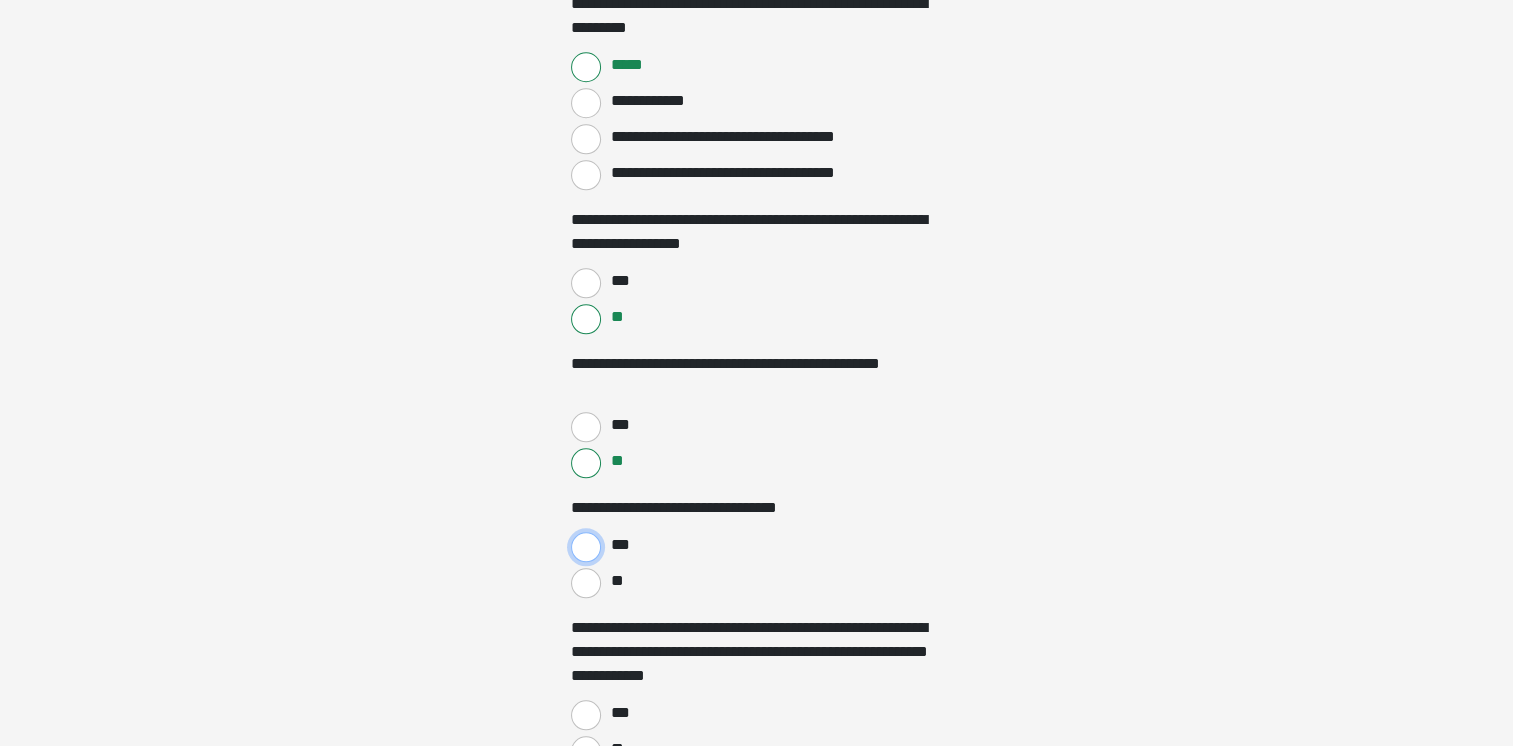 click on "***" at bounding box center [586, 547] 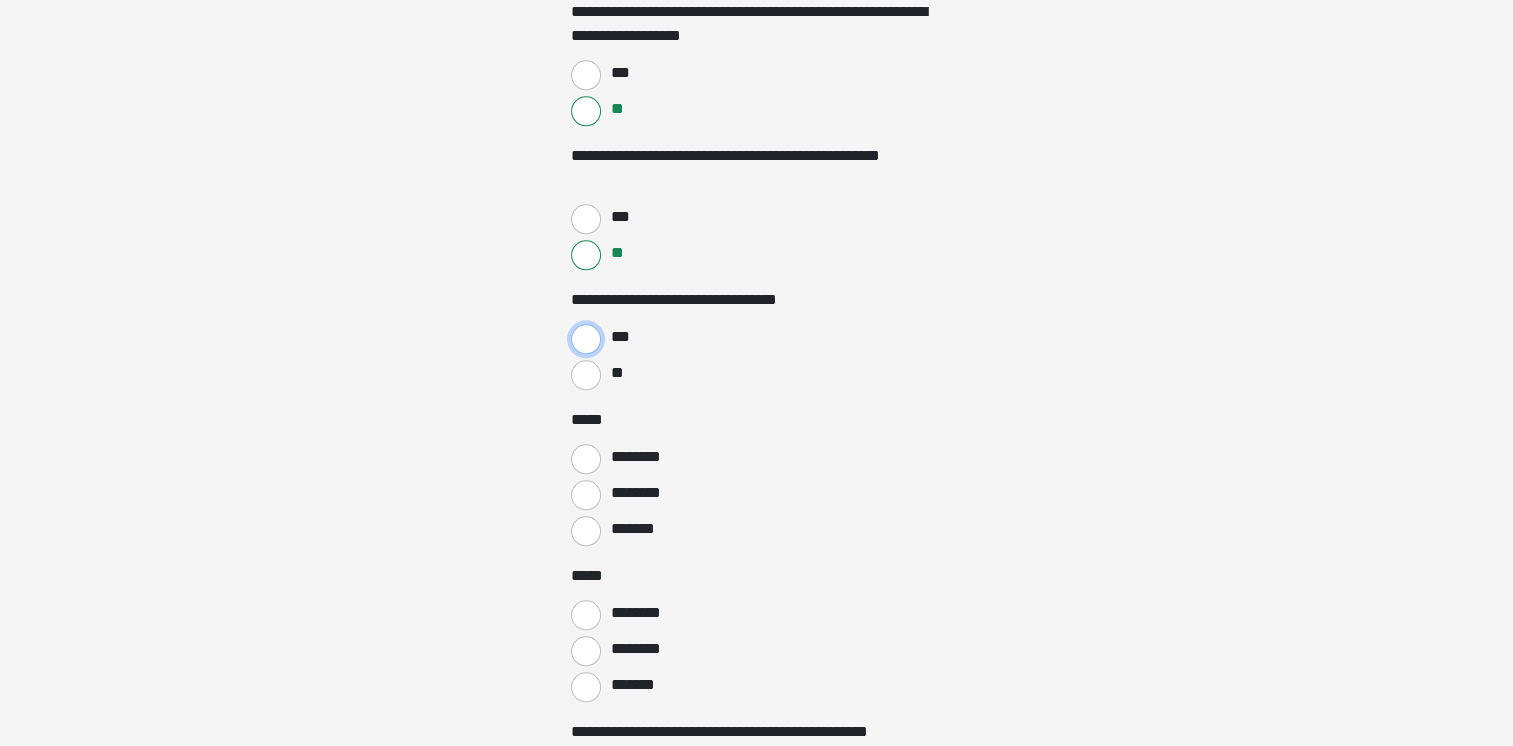 scroll, scrollTop: 2200, scrollLeft: 0, axis: vertical 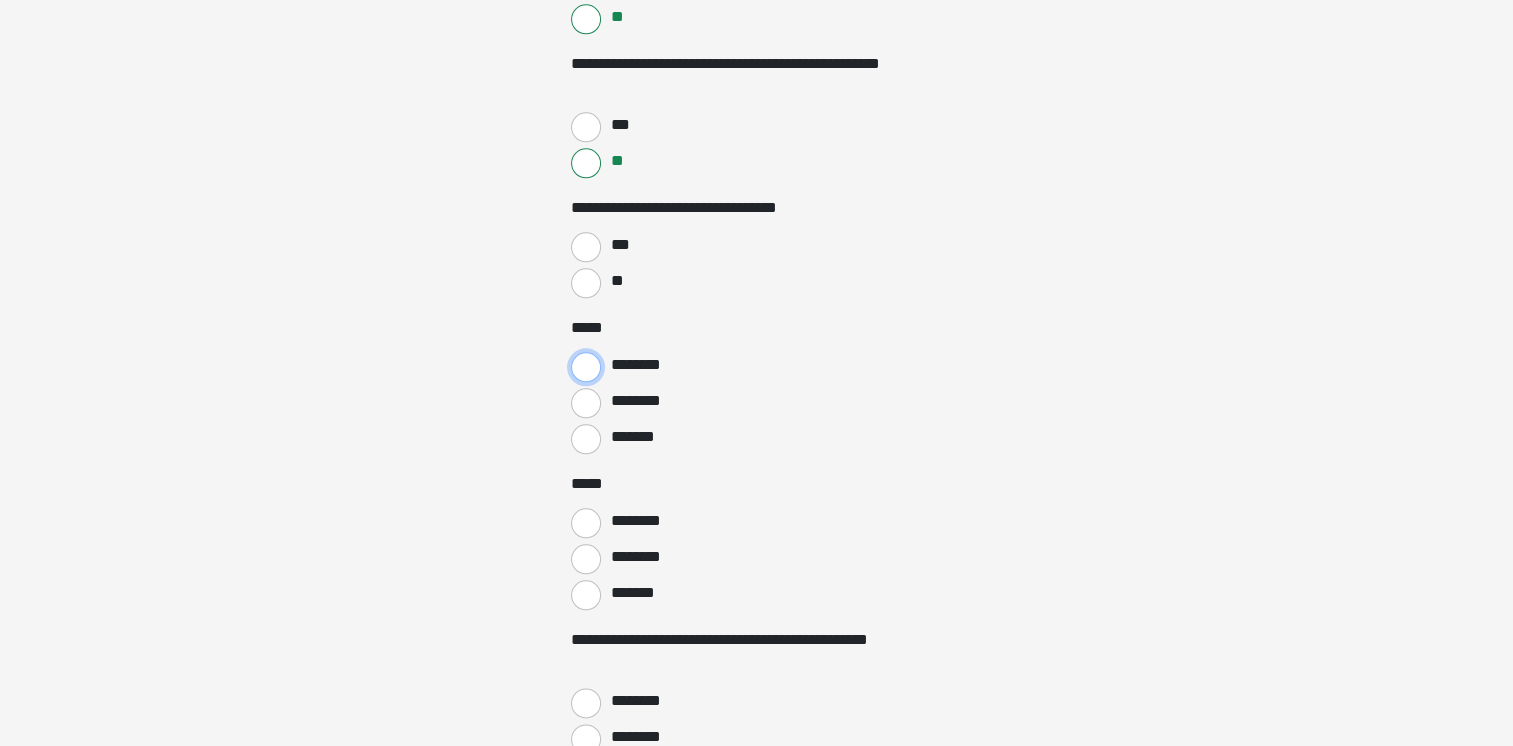 click on "********" at bounding box center [586, 367] 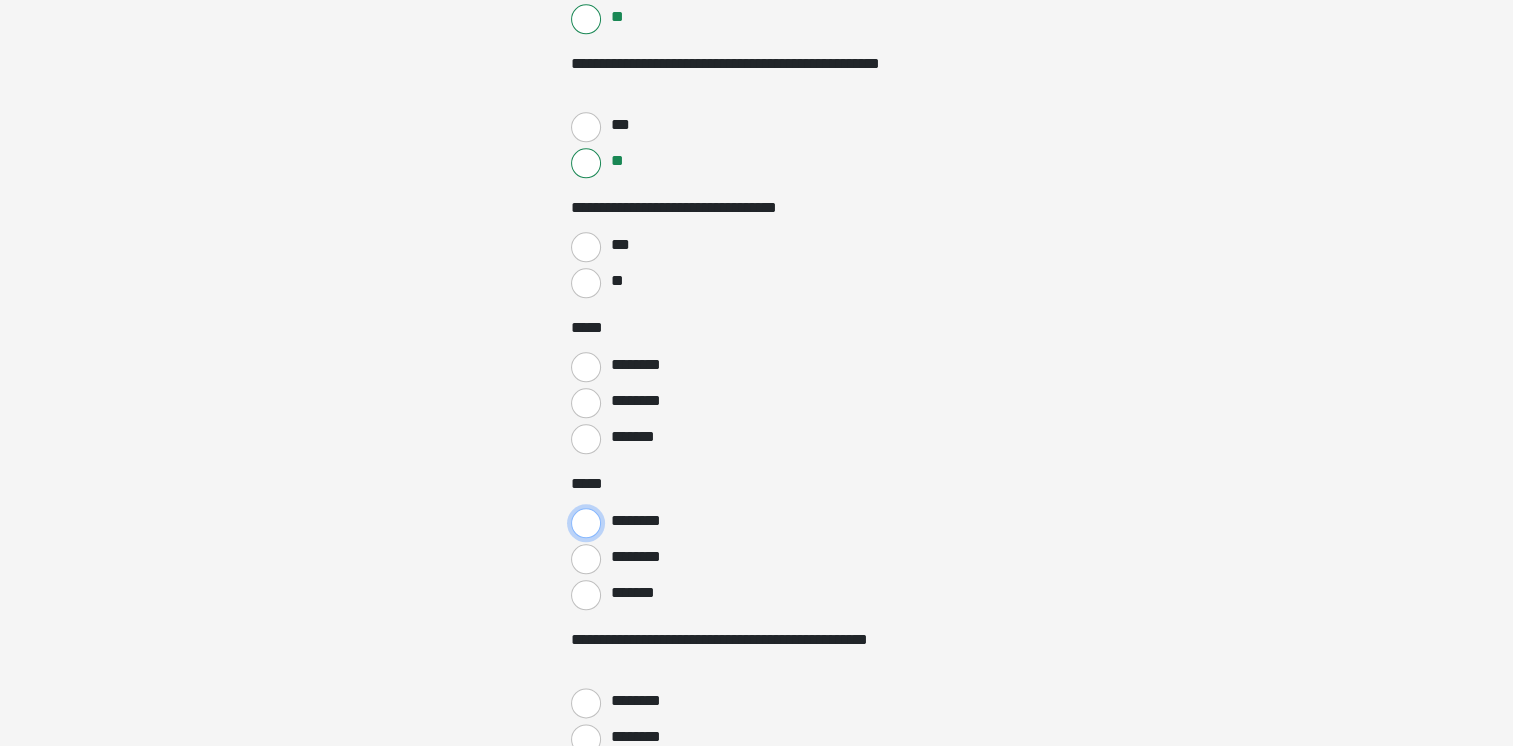 click on "********" at bounding box center [586, 523] 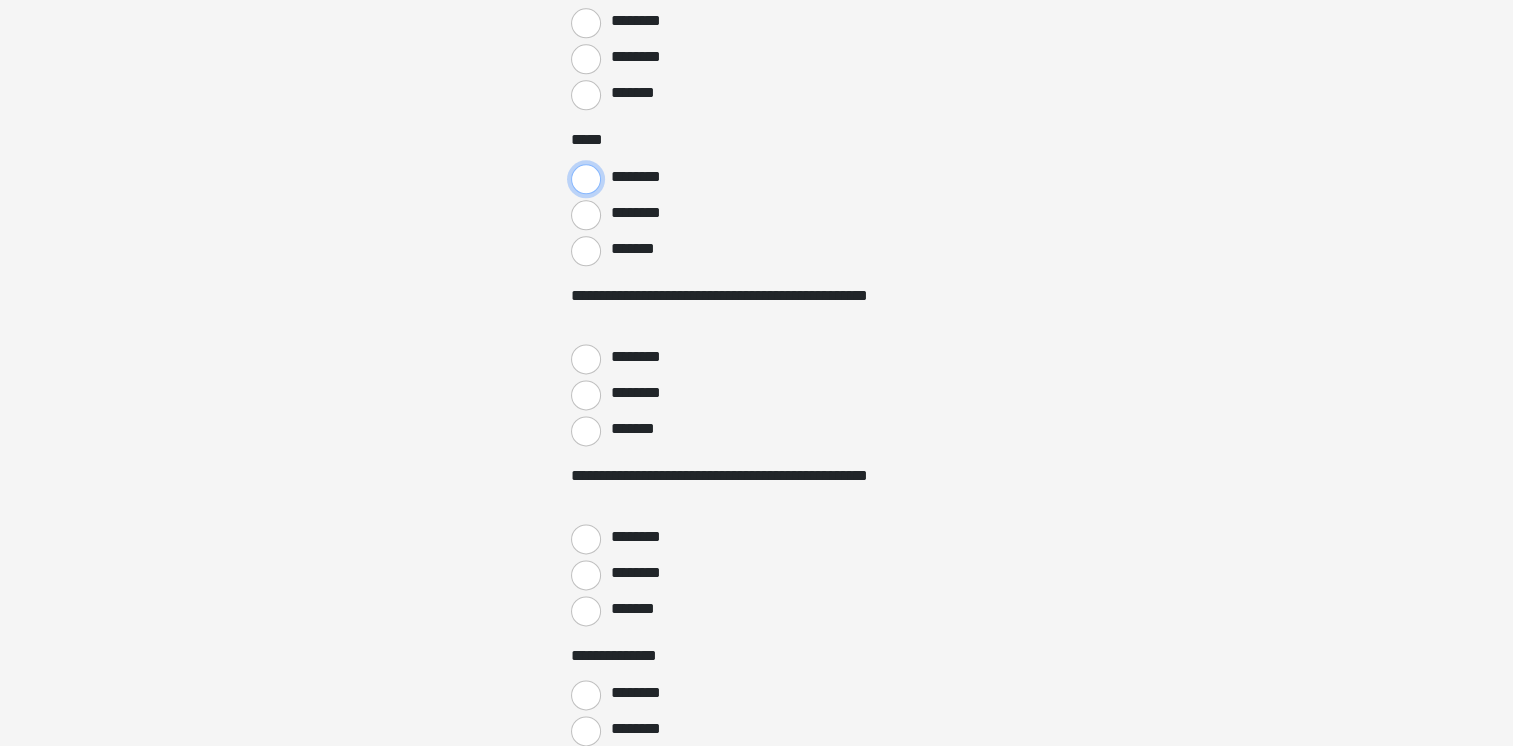 scroll, scrollTop: 2600, scrollLeft: 0, axis: vertical 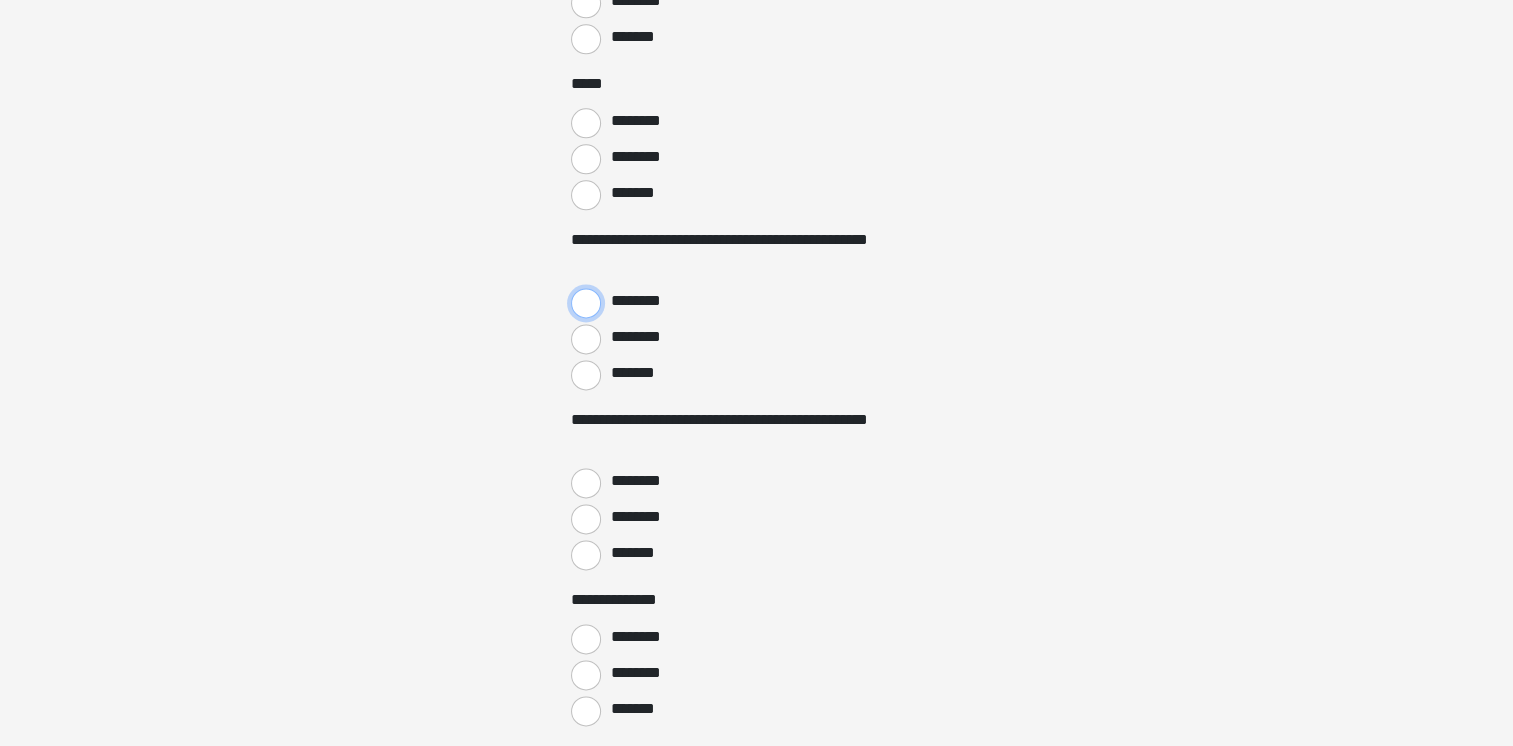 click on "********" at bounding box center [586, 303] 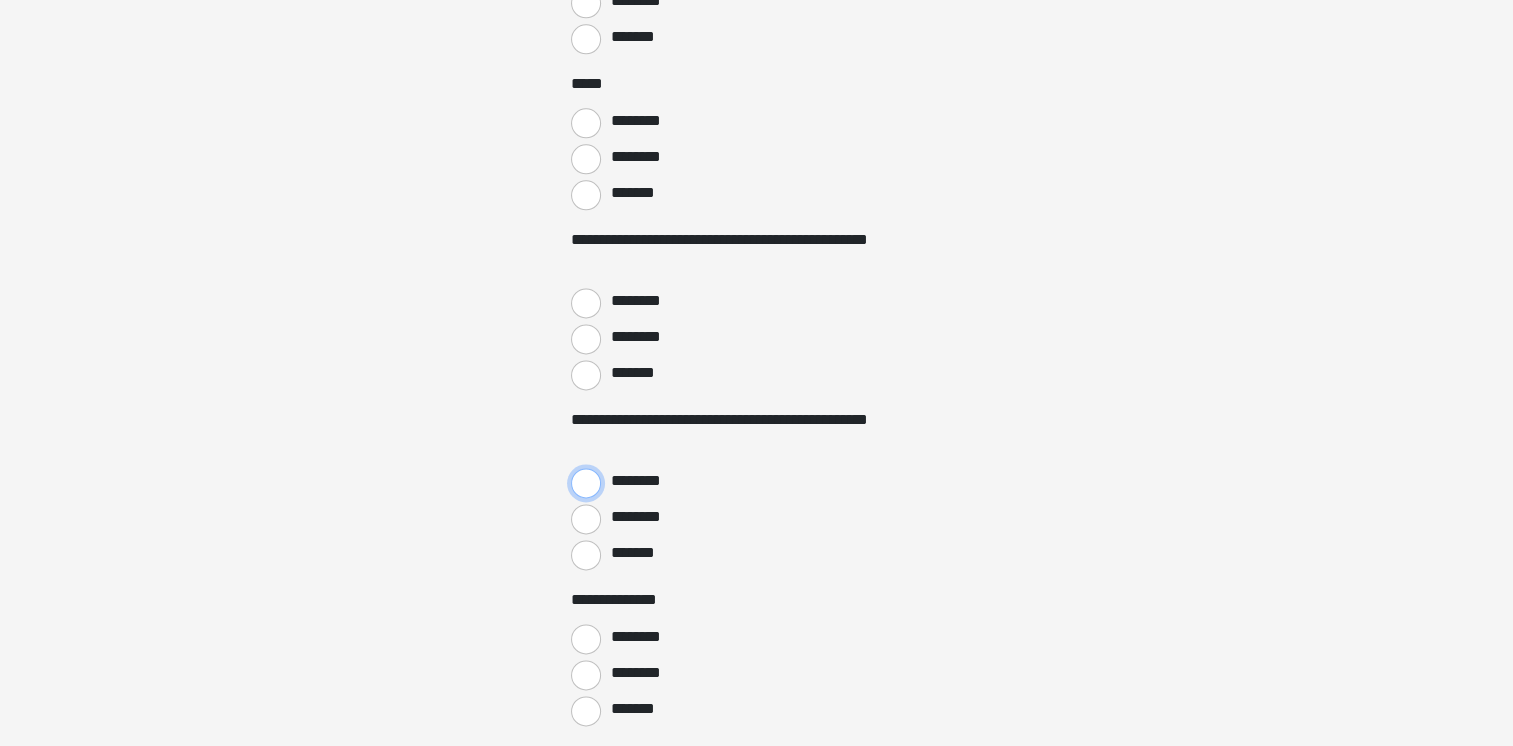 click on "********" at bounding box center [586, 483] 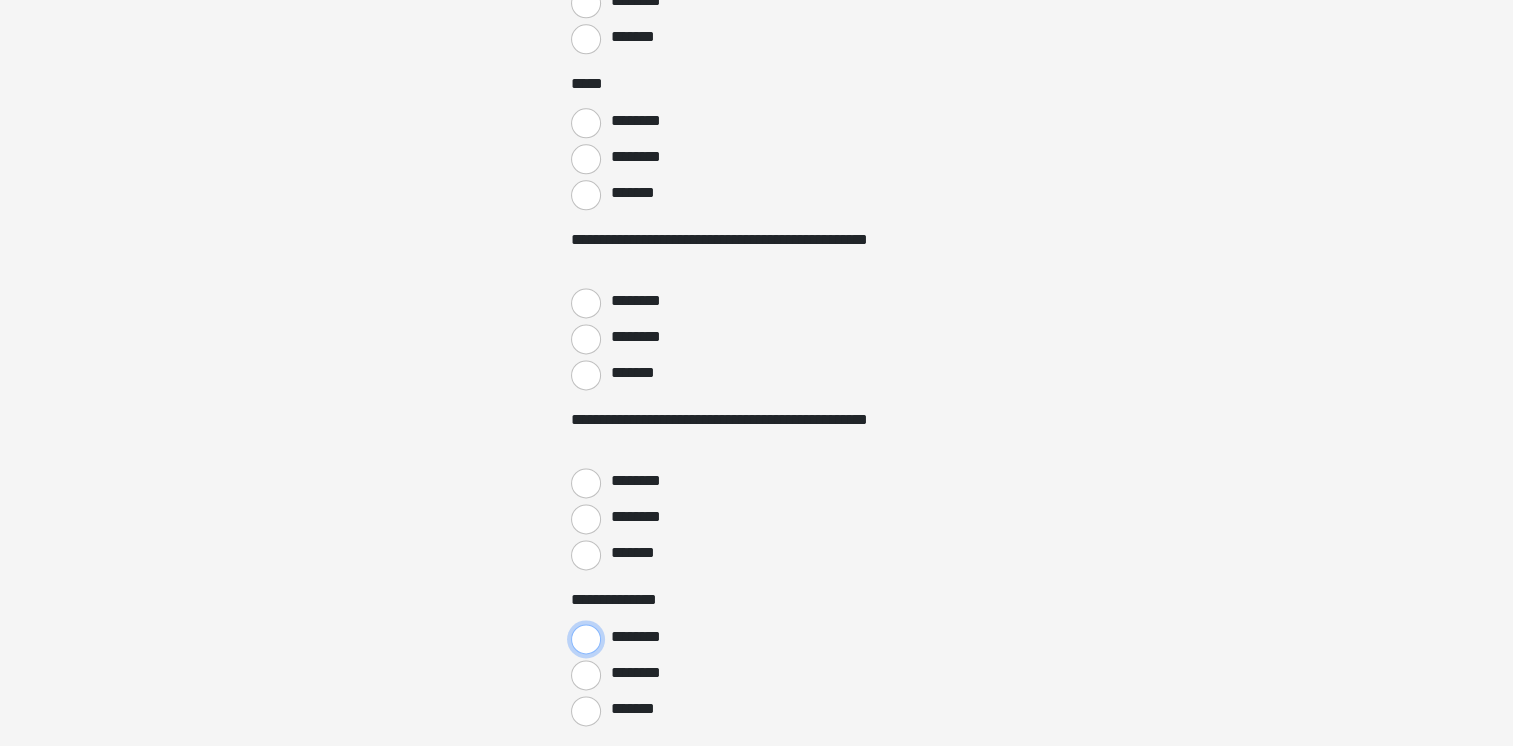click on "********" at bounding box center [586, 639] 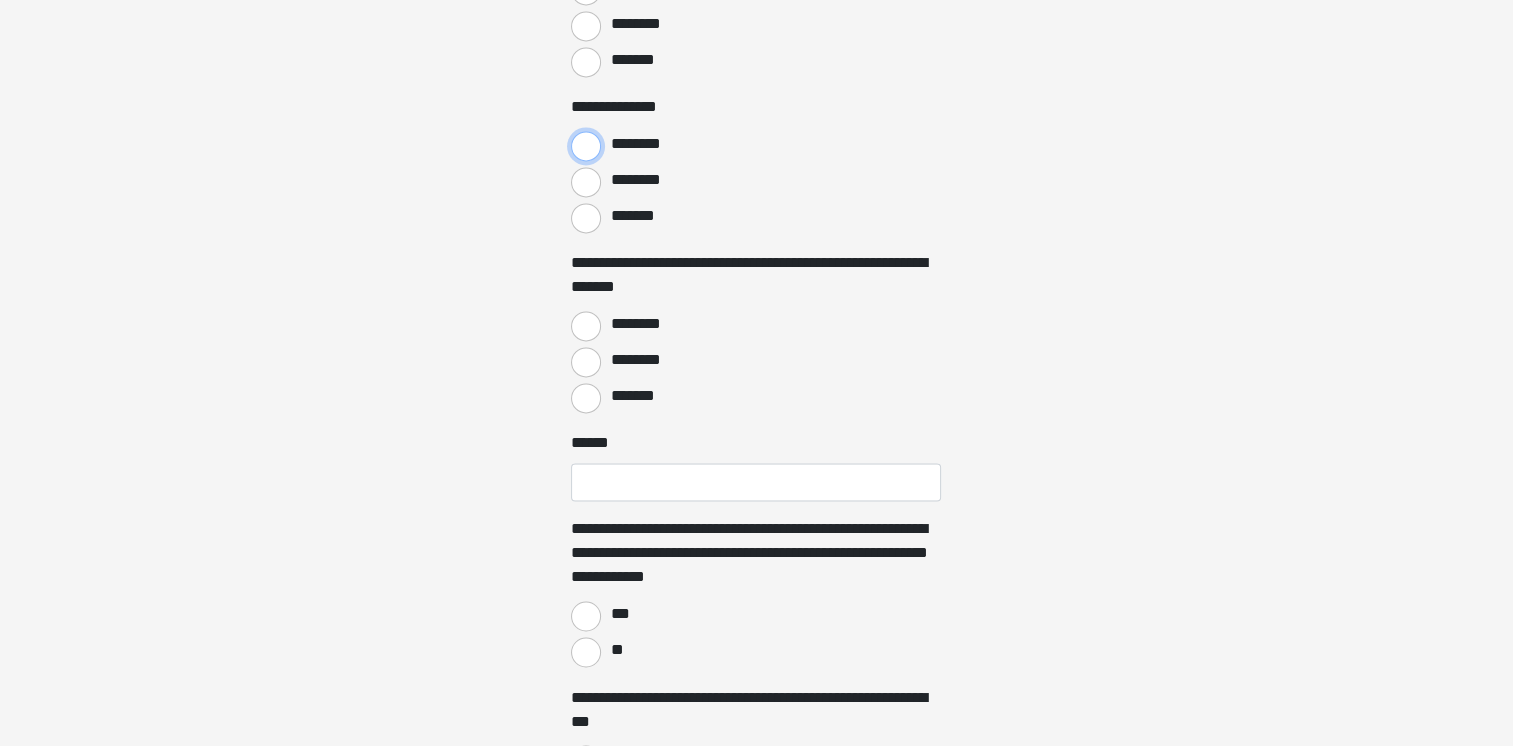 scroll, scrollTop: 3100, scrollLeft: 0, axis: vertical 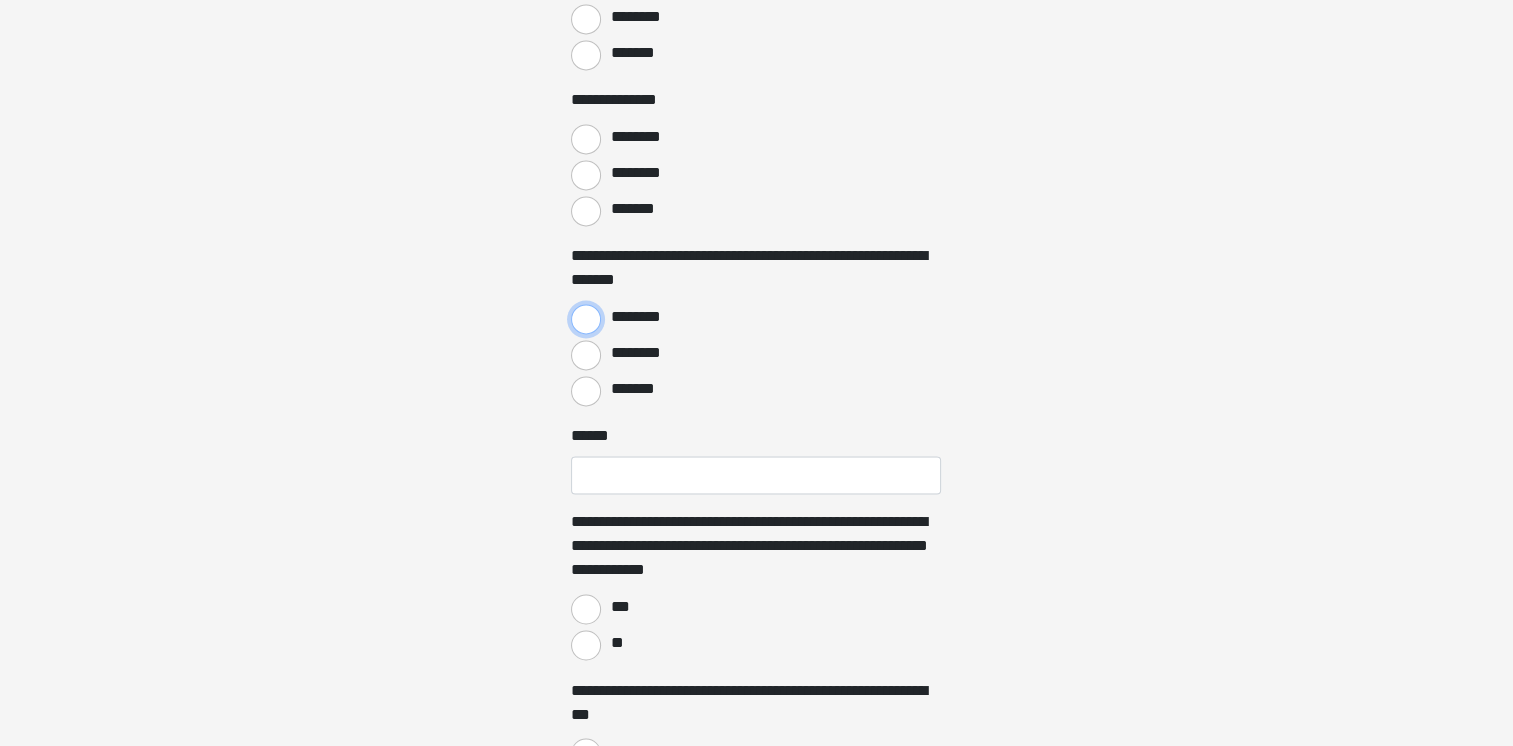 click on "********" at bounding box center (586, 319) 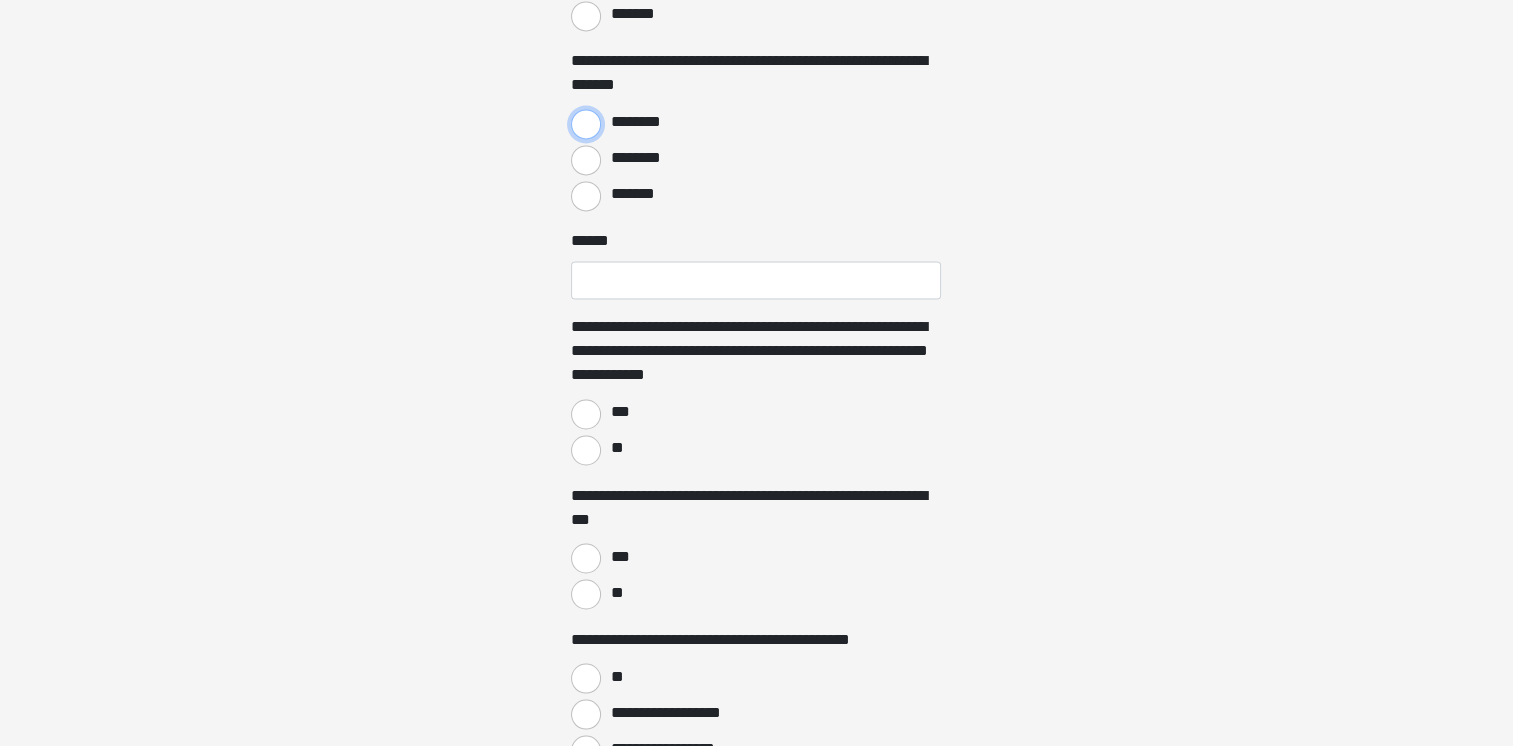 scroll, scrollTop: 3300, scrollLeft: 0, axis: vertical 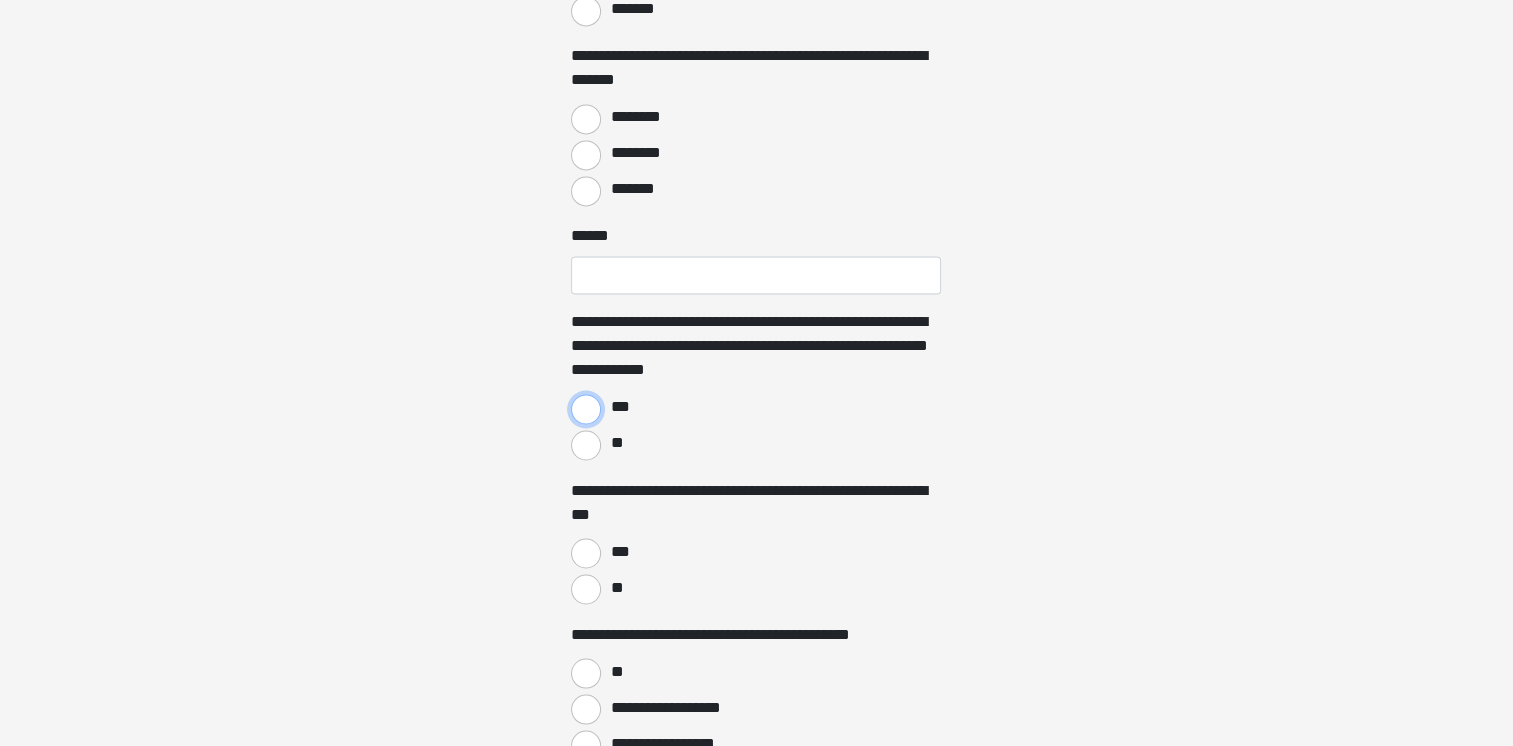 click on "***" at bounding box center [586, 409] 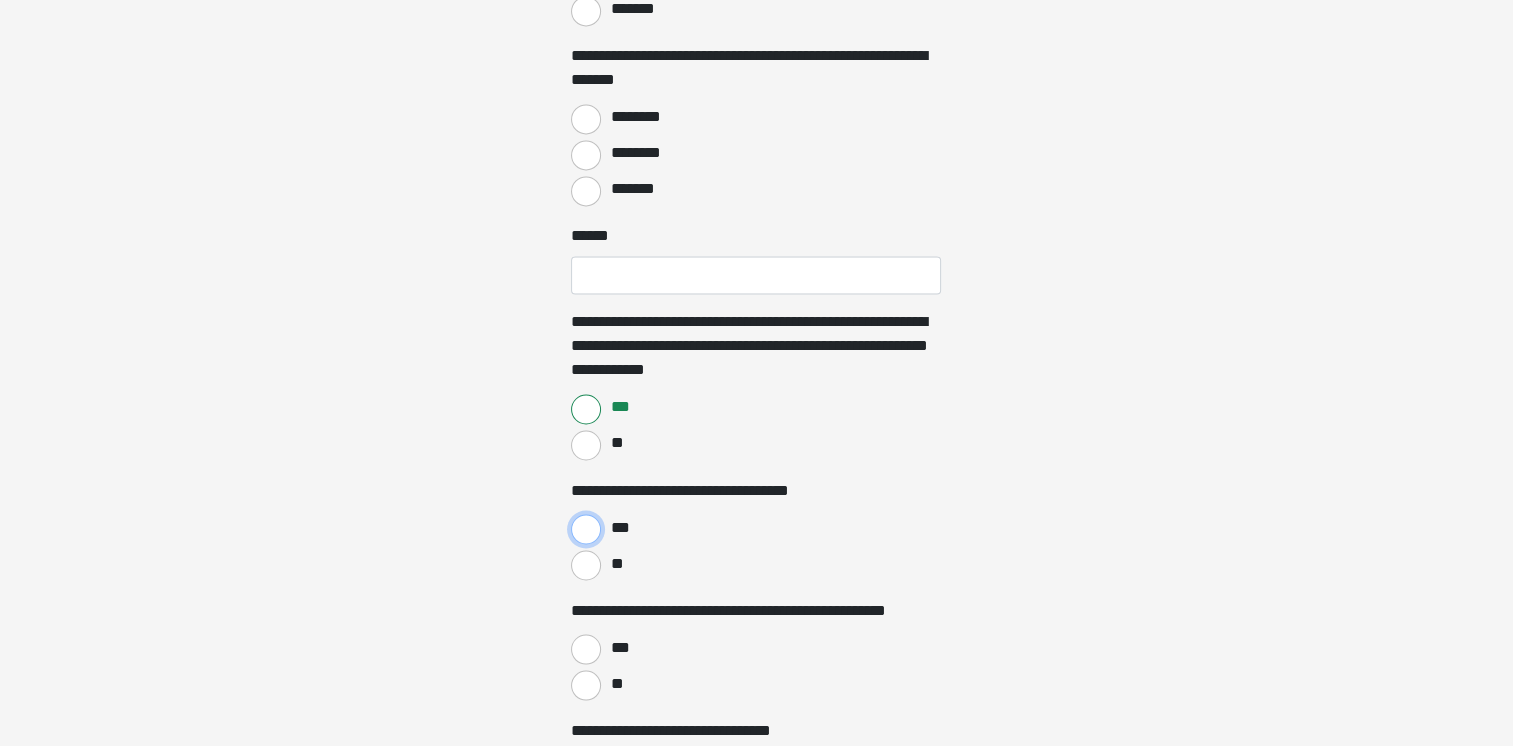 click on "***" at bounding box center (586, 529) 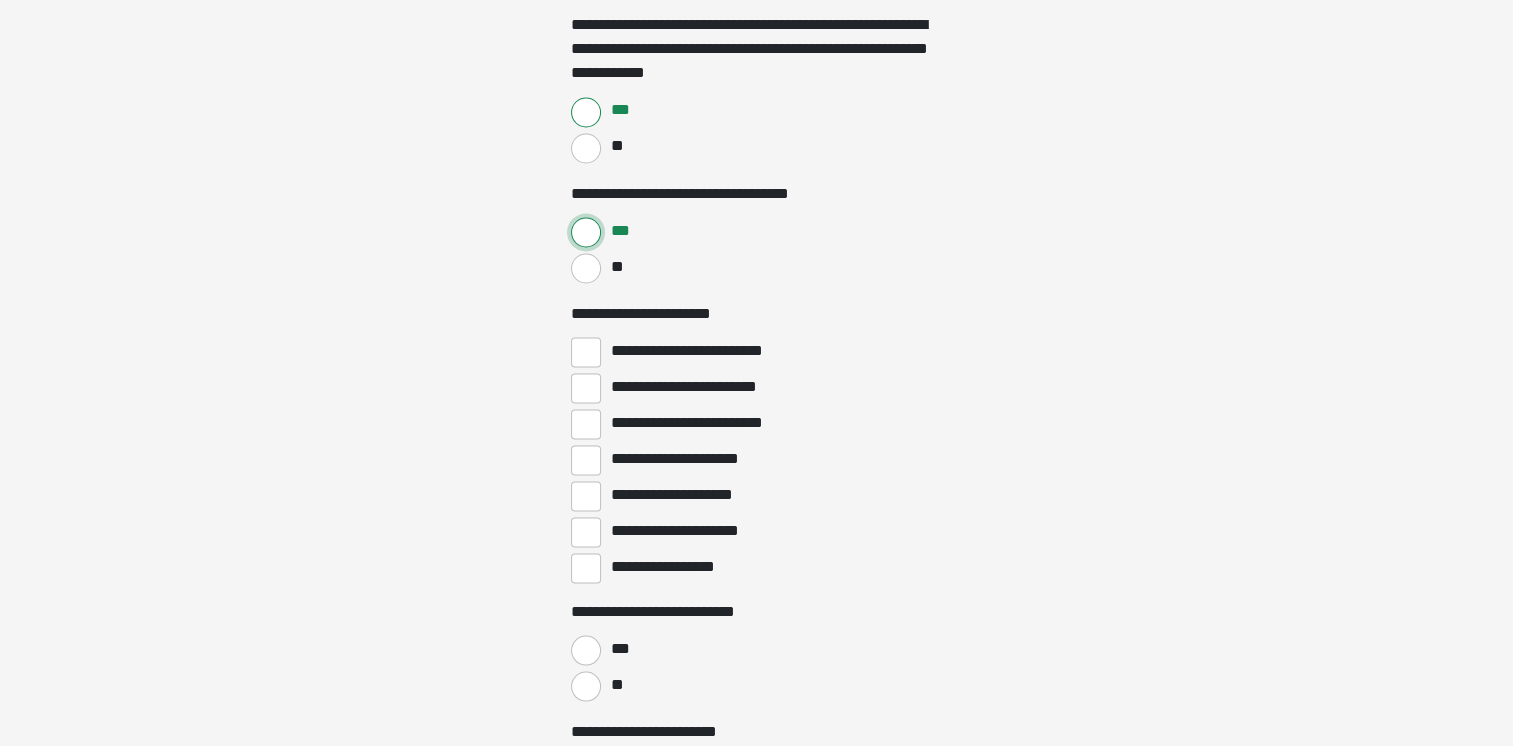 scroll, scrollTop: 3600, scrollLeft: 0, axis: vertical 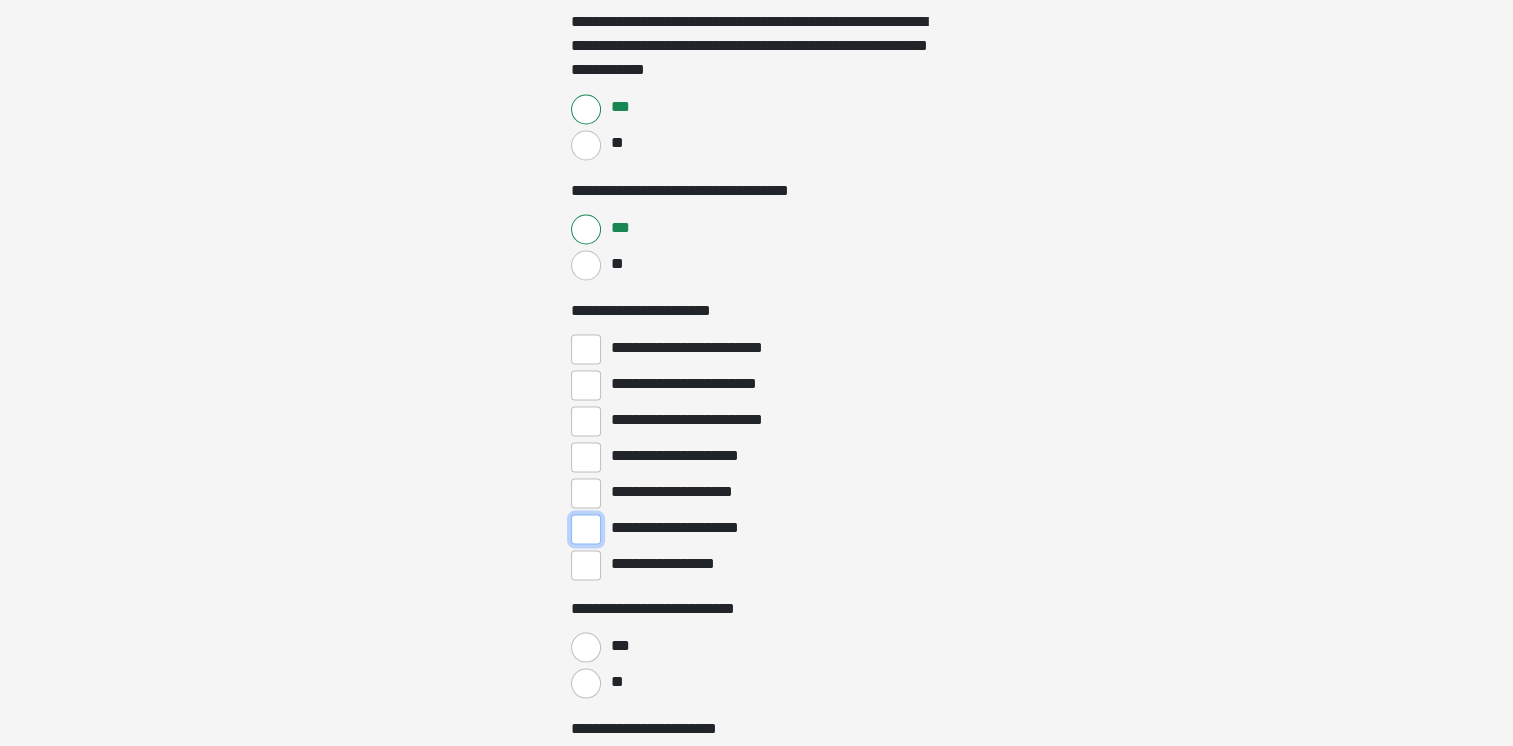 click on "**********" at bounding box center (586, 529) 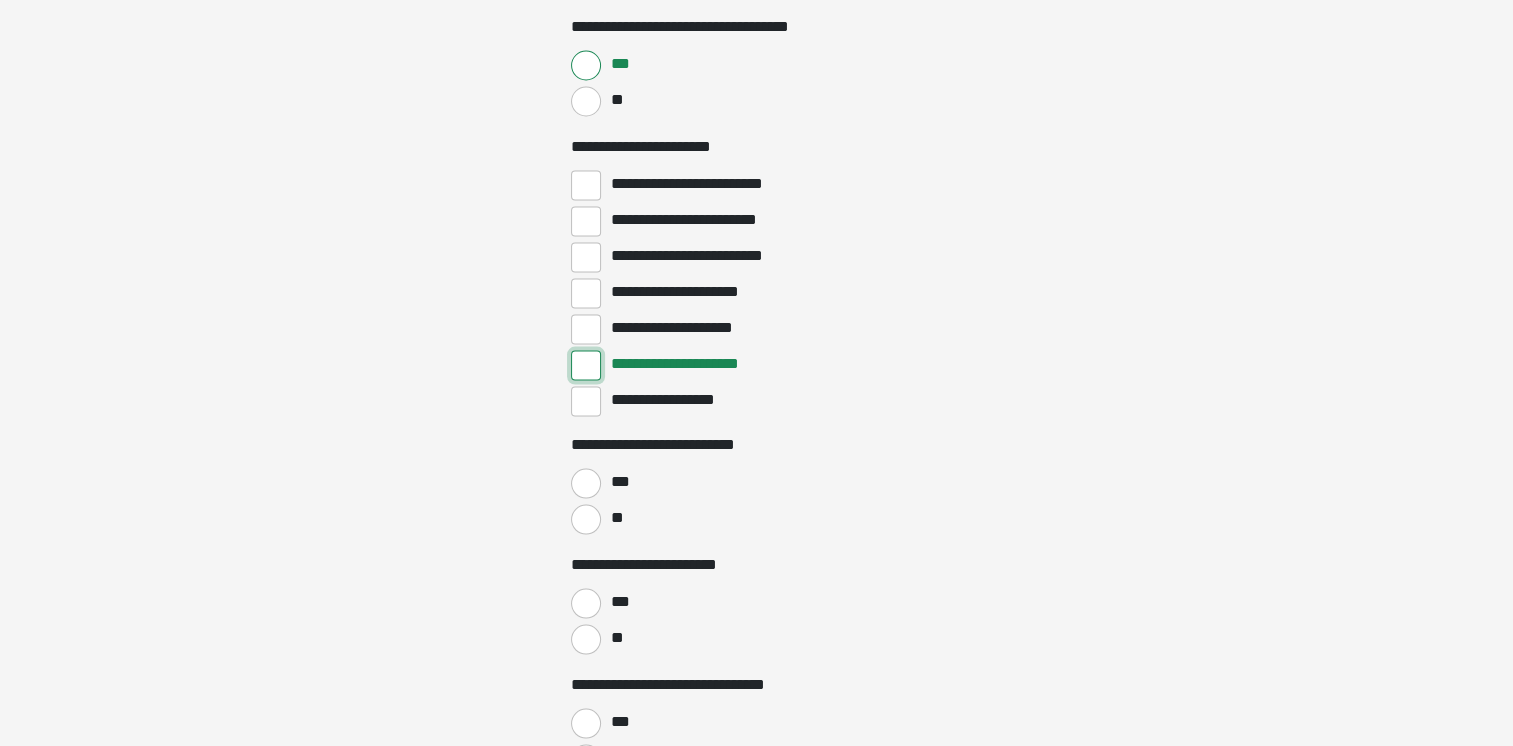 scroll, scrollTop: 3800, scrollLeft: 0, axis: vertical 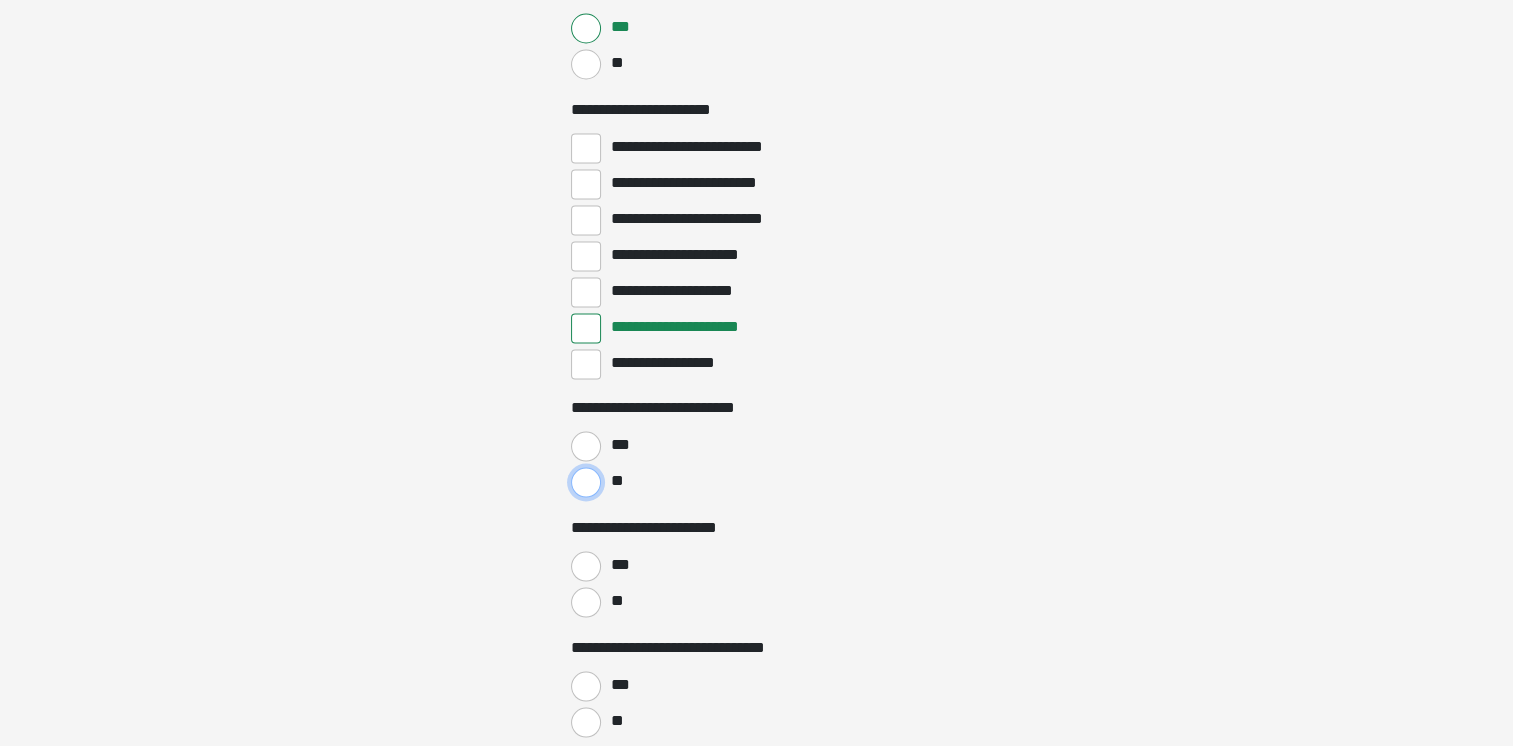 click on "**" at bounding box center [586, 483] 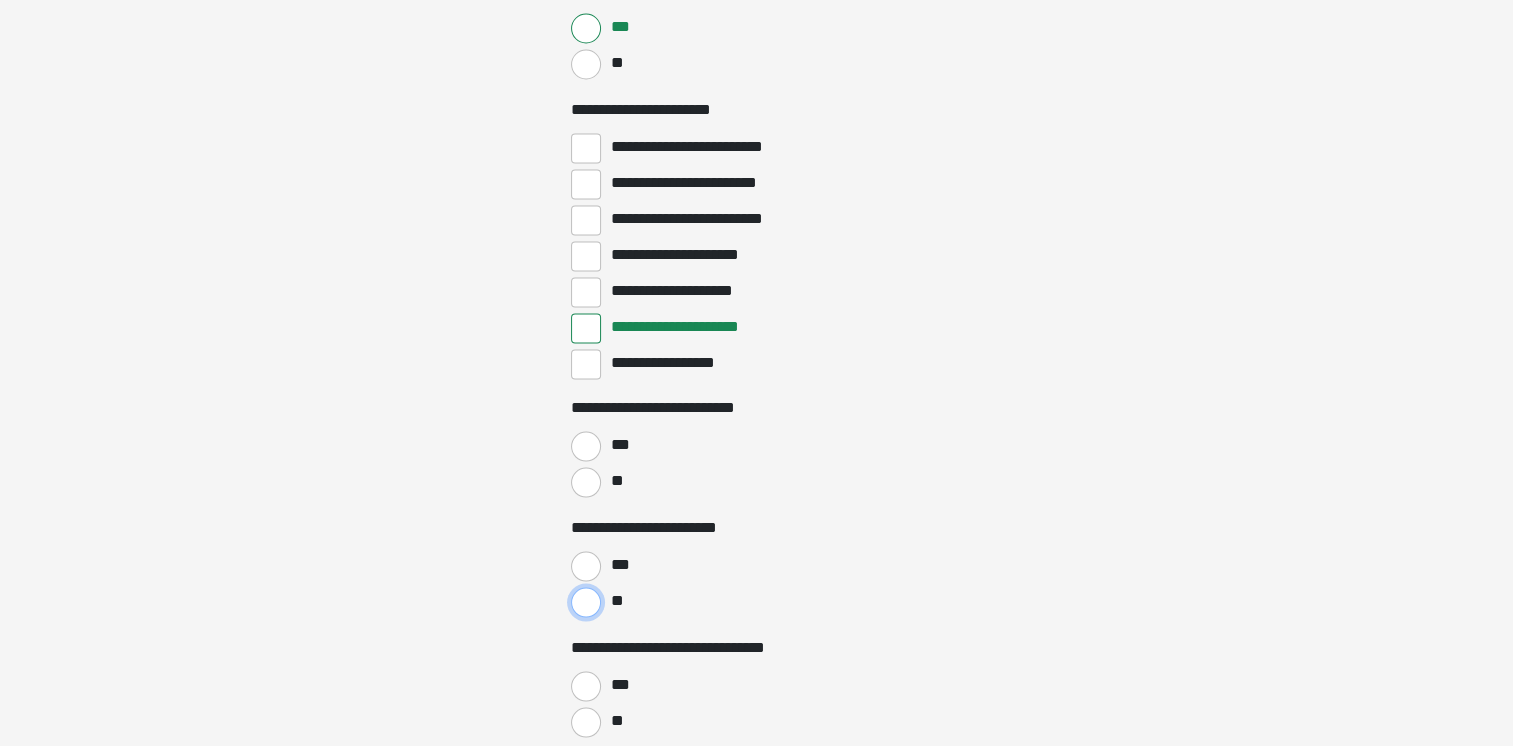click on "**" at bounding box center [586, 603] 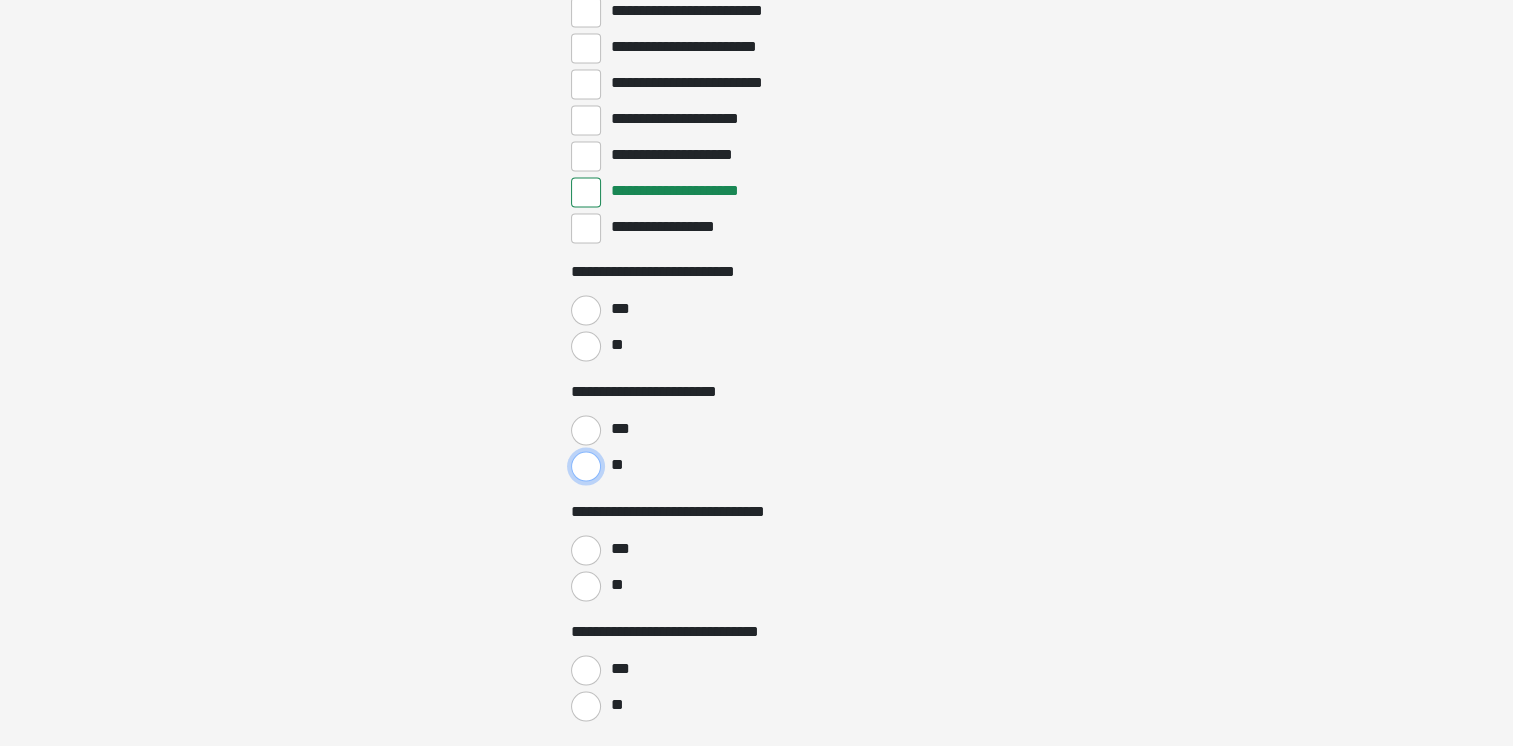 scroll, scrollTop: 4100, scrollLeft: 0, axis: vertical 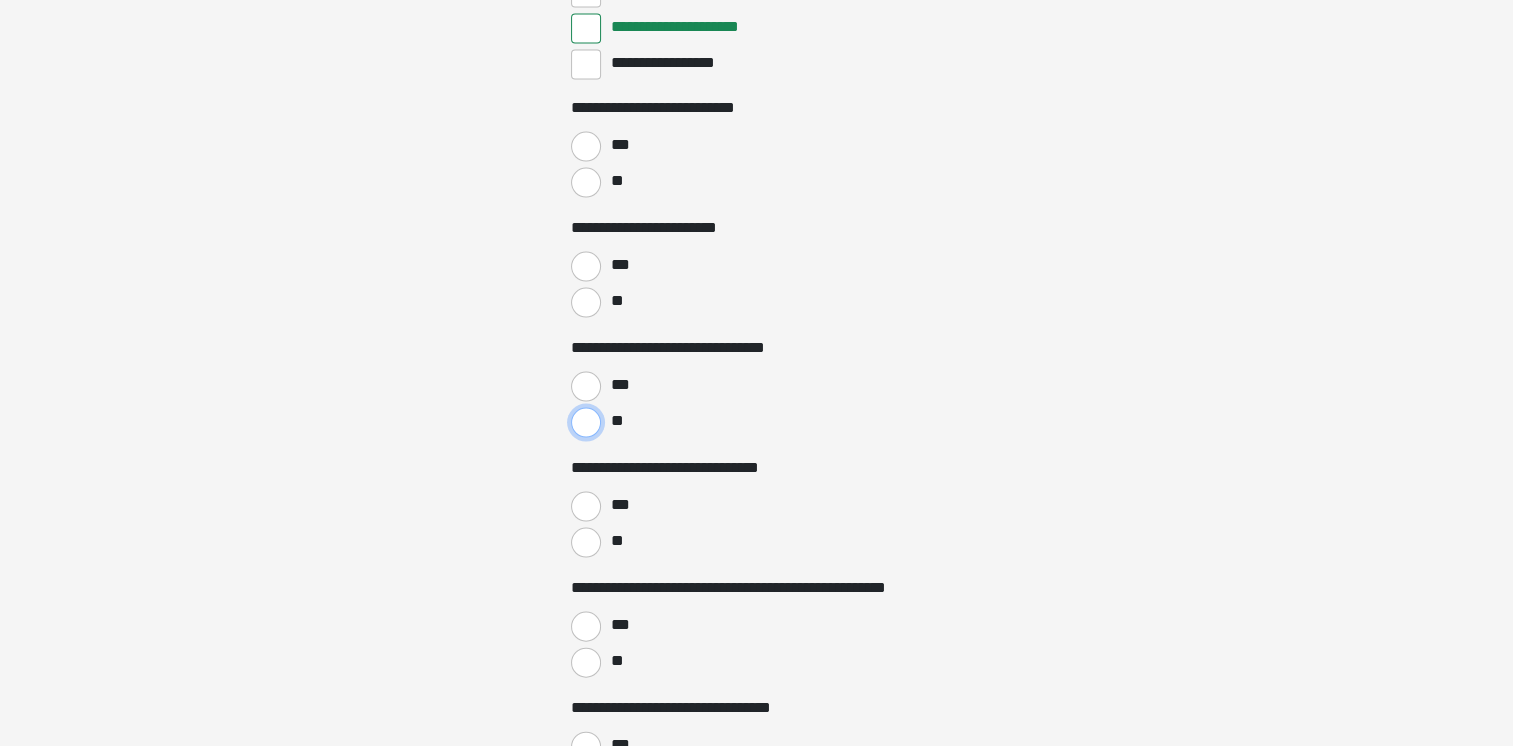 click on "**" at bounding box center (586, 423) 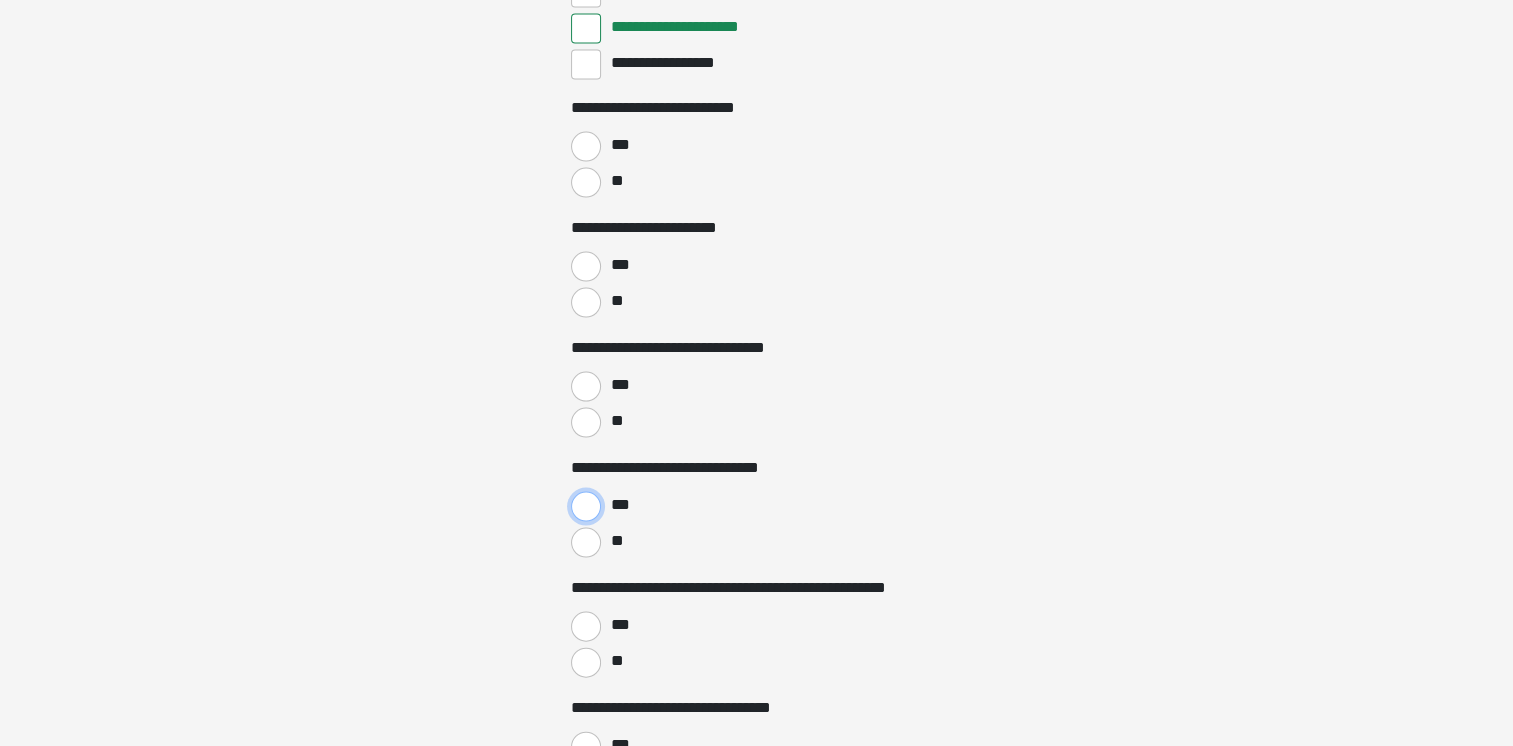 click on "***" at bounding box center (586, 507) 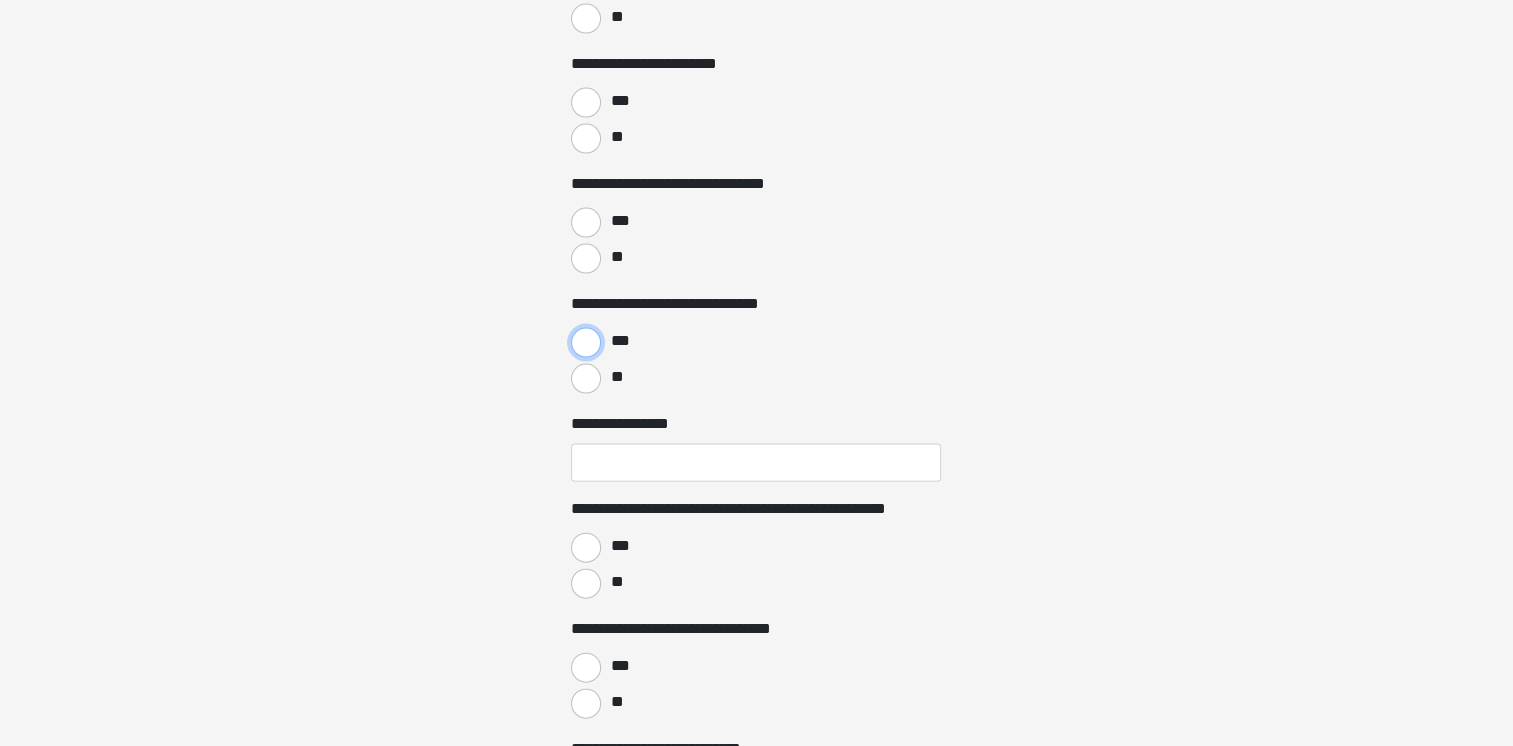scroll, scrollTop: 4300, scrollLeft: 0, axis: vertical 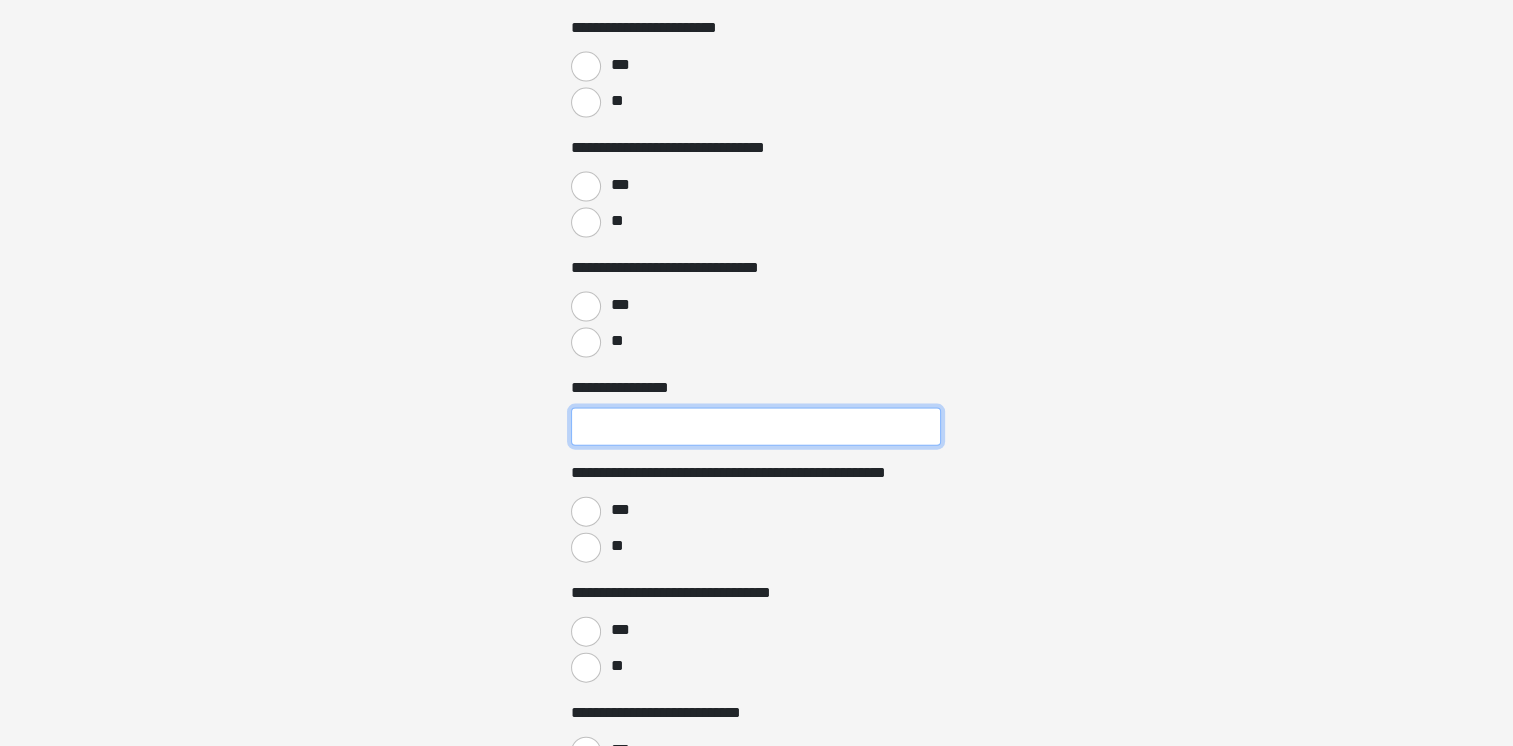 click on "**********" at bounding box center (756, 427) 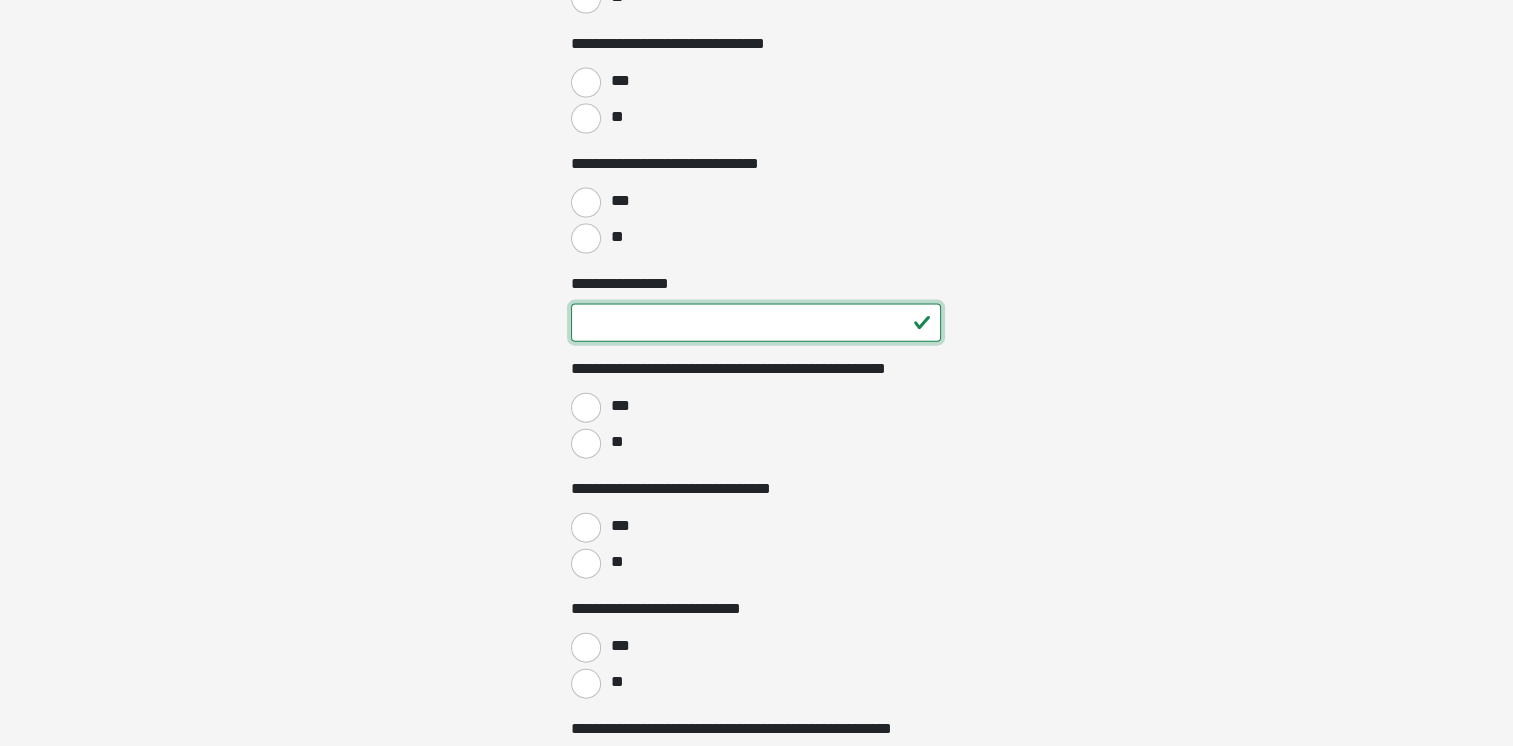 scroll, scrollTop: 4500, scrollLeft: 0, axis: vertical 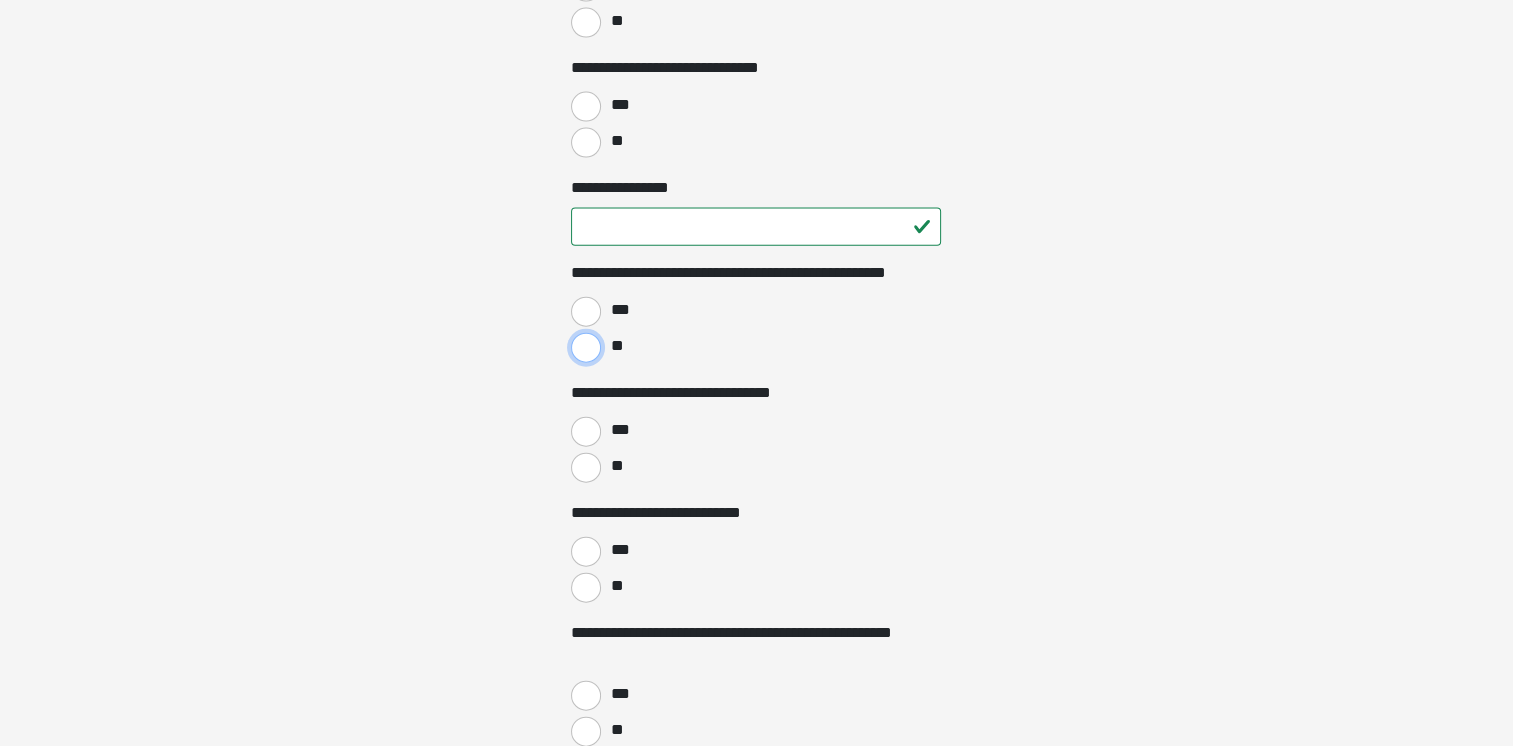 click on "**" at bounding box center (586, 348) 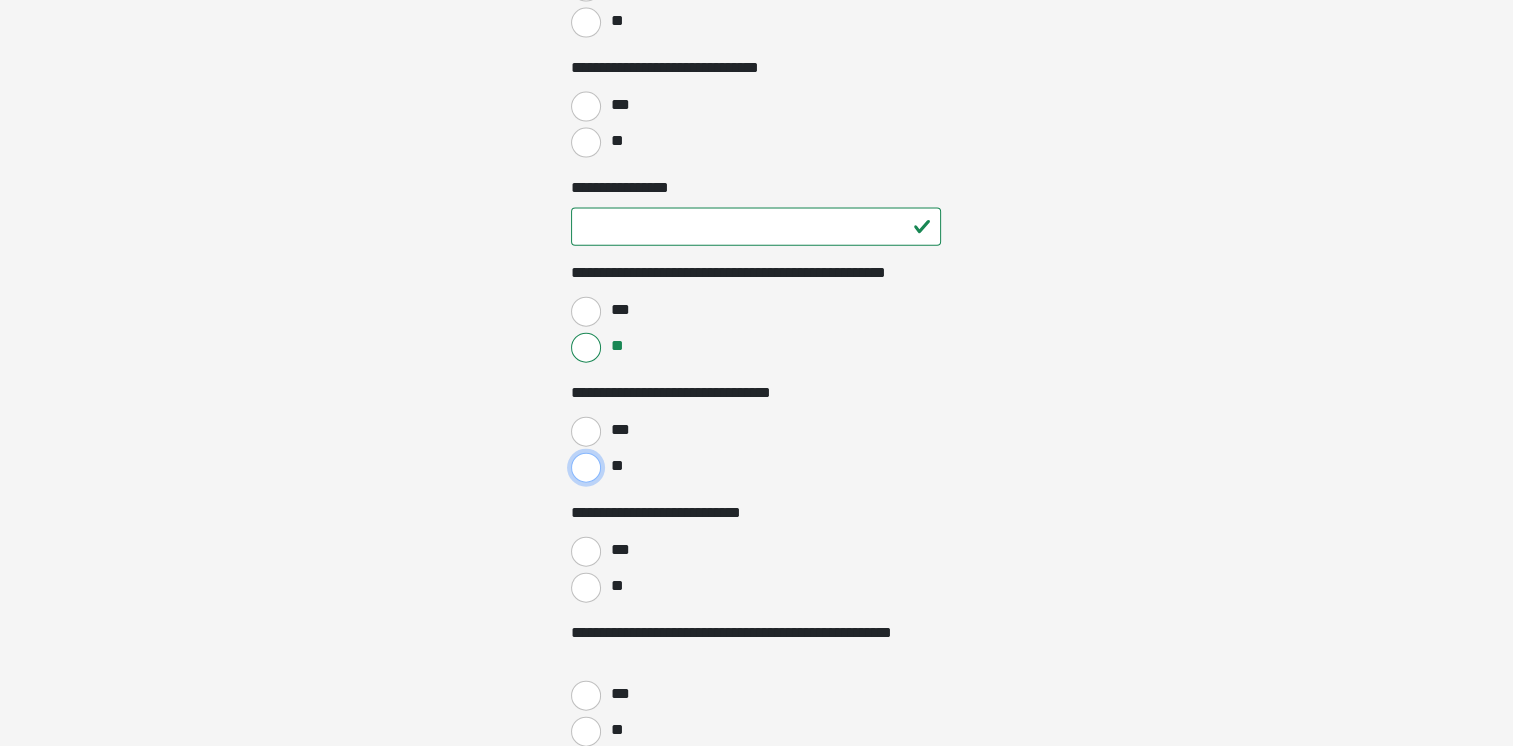 click on "**" at bounding box center [586, 468] 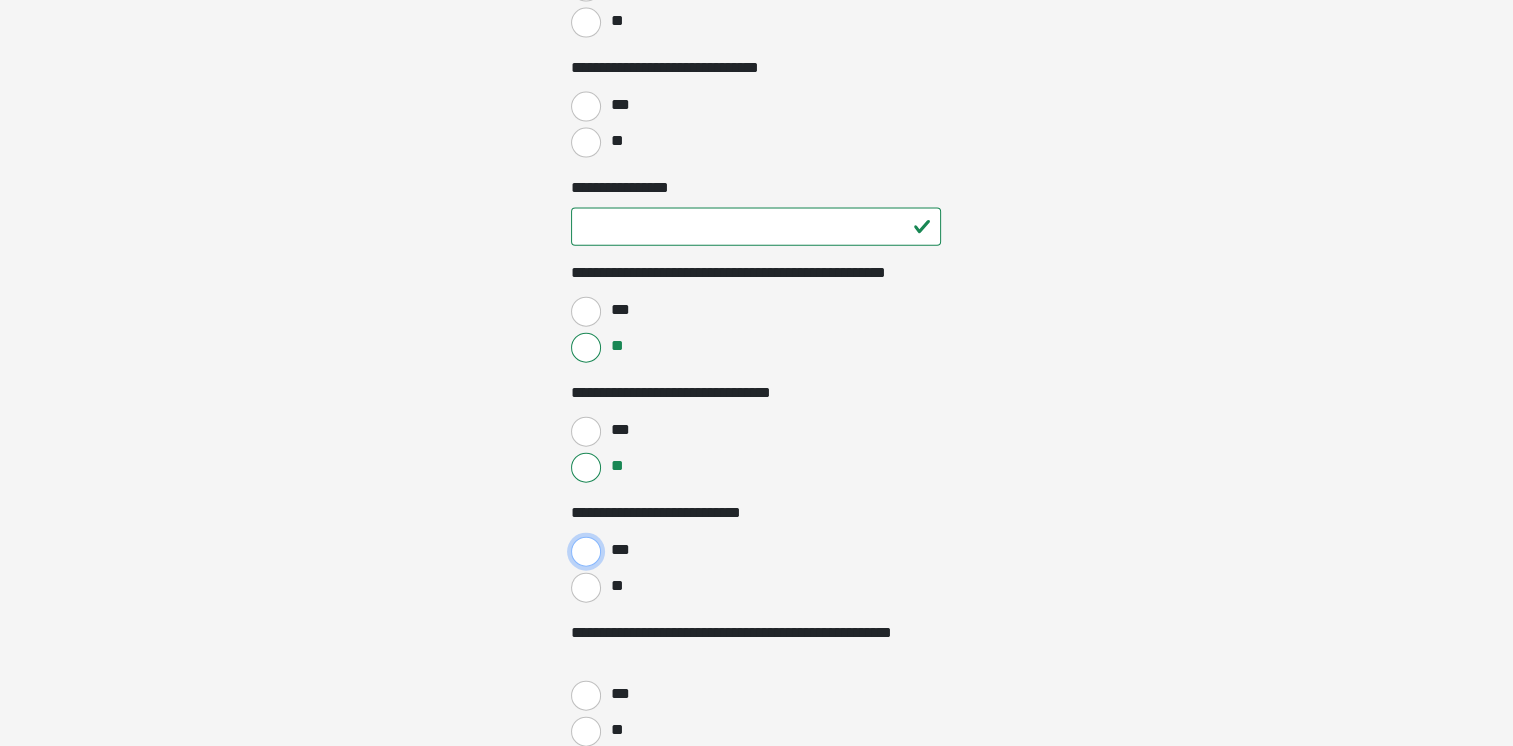 click on "***" at bounding box center [586, 552] 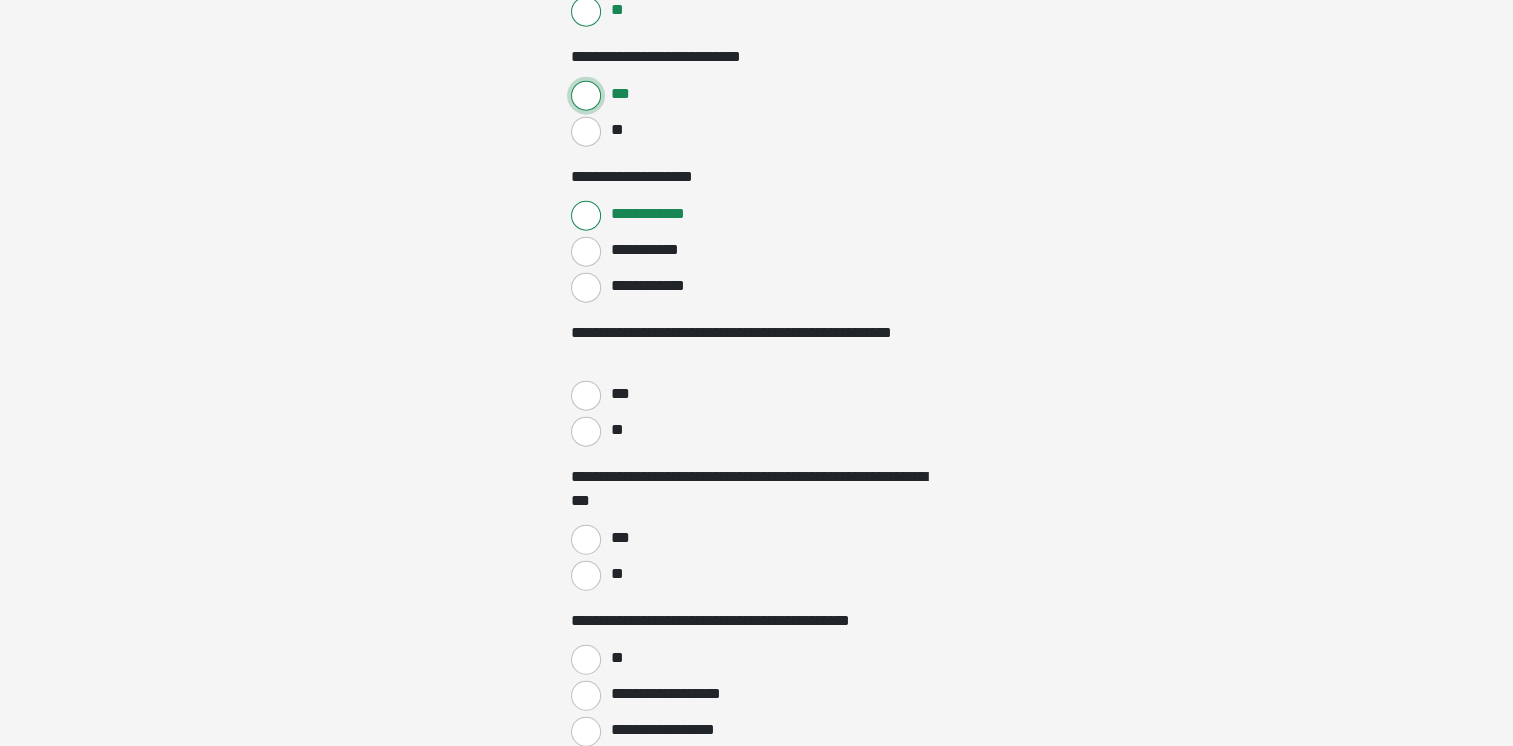 scroll, scrollTop: 5000, scrollLeft: 0, axis: vertical 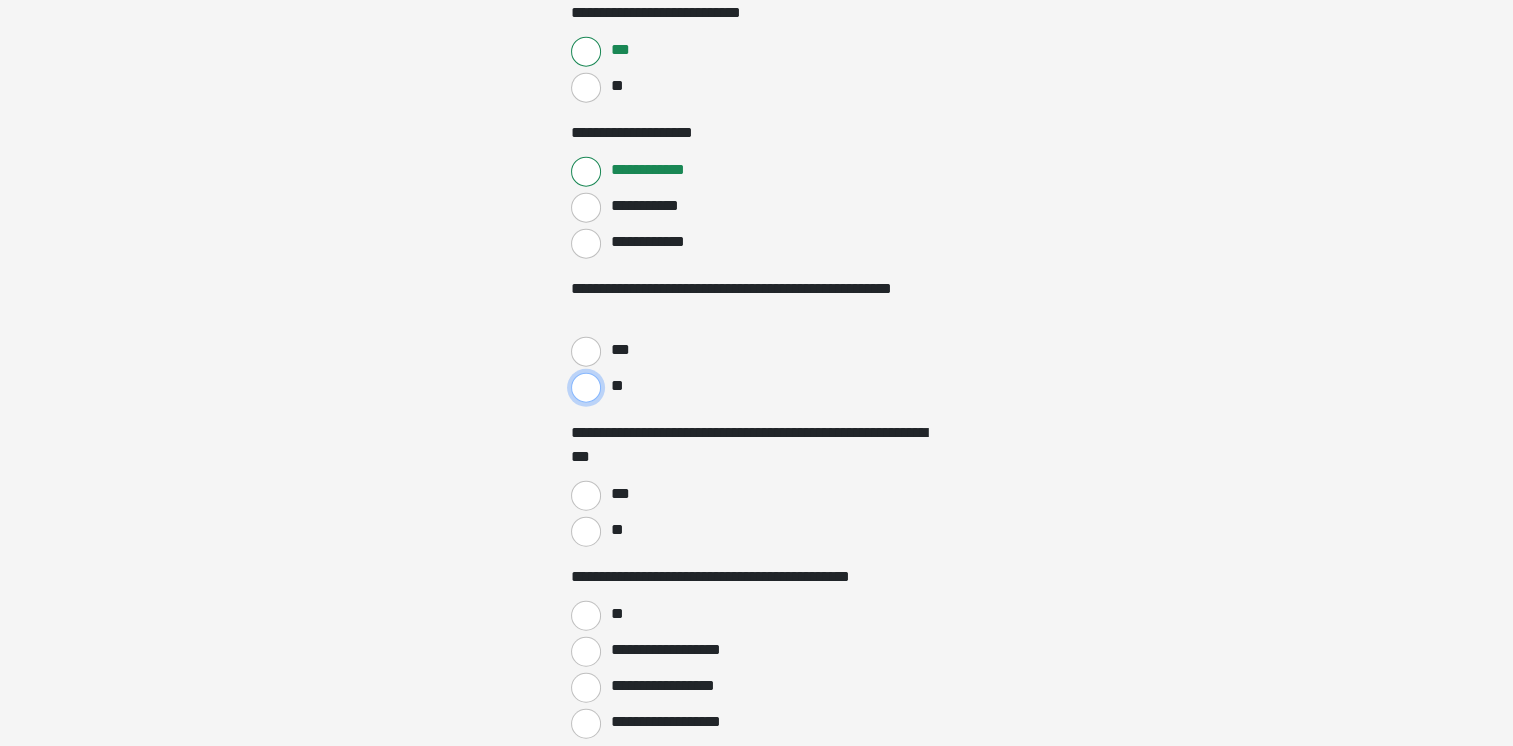 click on "**" at bounding box center [586, 388] 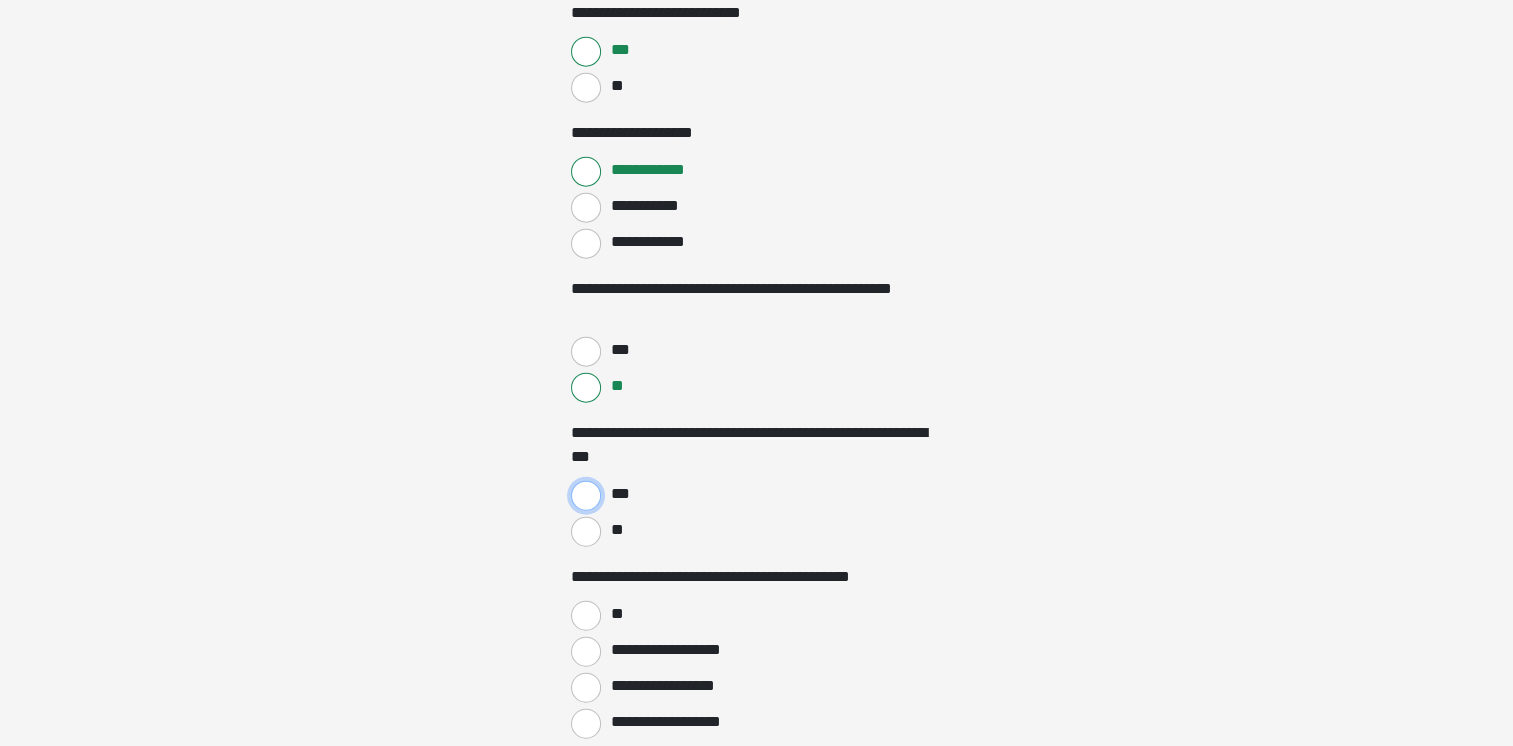 drag, startPoint x: 579, startPoint y: 496, endPoint x: 570, endPoint y: 503, distance: 11.401754 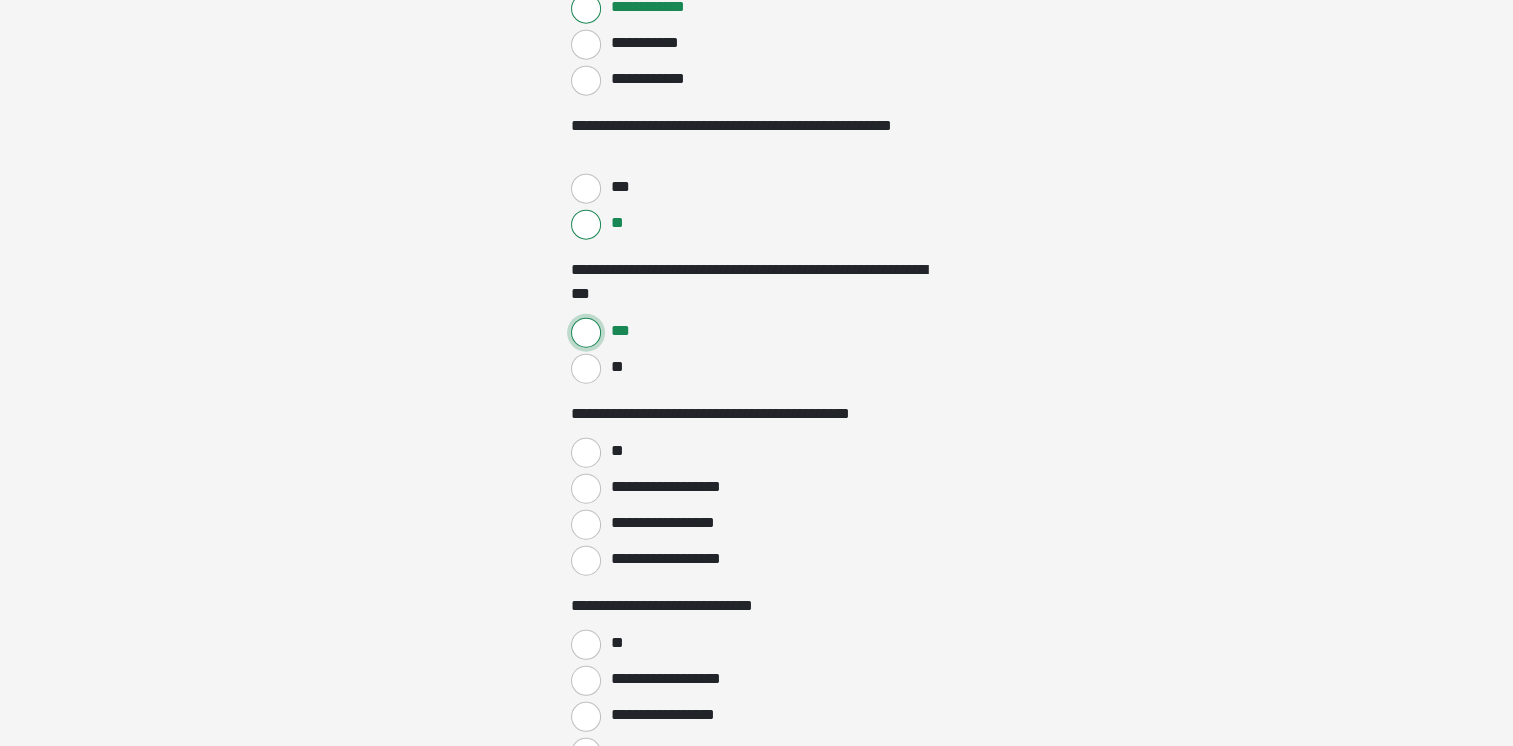 scroll, scrollTop: 5200, scrollLeft: 0, axis: vertical 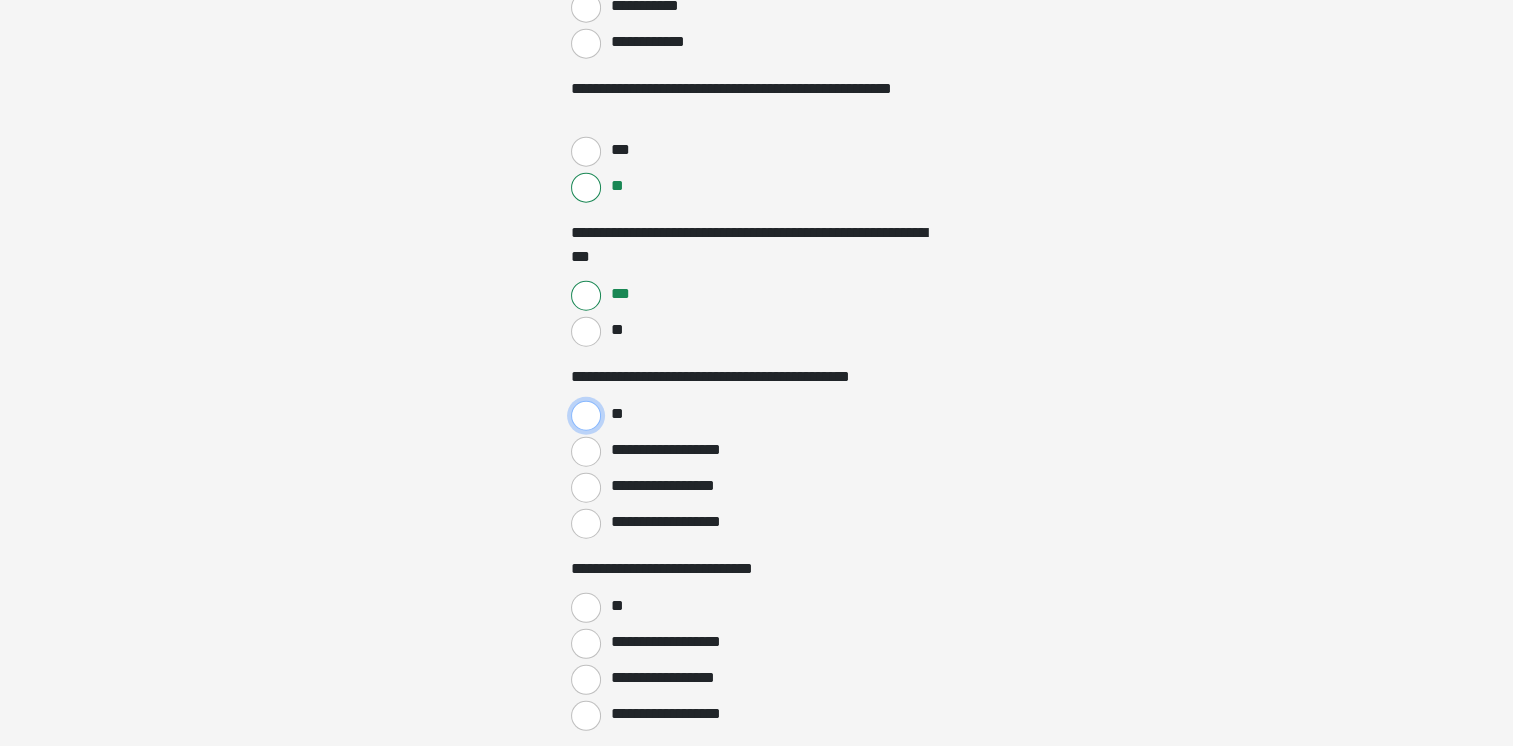 click on "**" at bounding box center [586, 416] 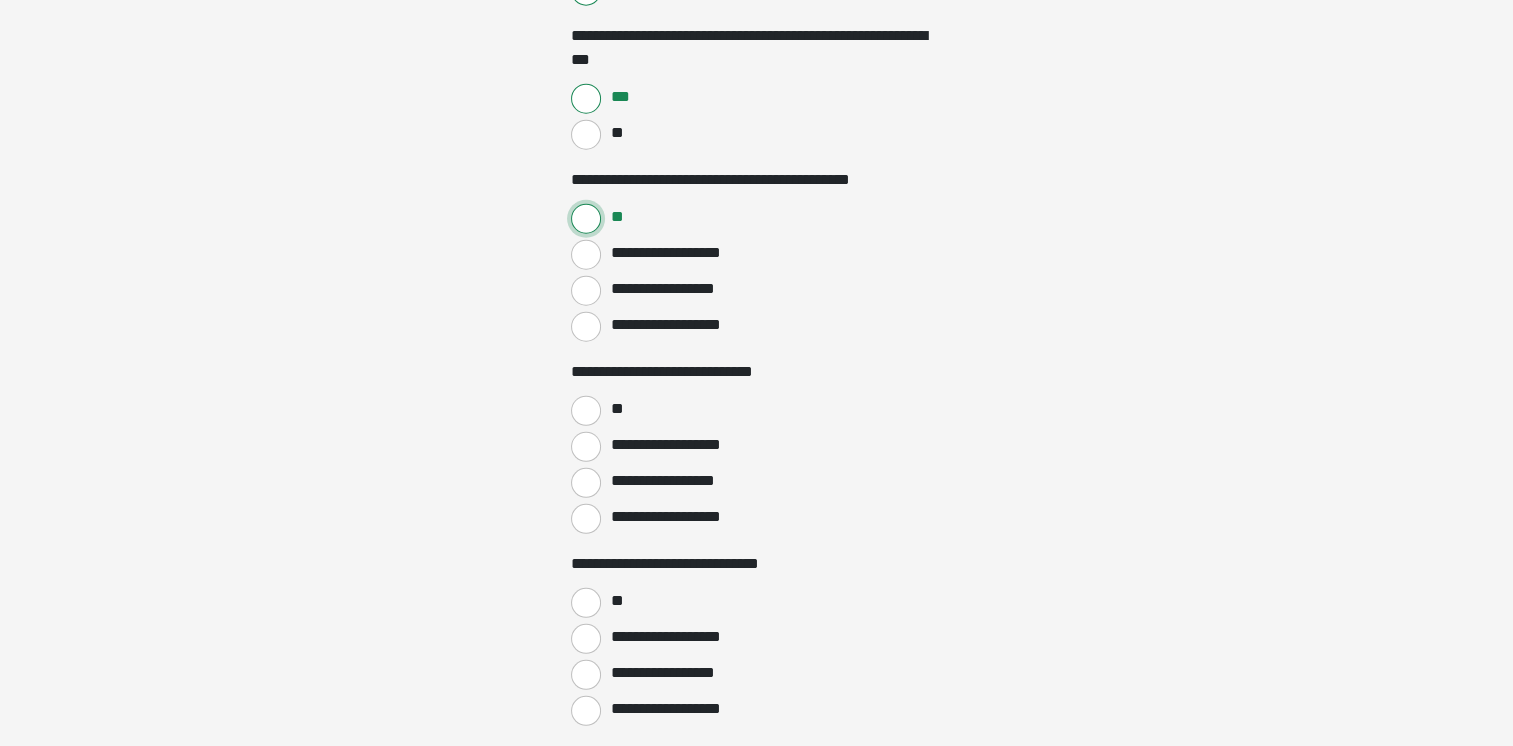 scroll, scrollTop: 5400, scrollLeft: 0, axis: vertical 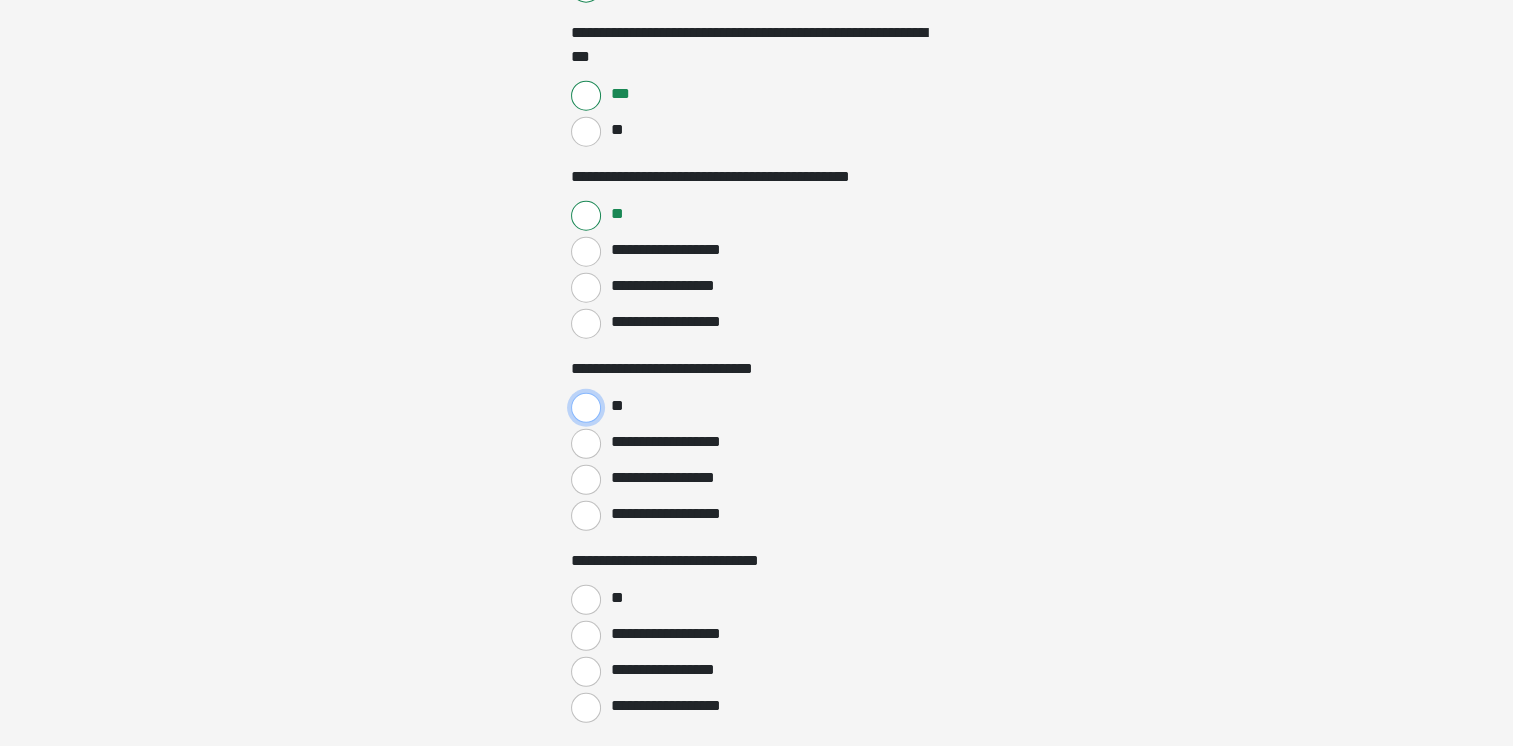click on "**" at bounding box center [586, 408] 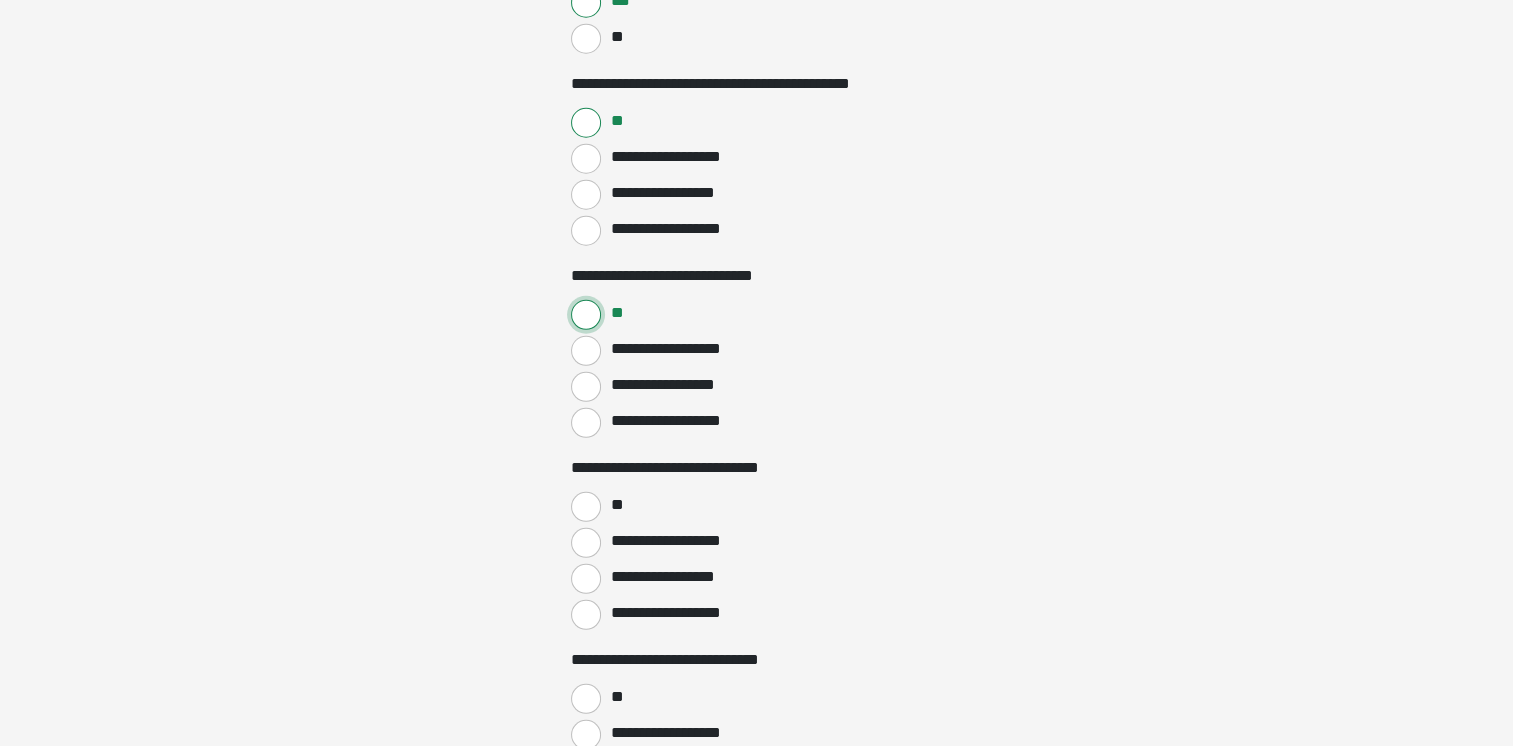 scroll, scrollTop: 5600, scrollLeft: 0, axis: vertical 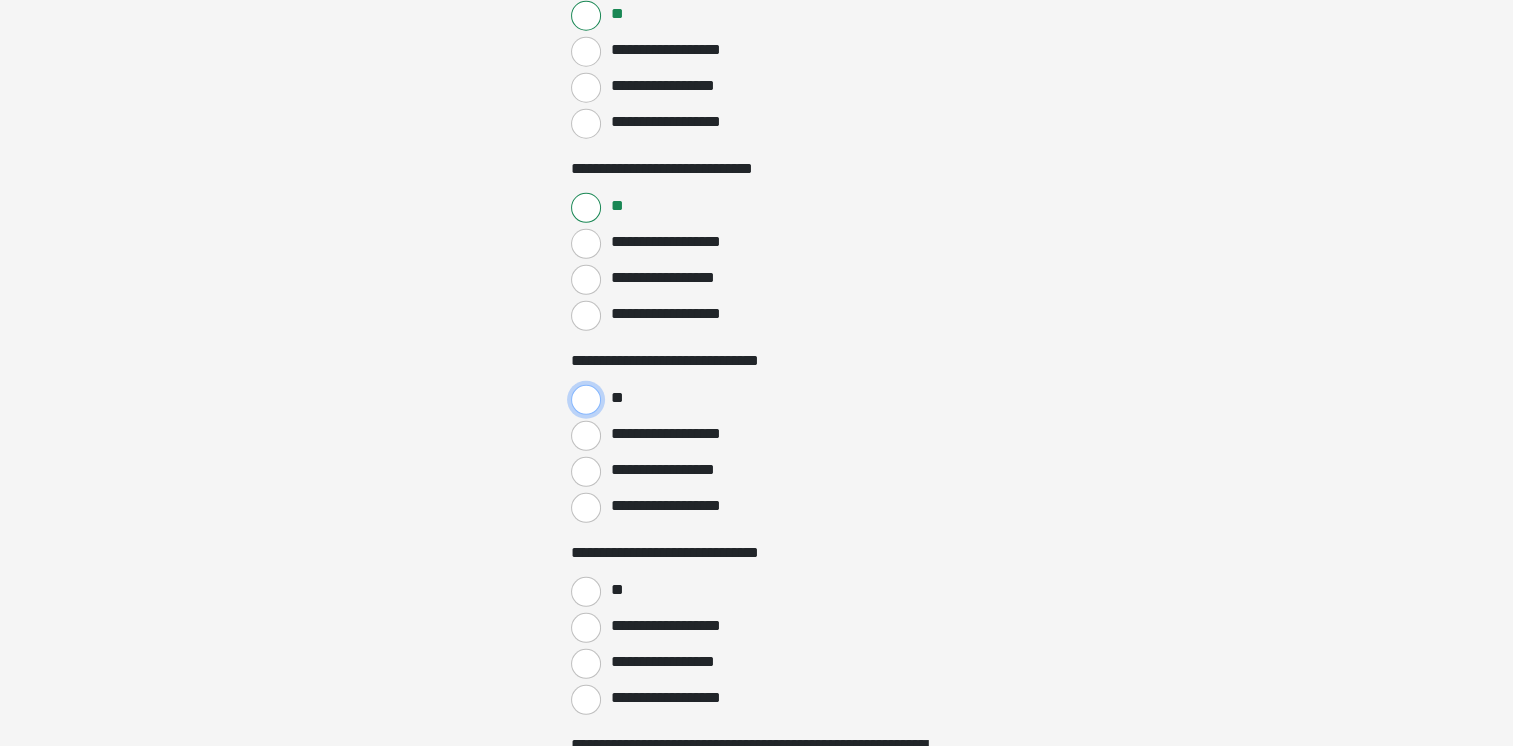 click on "**" at bounding box center (586, 400) 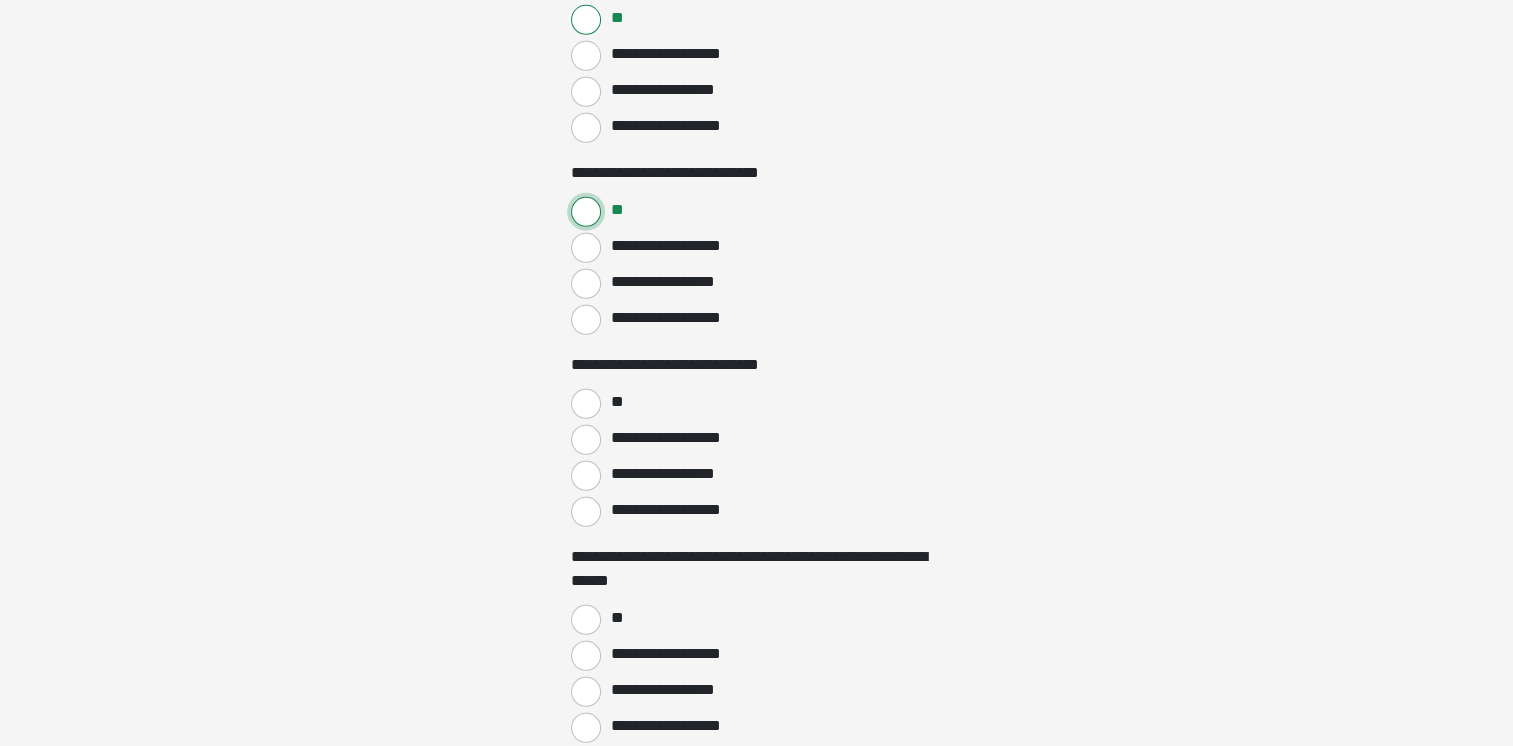 scroll, scrollTop: 5800, scrollLeft: 0, axis: vertical 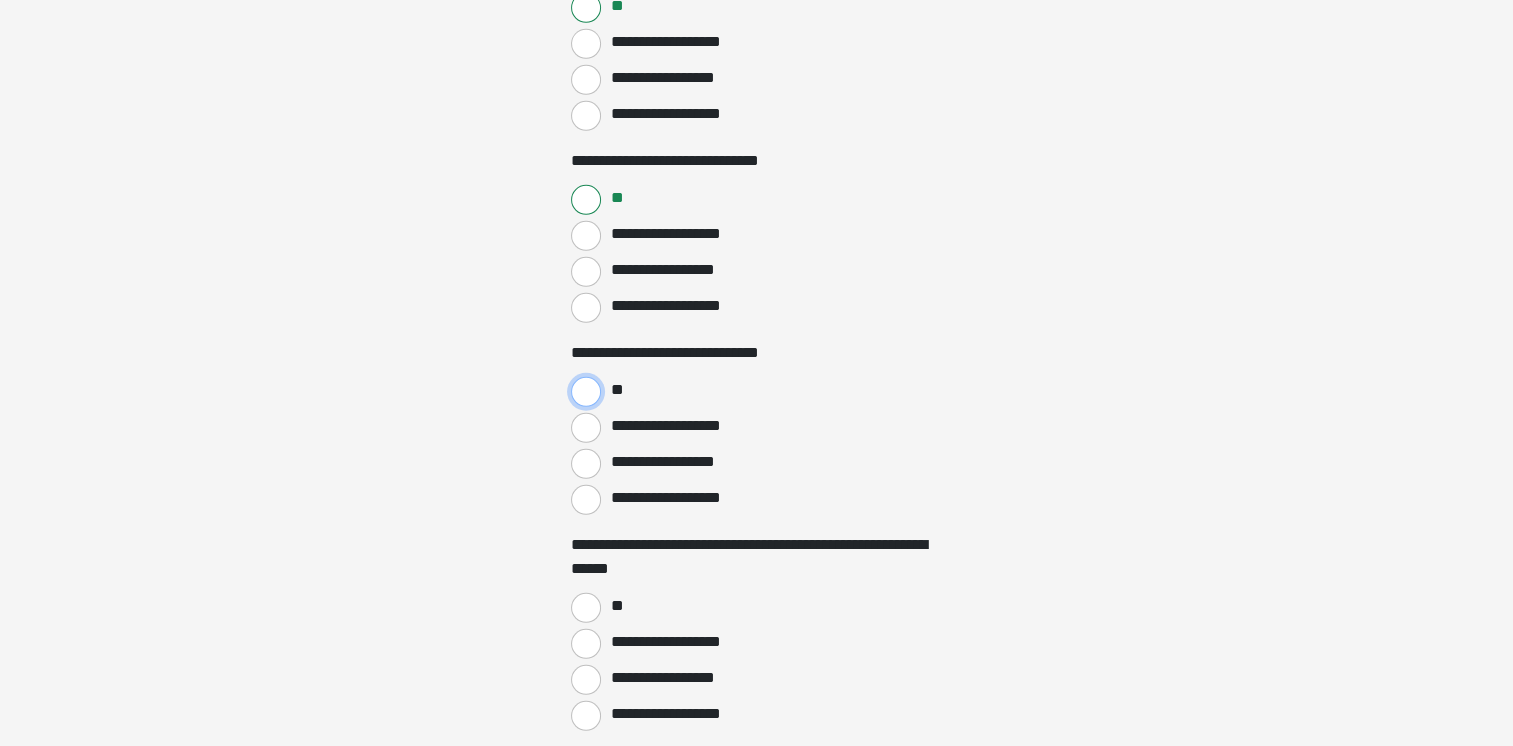 click on "**" at bounding box center [586, 392] 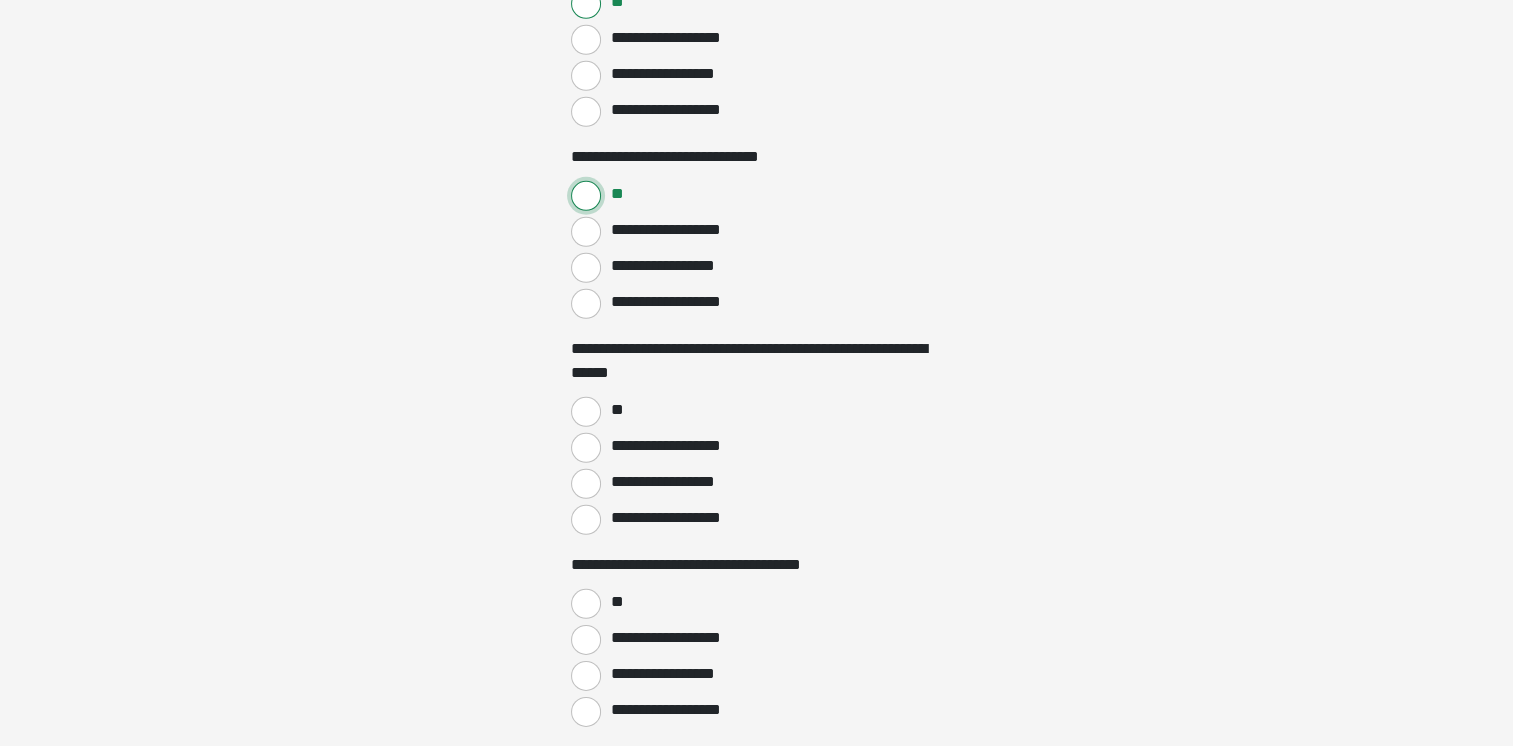 scroll, scrollTop: 6000, scrollLeft: 0, axis: vertical 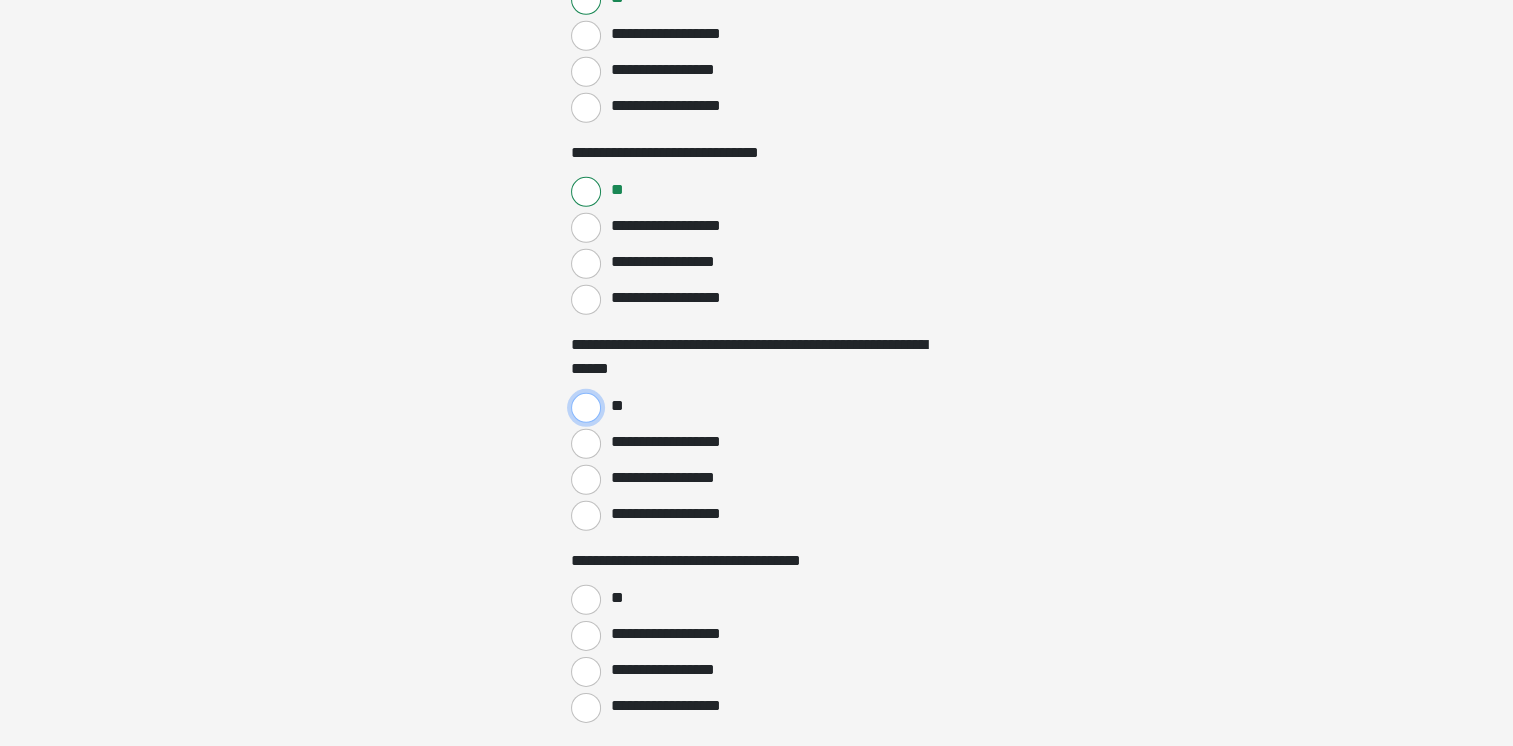 click on "**" at bounding box center [586, 408] 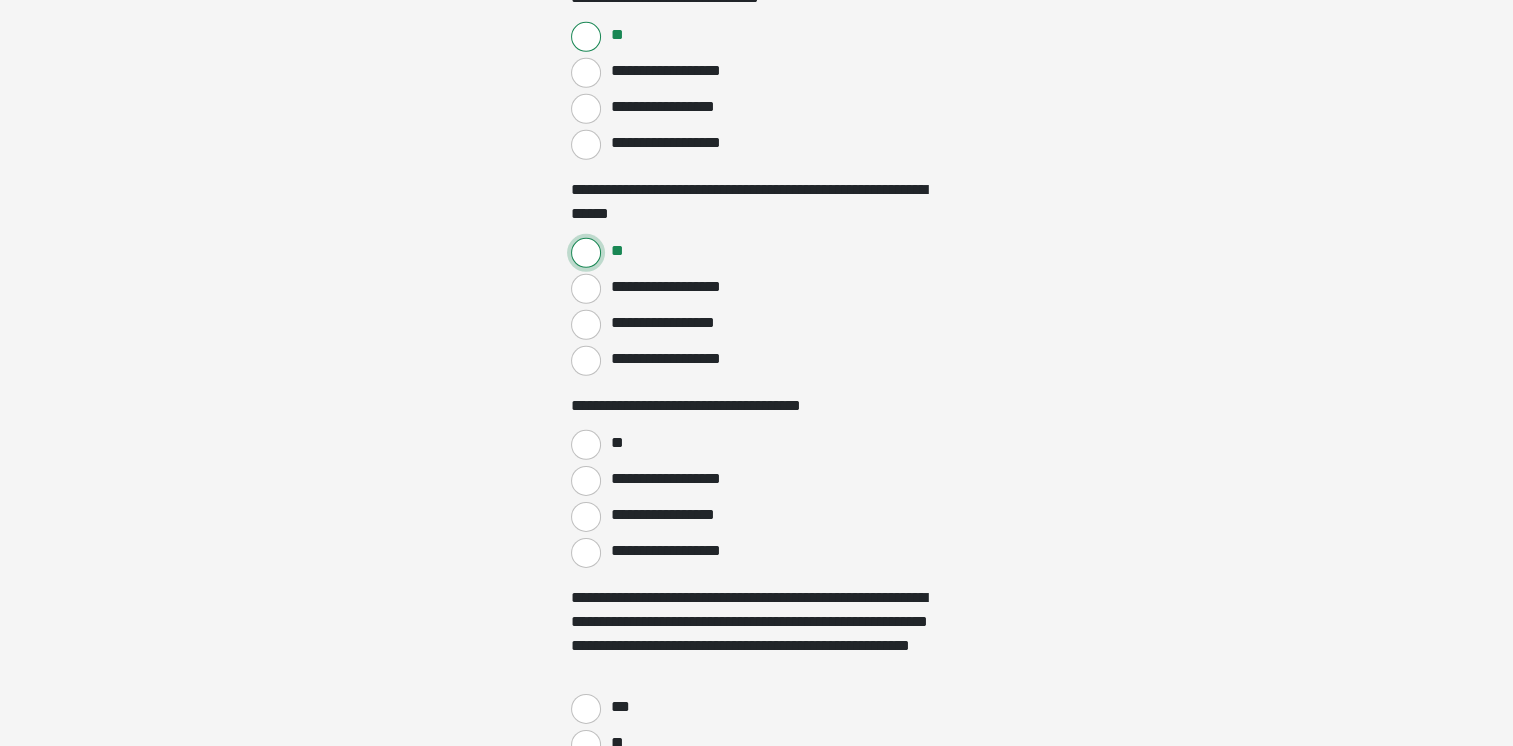 scroll, scrollTop: 6200, scrollLeft: 0, axis: vertical 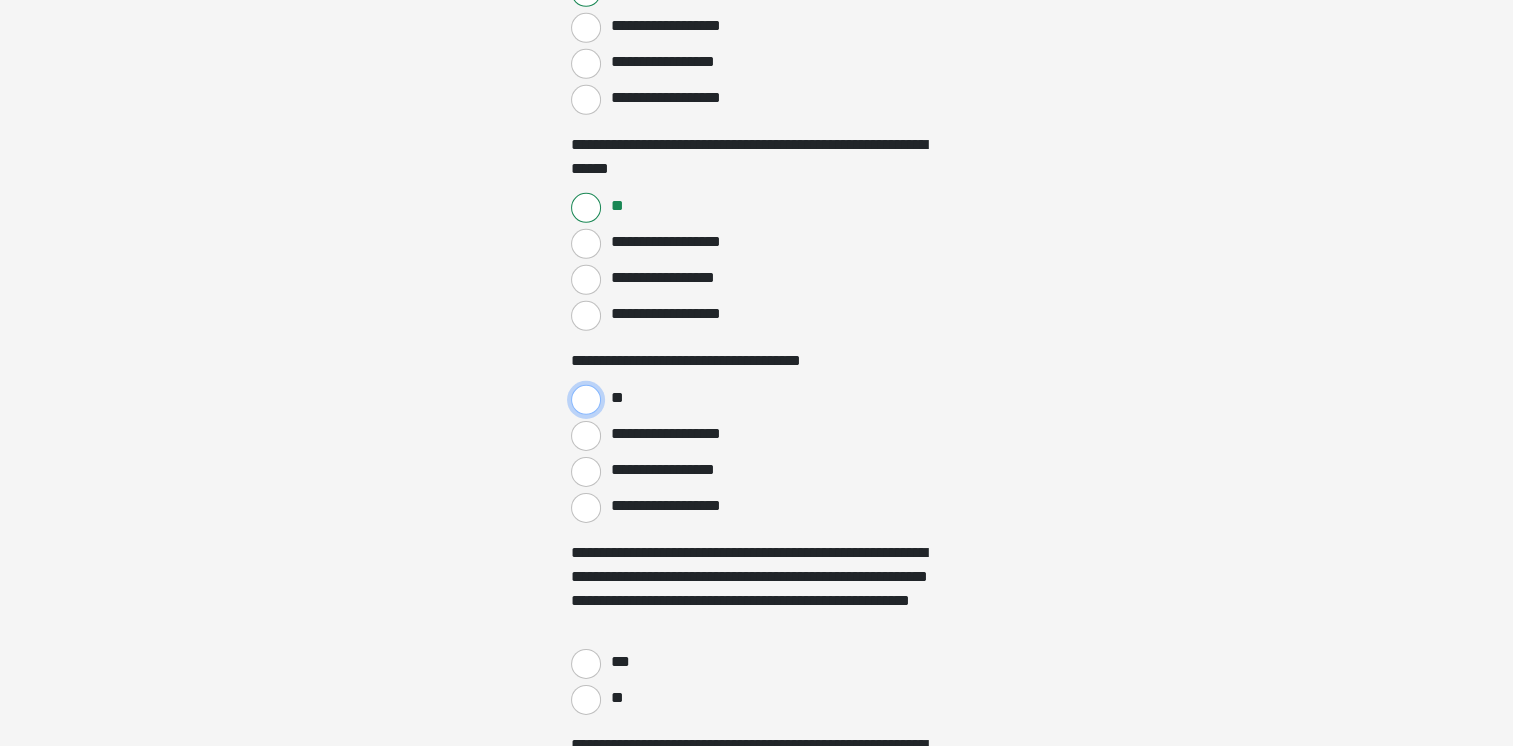 click on "**" at bounding box center (586, 400) 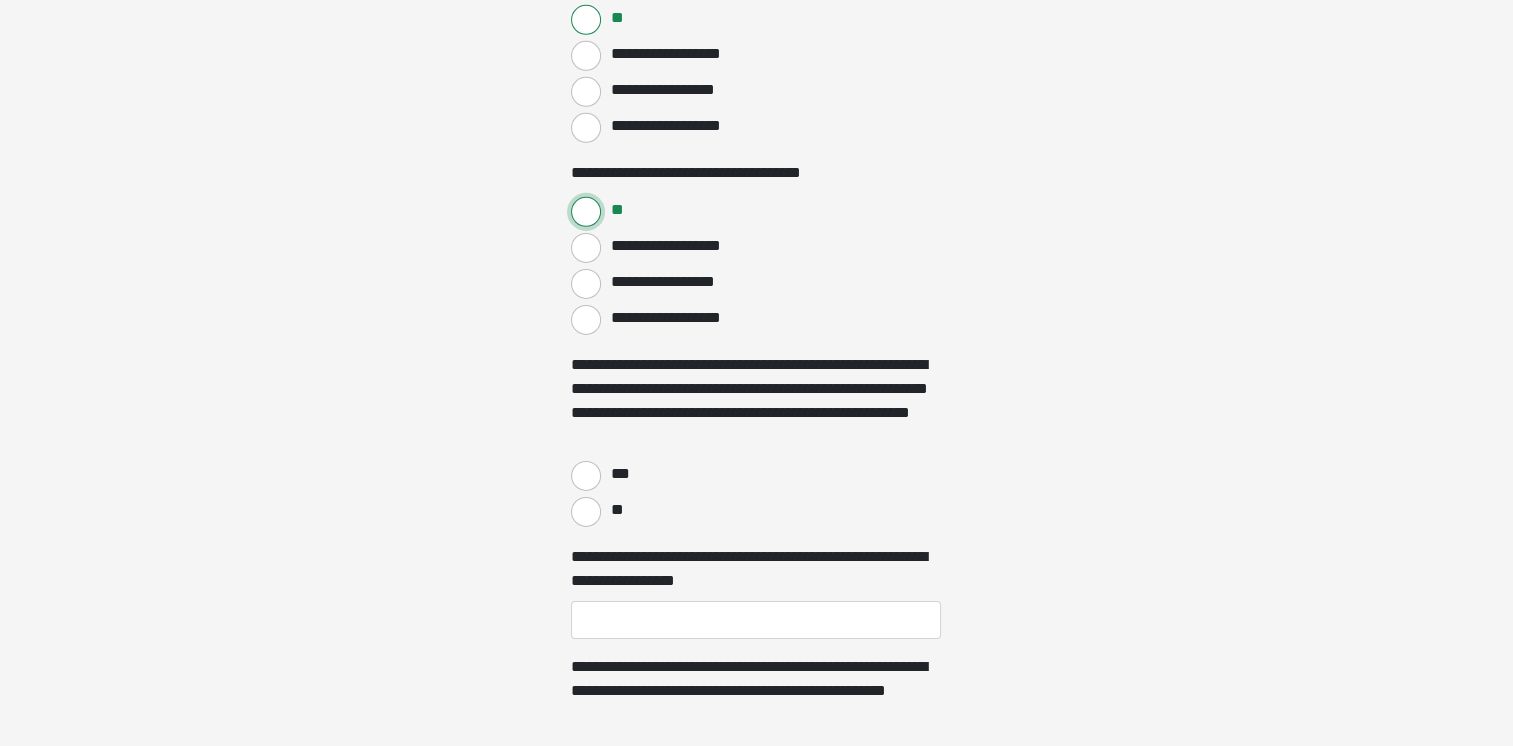 scroll, scrollTop: 6400, scrollLeft: 0, axis: vertical 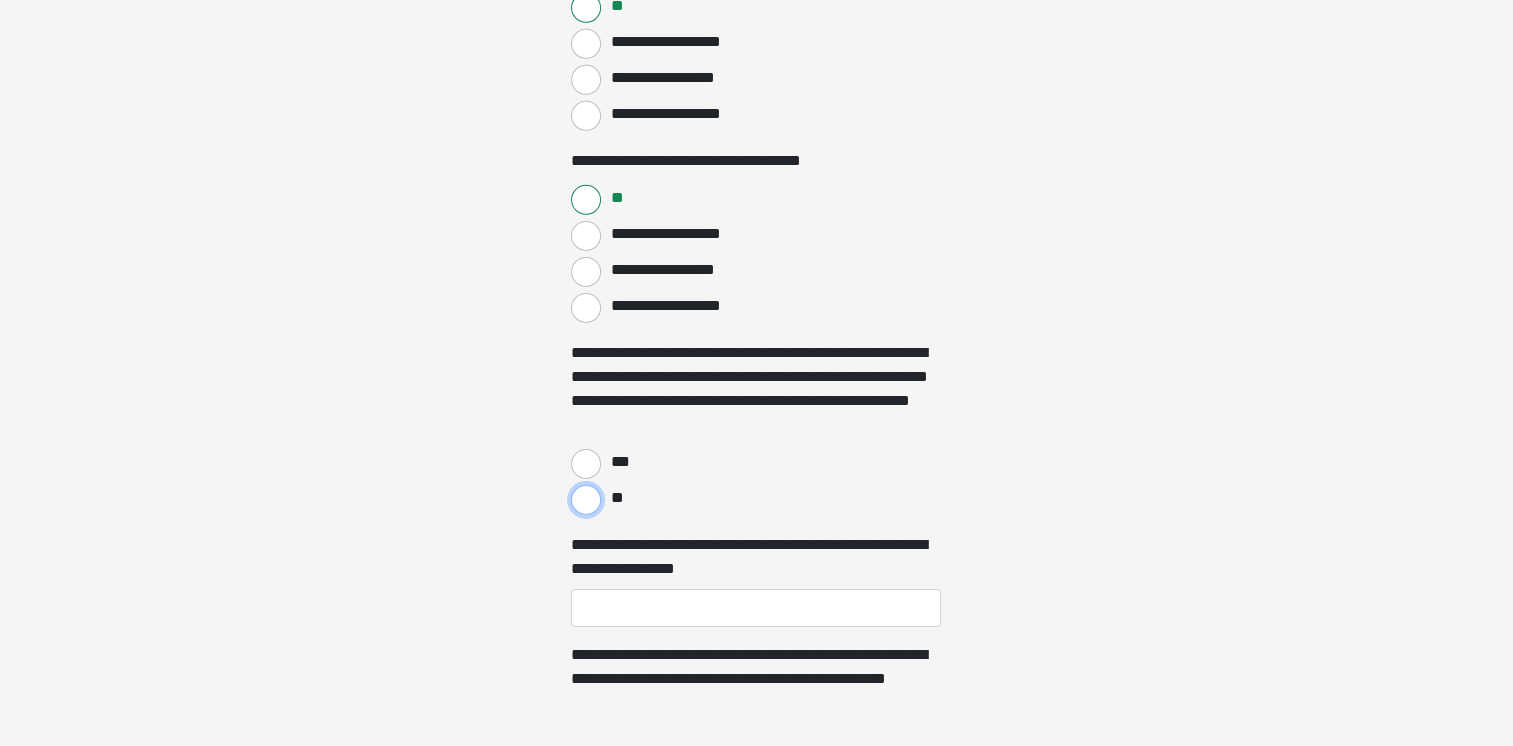 click on "**" at bounding box center [586, 500] 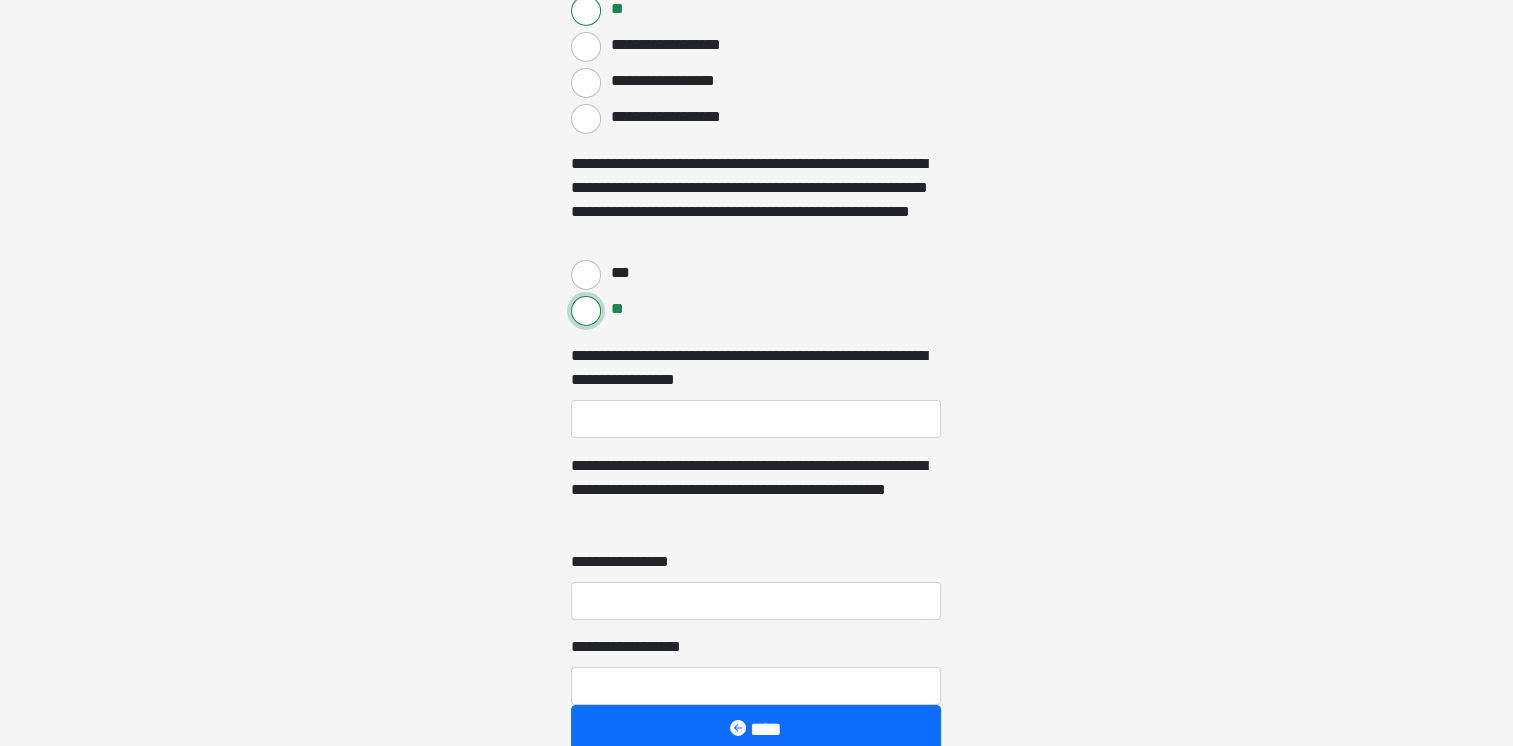 scroll, scrollTop: 6600, scrollLeft: 0, axis: vertical 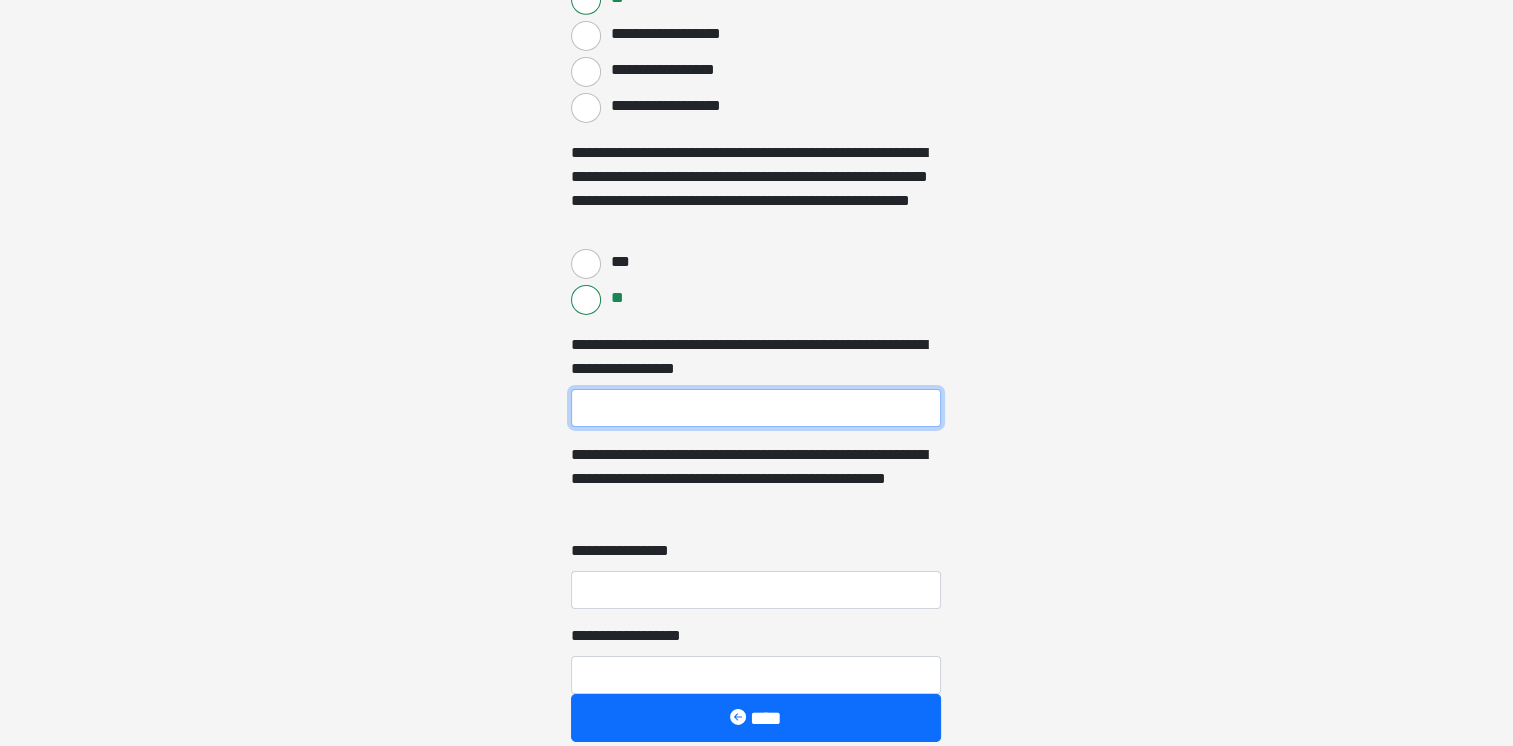 click on "**********" at bounding box center [756, 408] 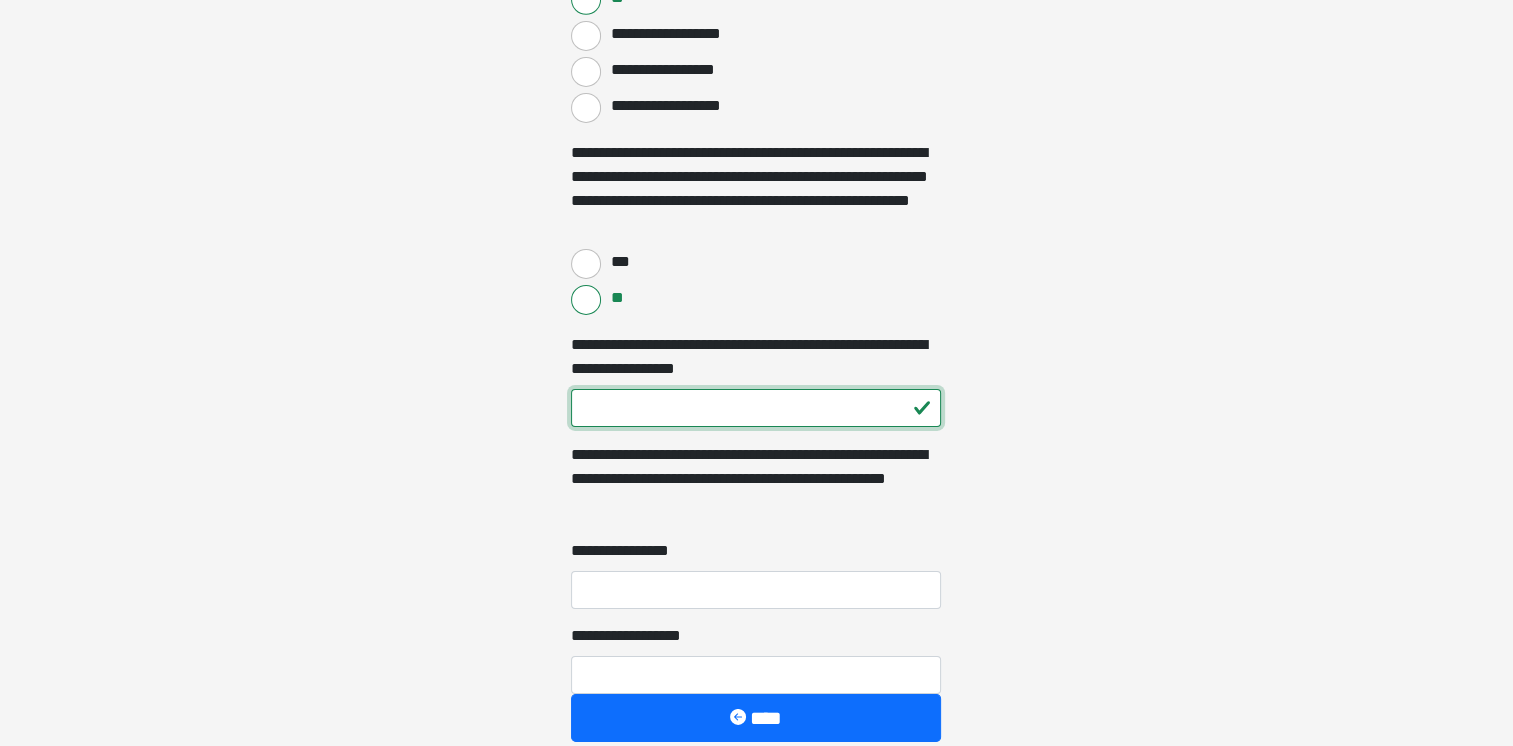 scroll, scrollTop: 6700, scrollLeft: 0, axis: vertical 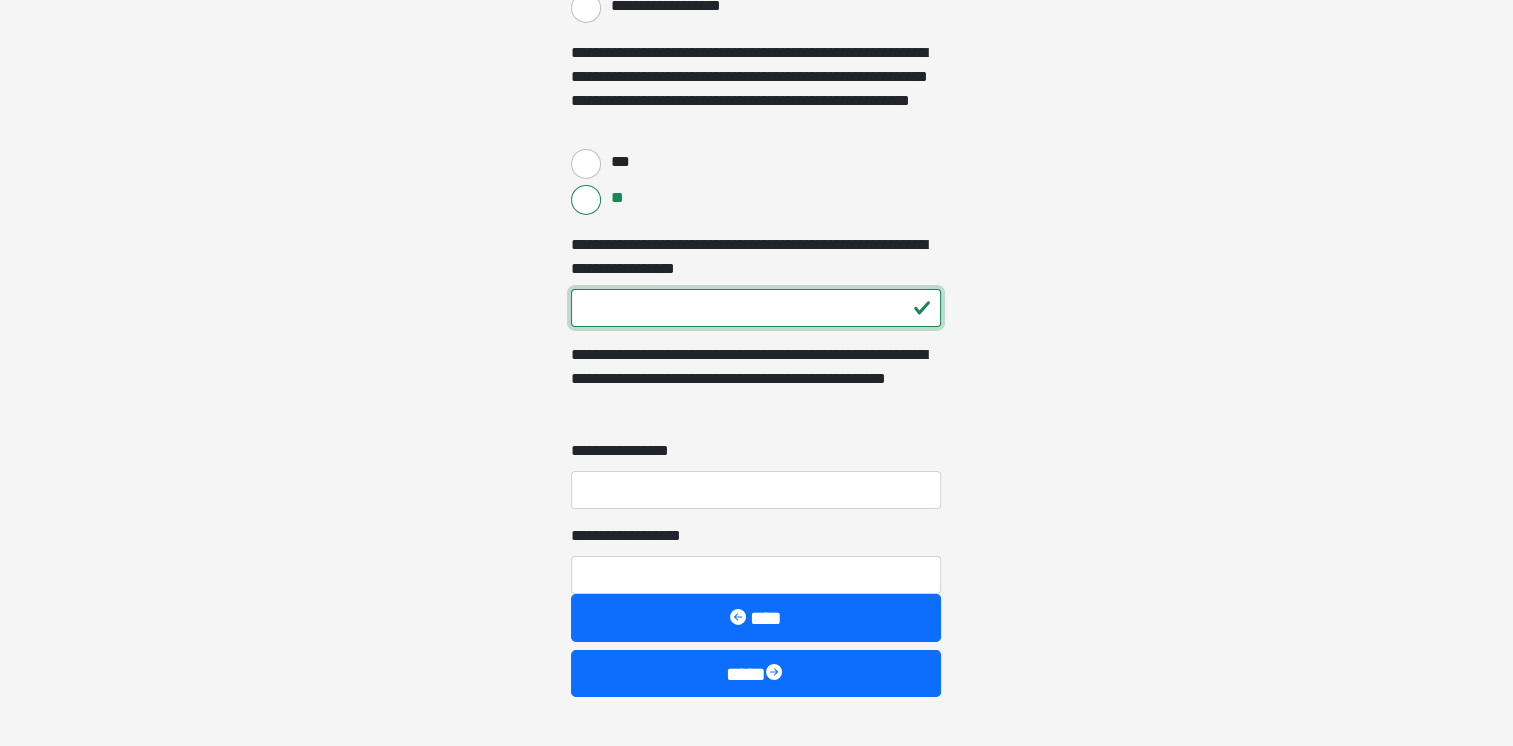 type on "***" 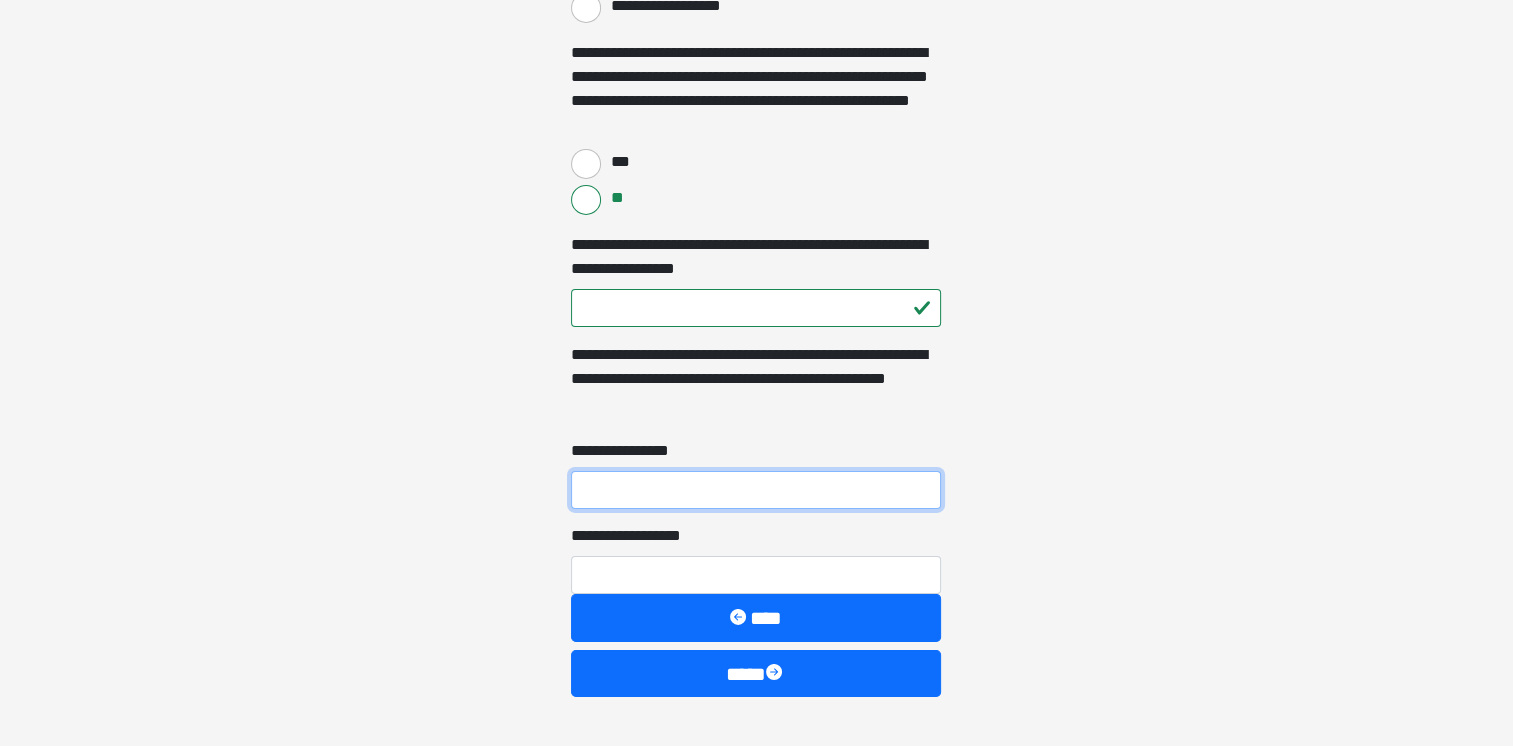 click on "**********" at bounding box center [756, 490] 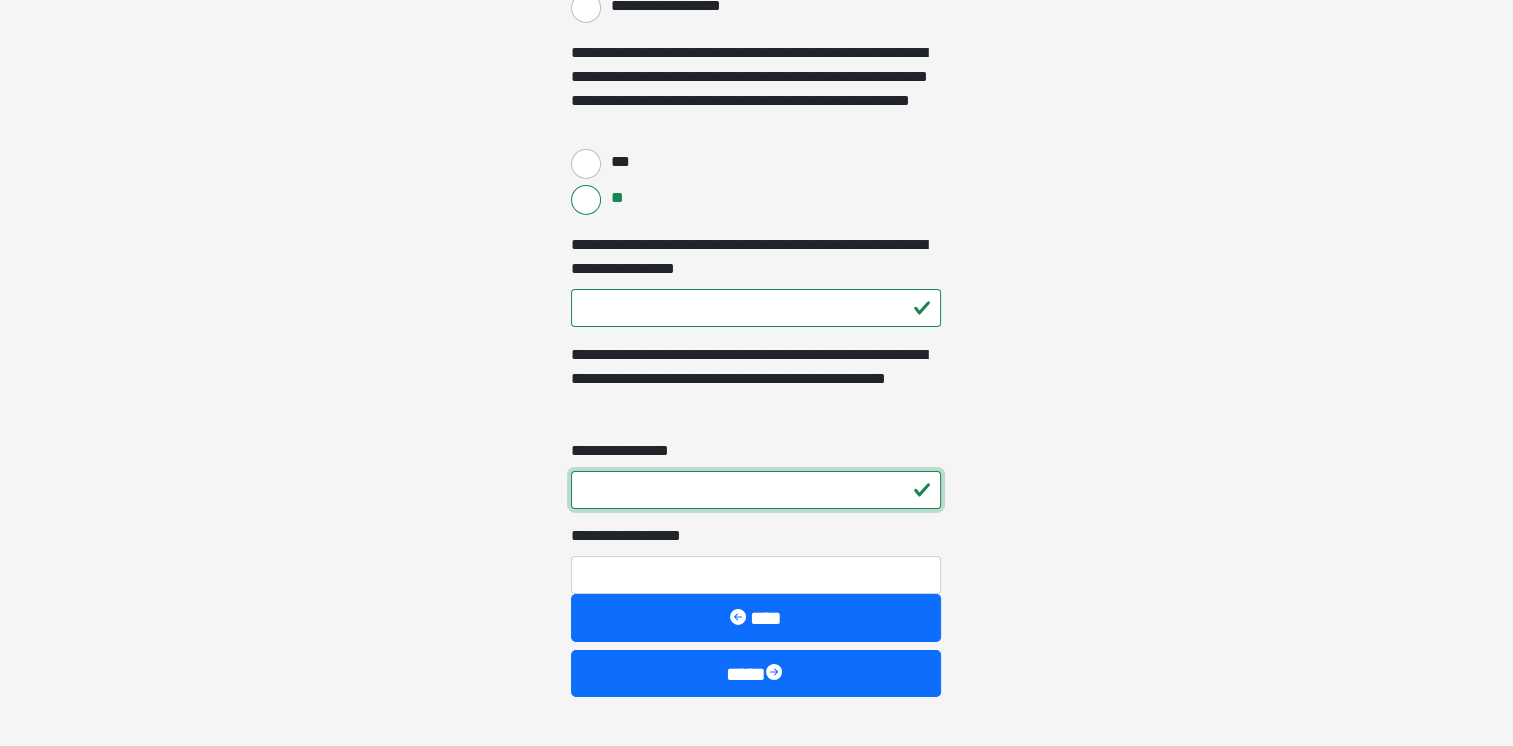 type on "*" 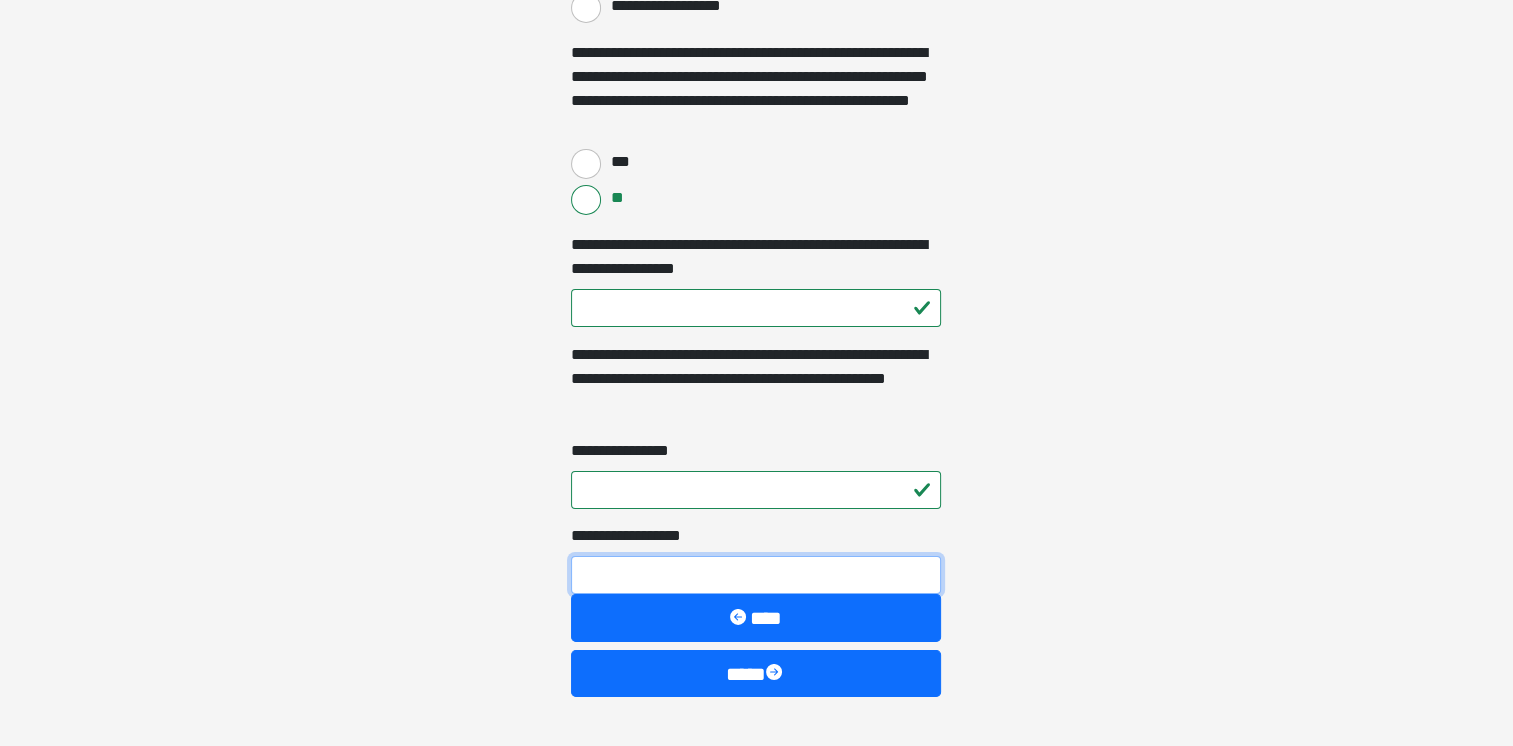 click on "**********" at bounding box center (756, 575) 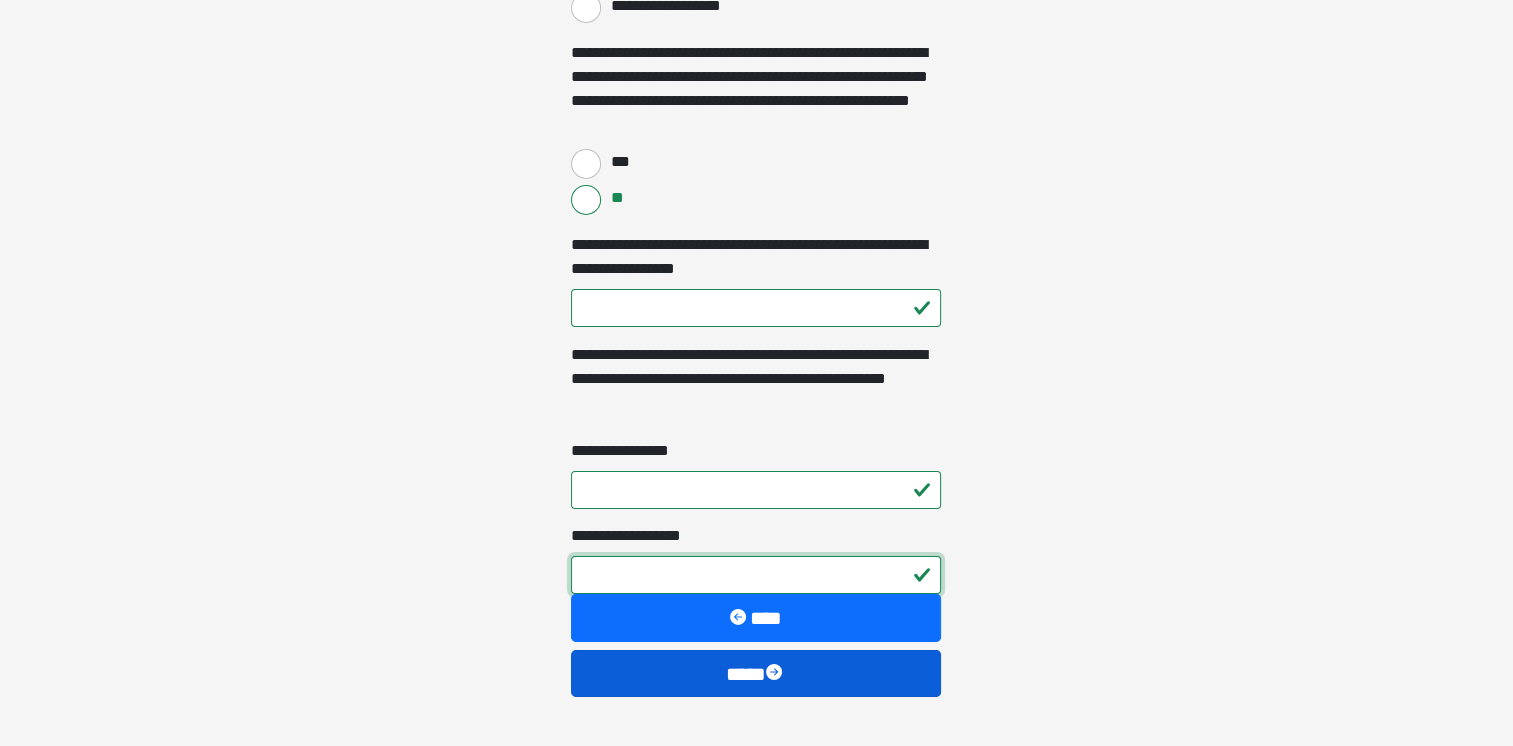 type on "*" 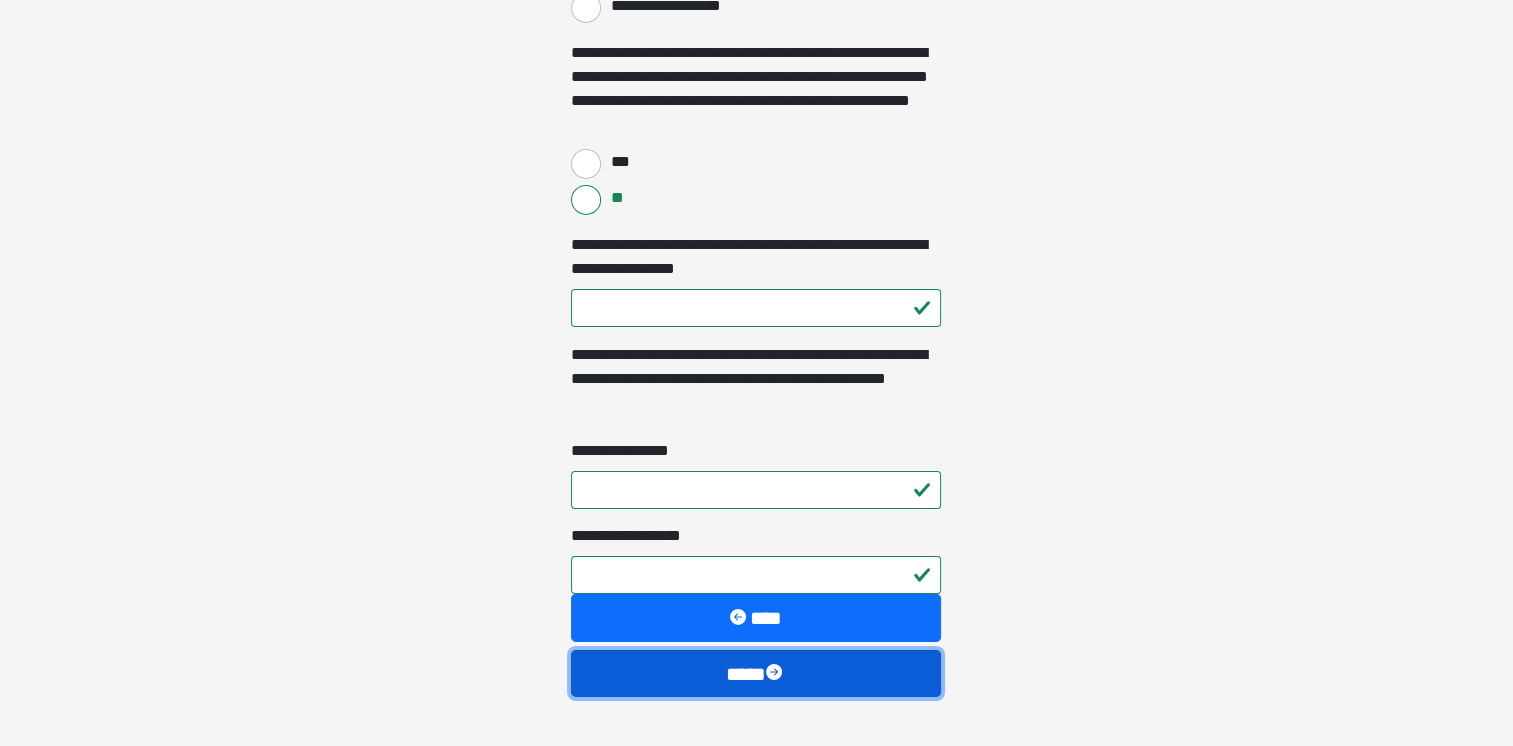 click at bounding box center [776, 674] 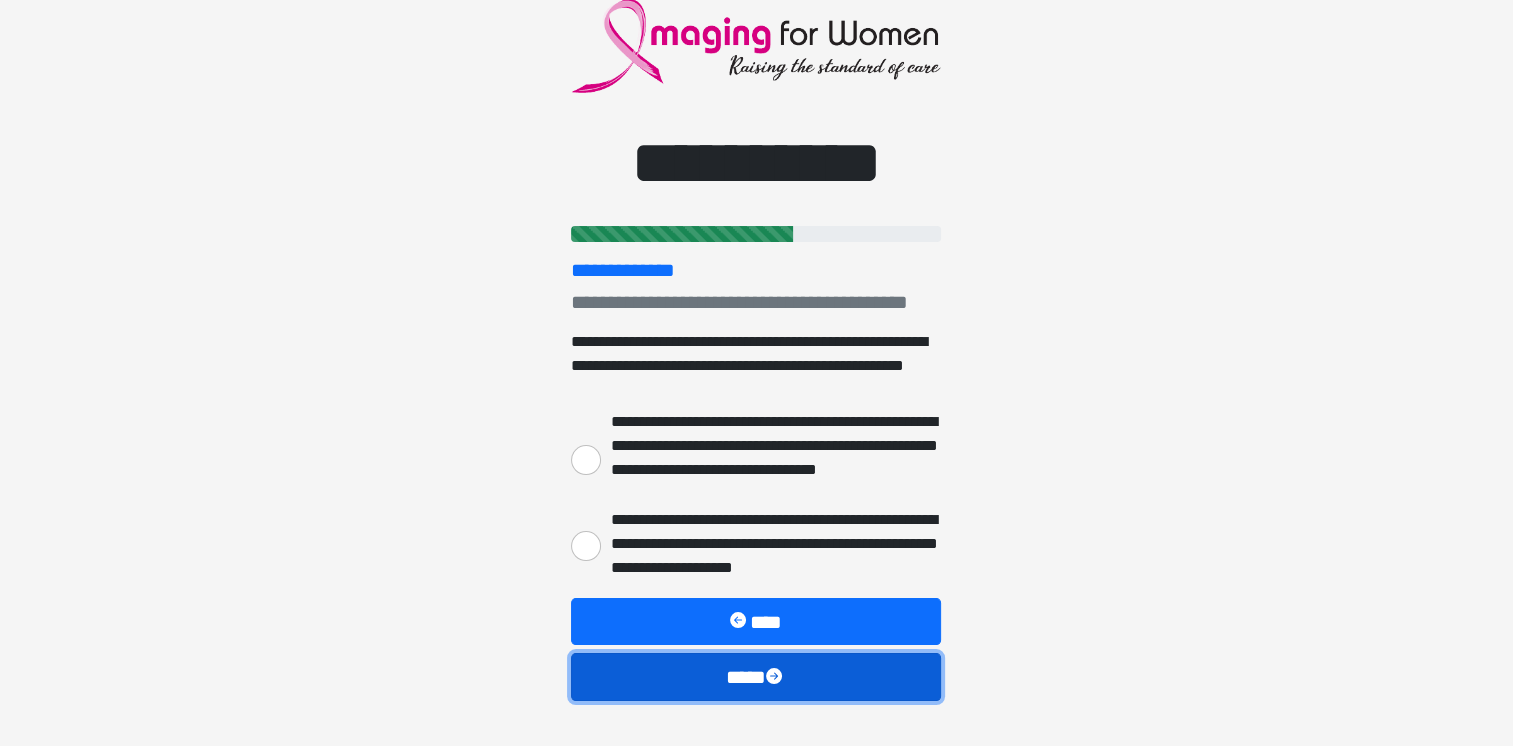 scroll, scrollTop: 0, scrollLeft: 0, axis: both 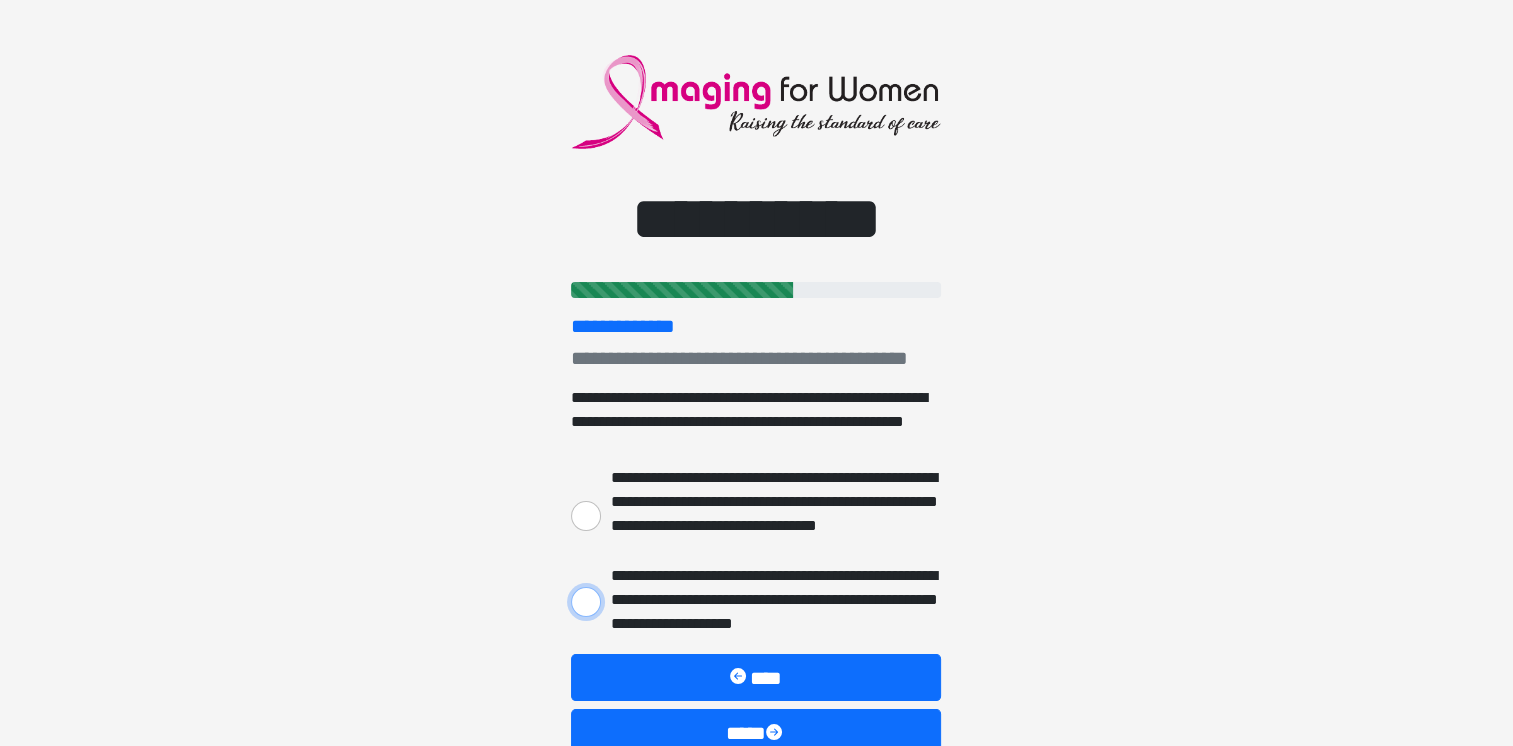 drag, startPoint x: 587, startPoint y: 601, endPoint x: 543, endPoint y: 612, distance: 45.35416 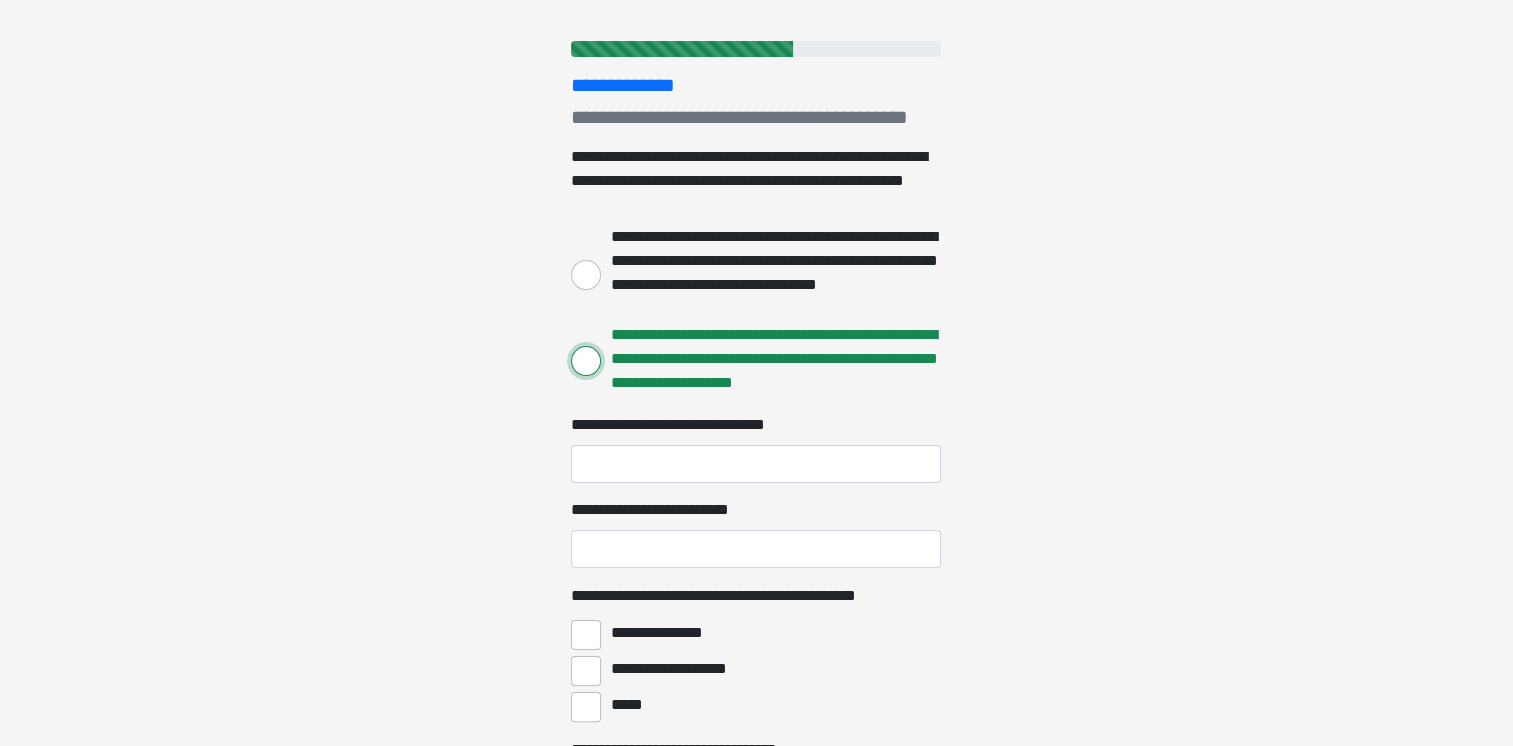 scroll, scrollTop: 300, scrollLeft: 0, axis: vertical 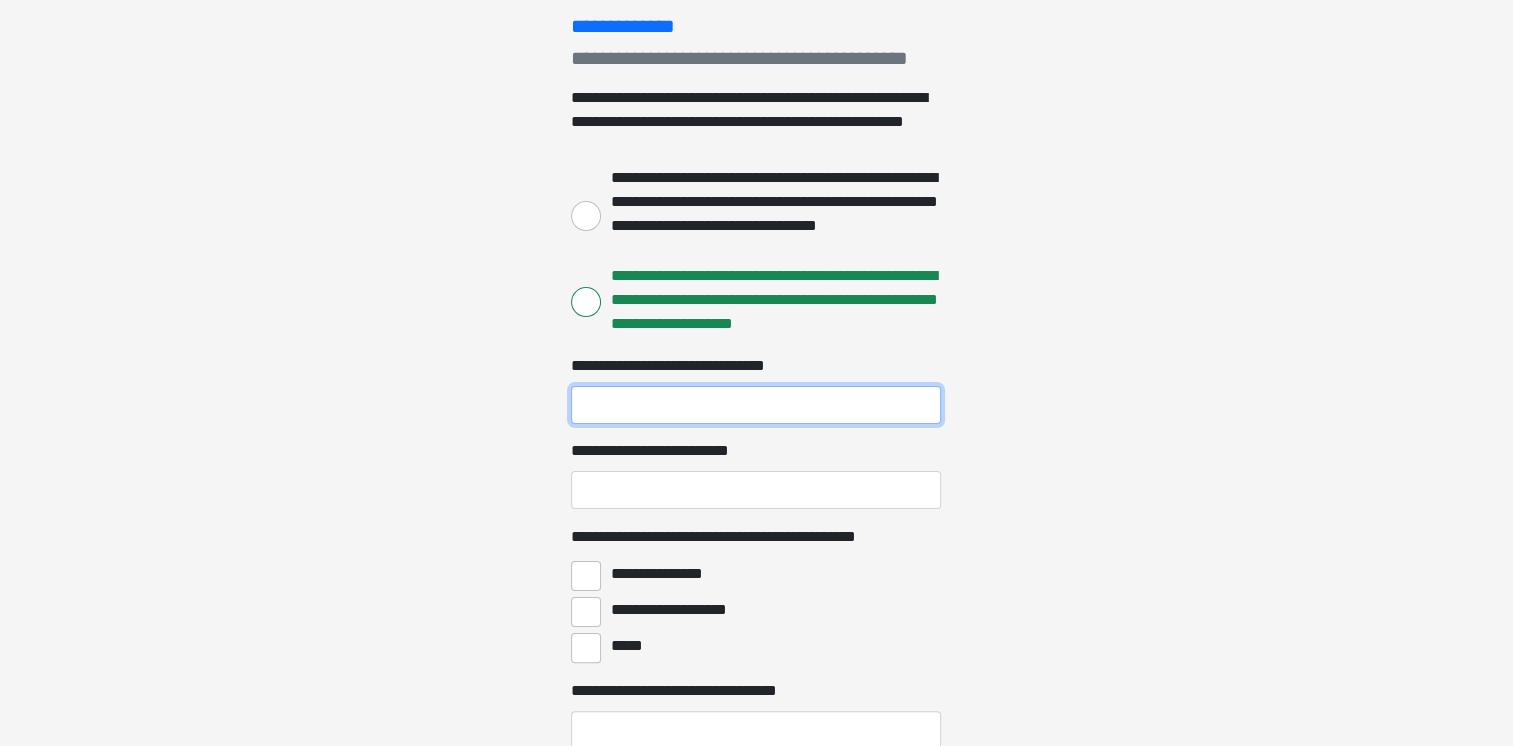 click on "**********" at bounding box center (756, 405) 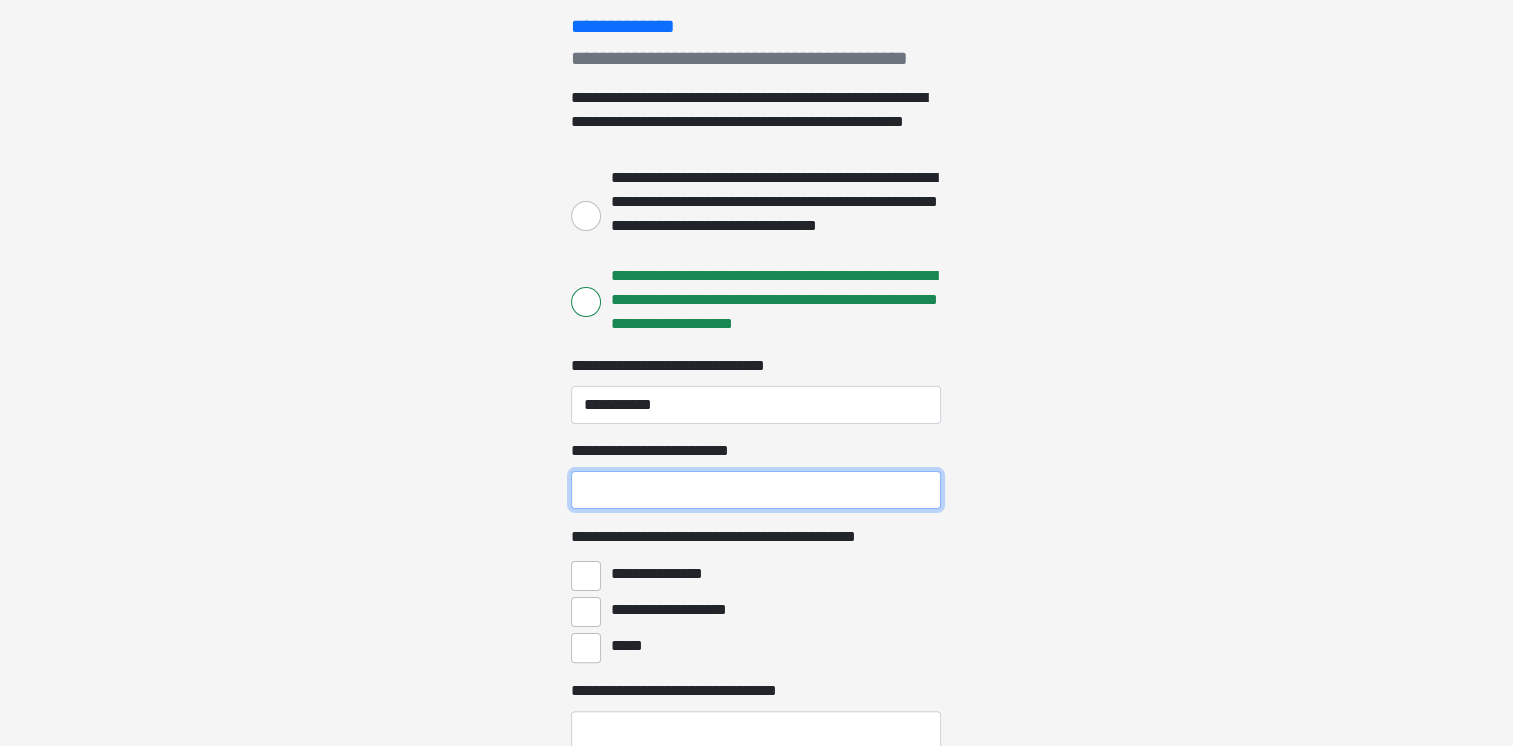 type on "******" 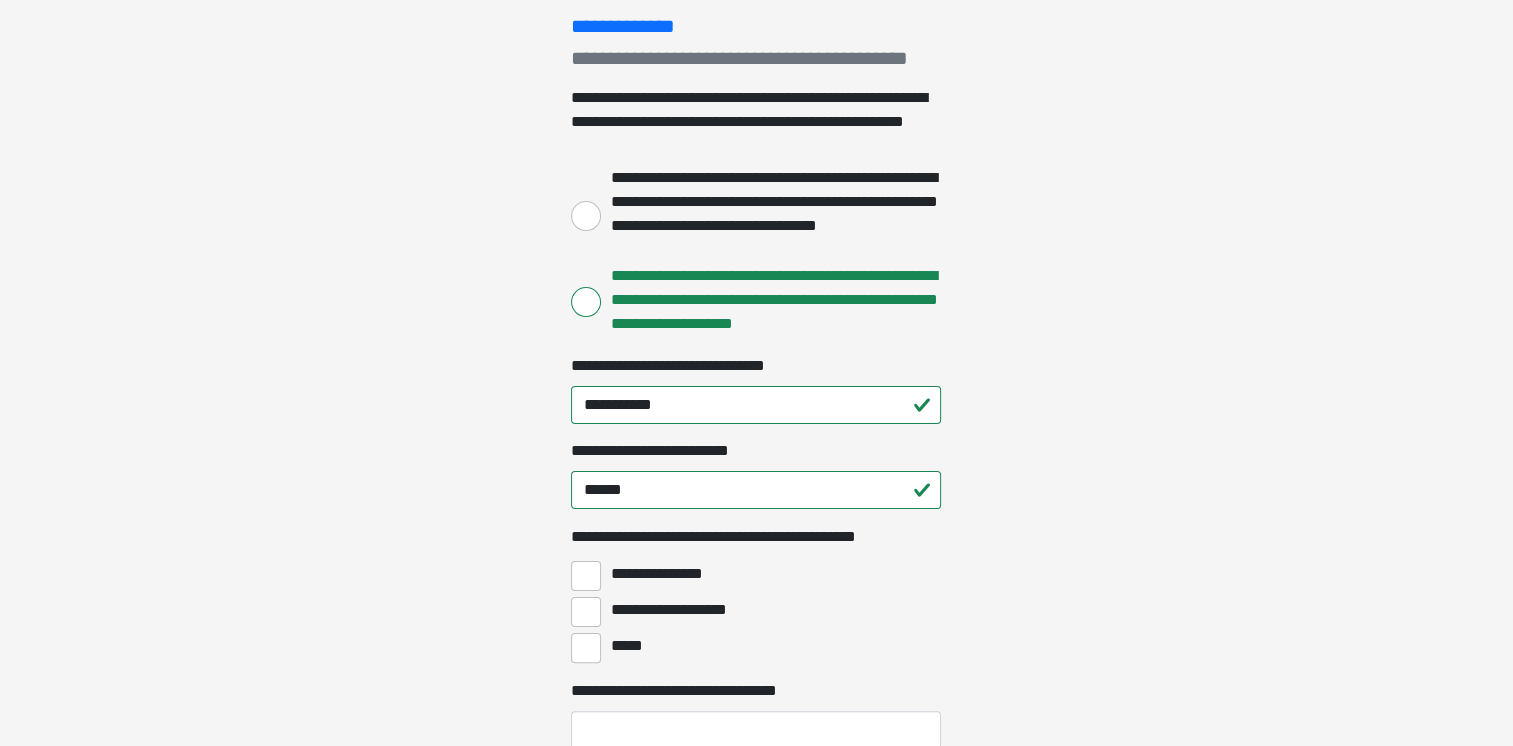 click on "**********" at bounding box center (756, 73) 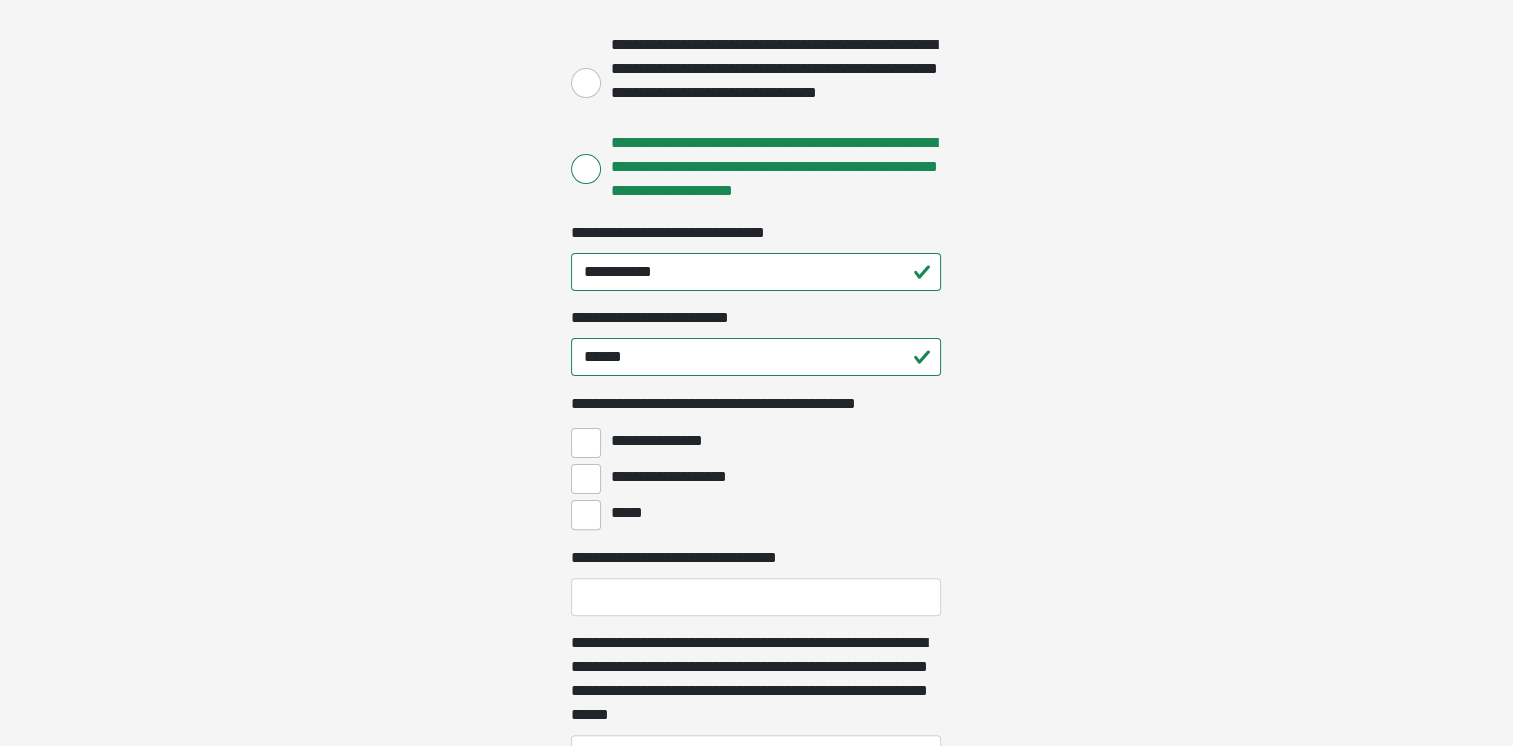 scroll, scrollTop: 500, scrollLeft: 0, axis: vertical 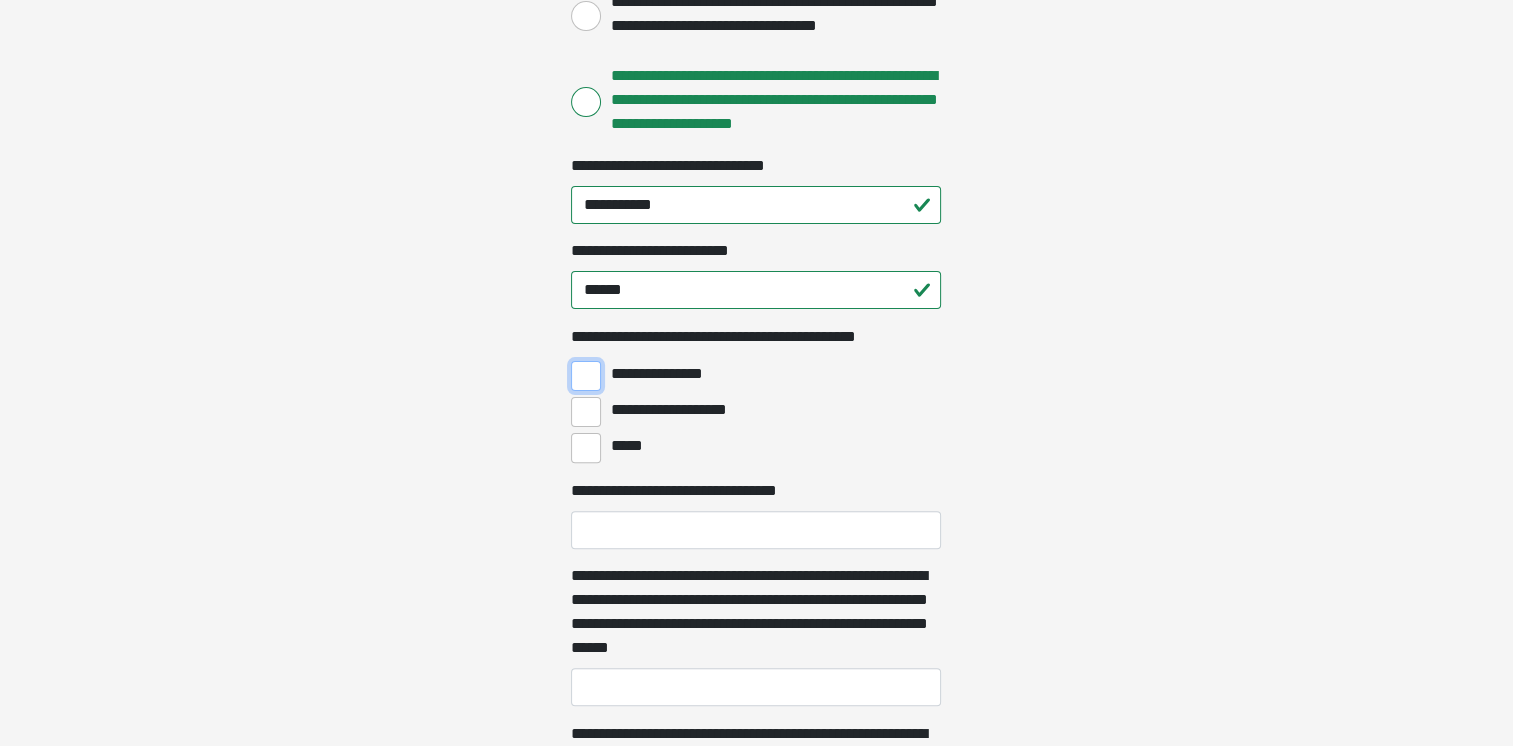 click on "**********" at bounding box center [586, 376] 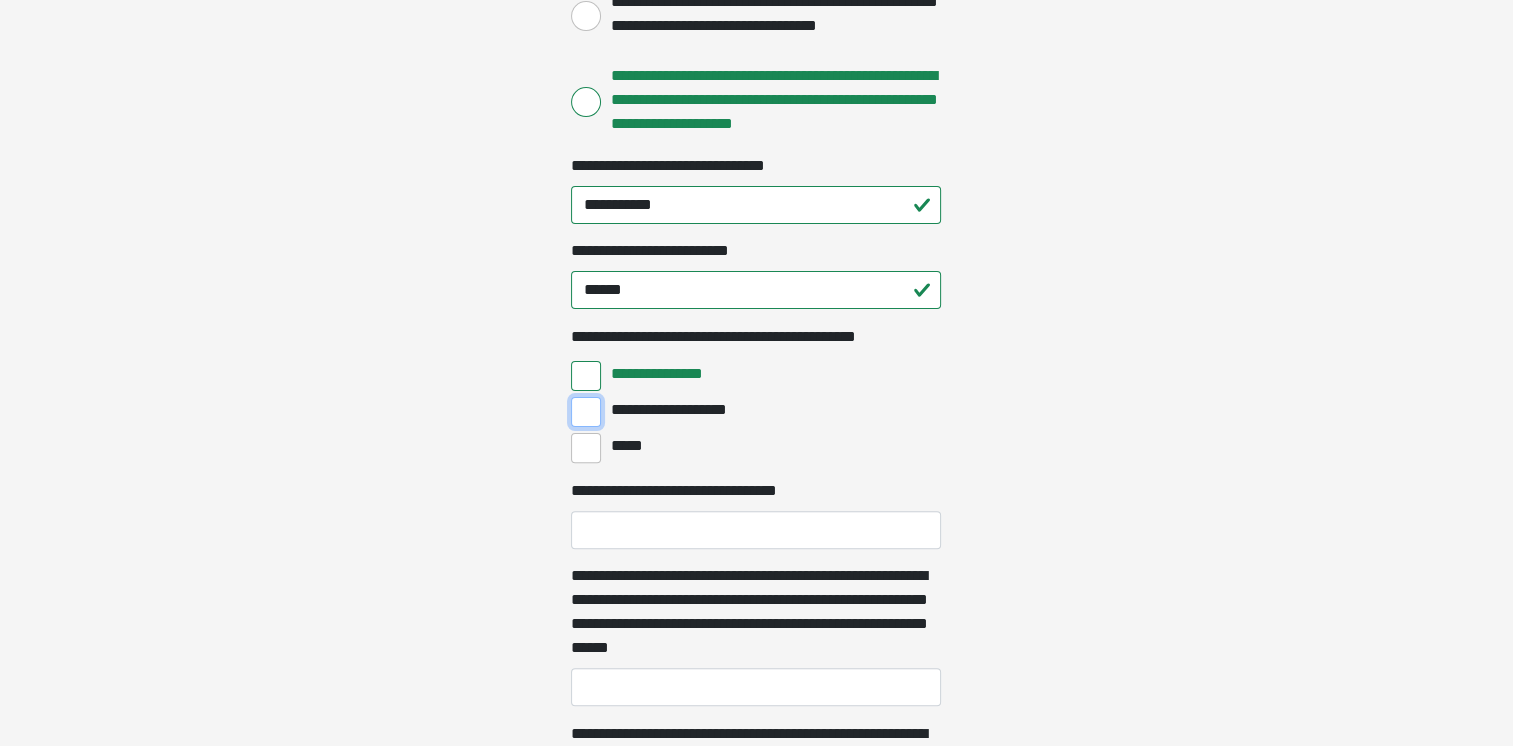 click on "**********" at bounding box center [586, 412] 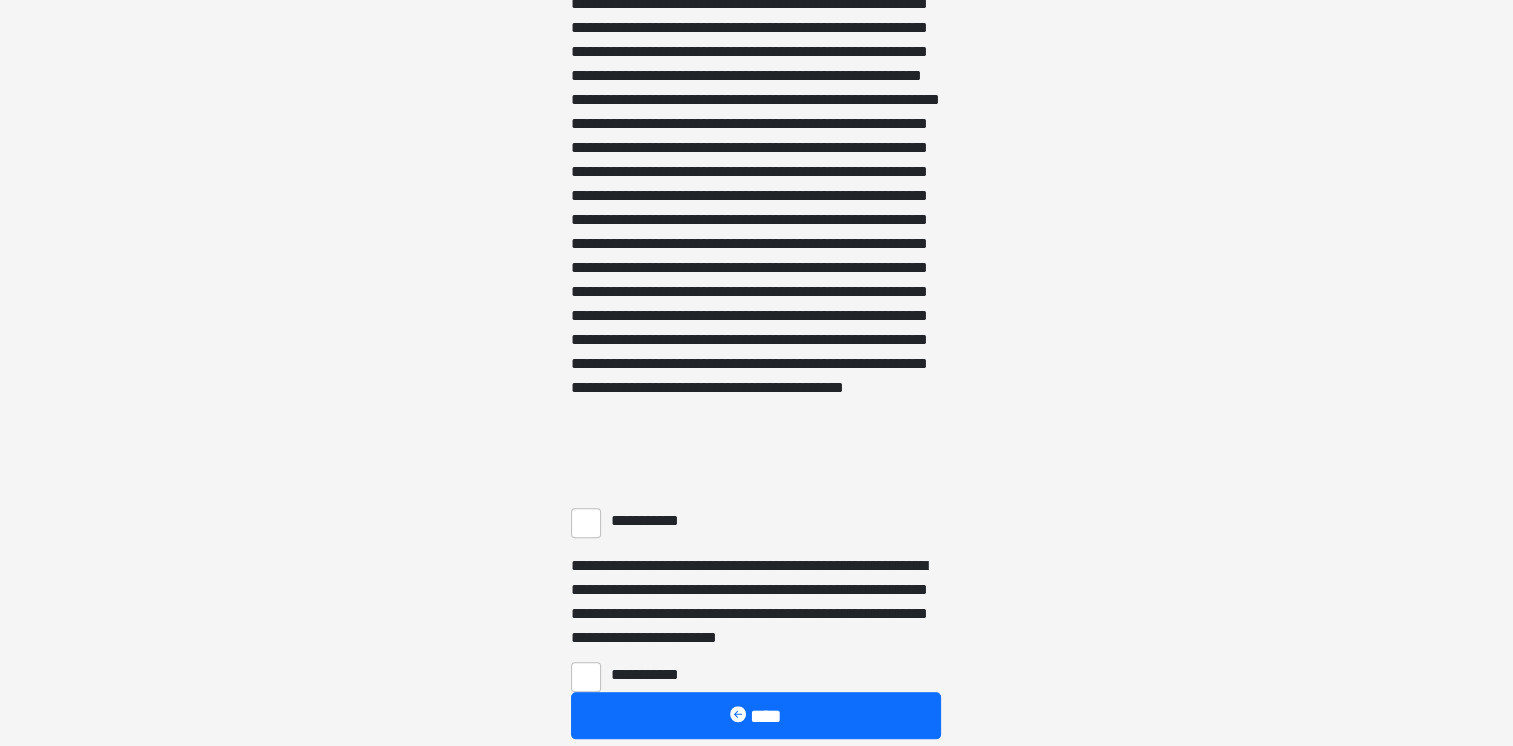 scroll, scrollTop: 1500, scrollLeft: 0, axis: vertical 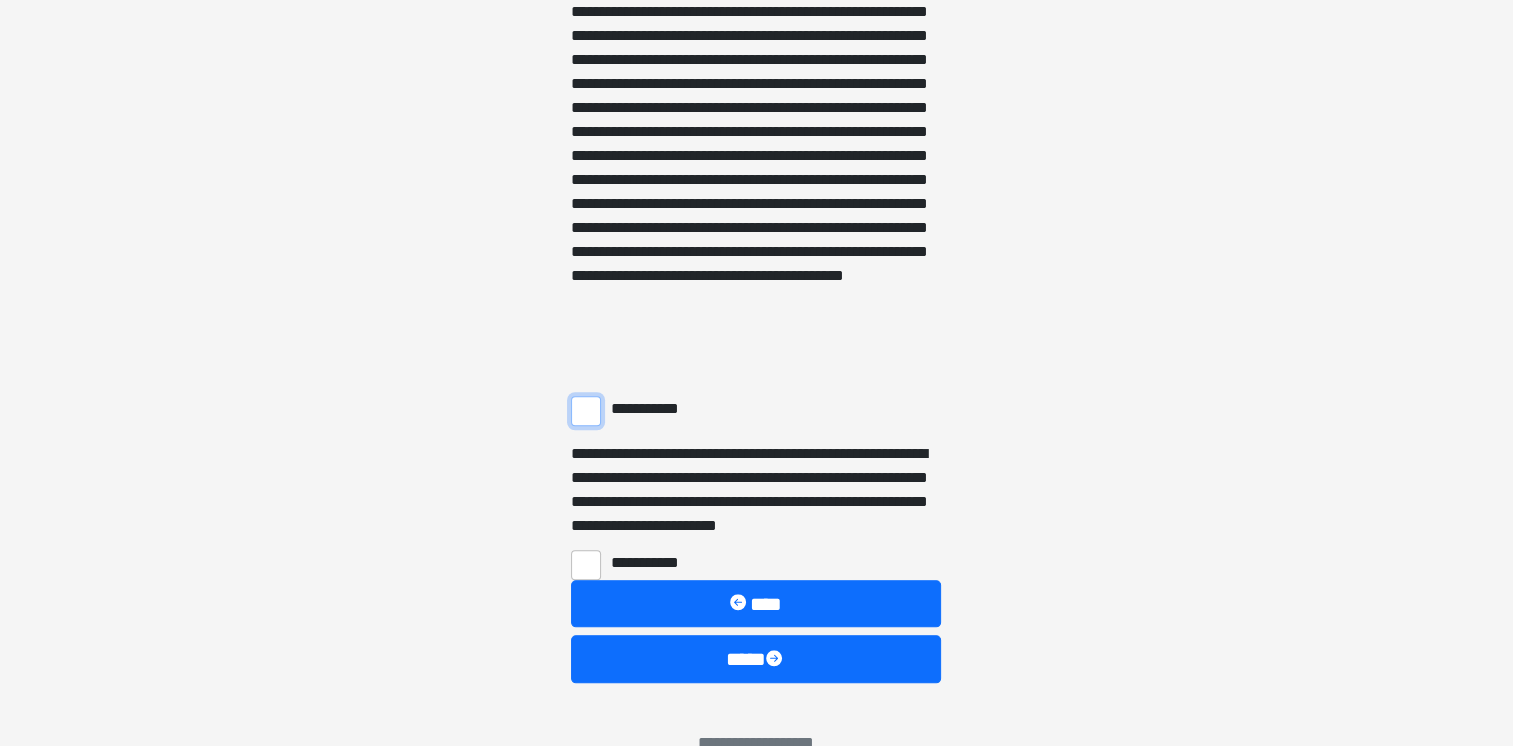 click on "**********" at bounding box center (586, 411) 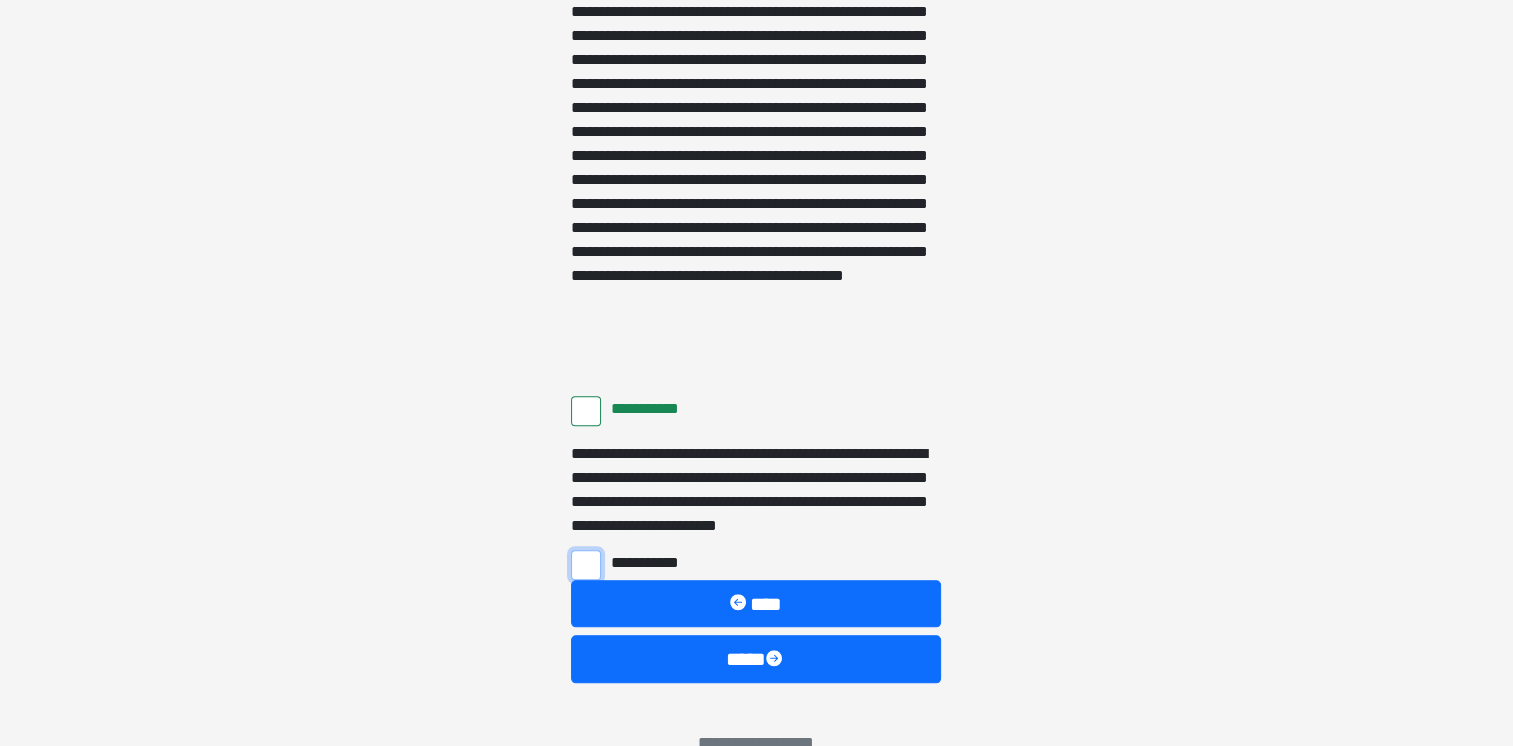click on "**********" at bounding box center (586, 565) 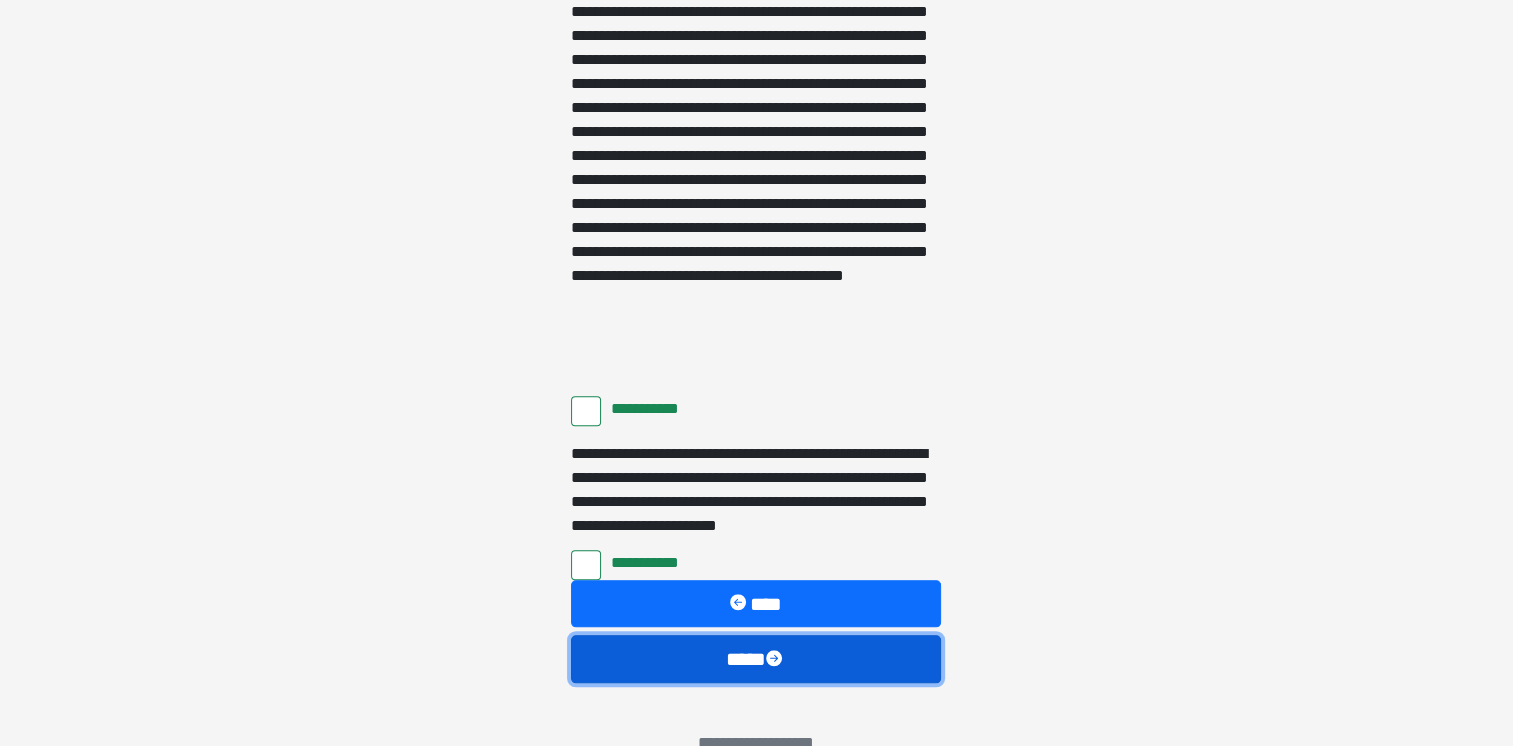 click on "****" at bounding box center [756, 659] 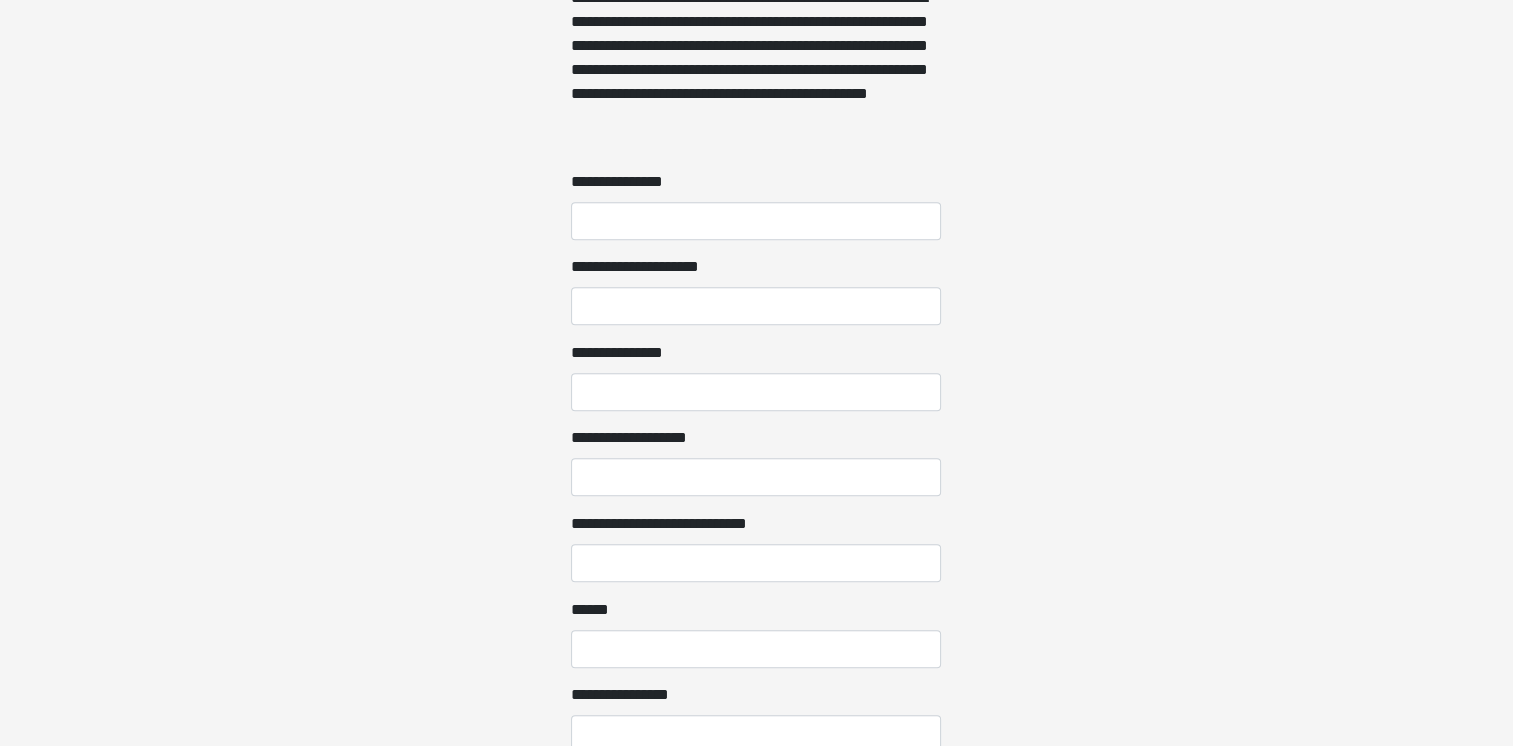 scroll, scrollTop: 1500, scrollLeft: 0, axis: vertical 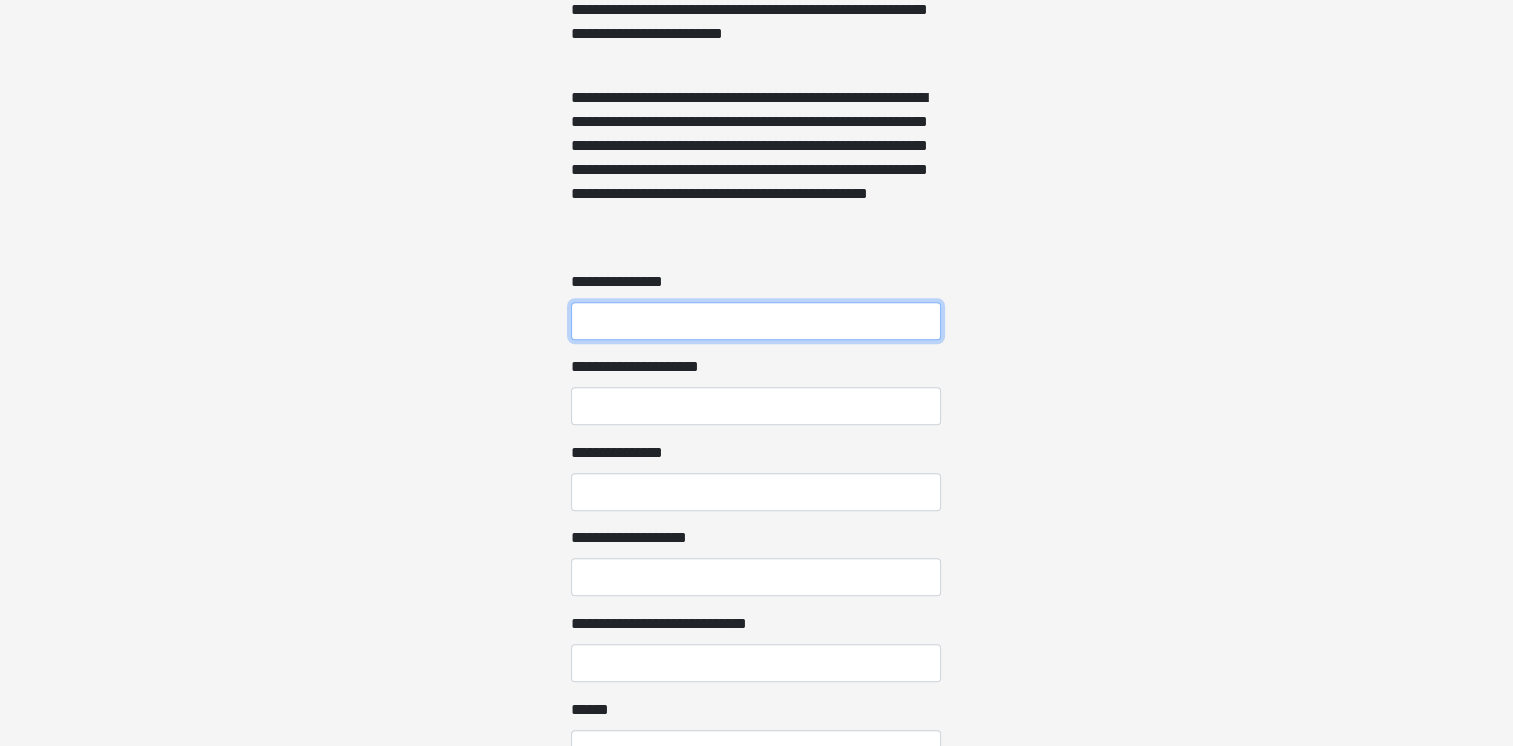 click on "**********" at bounding box center (756, 321) 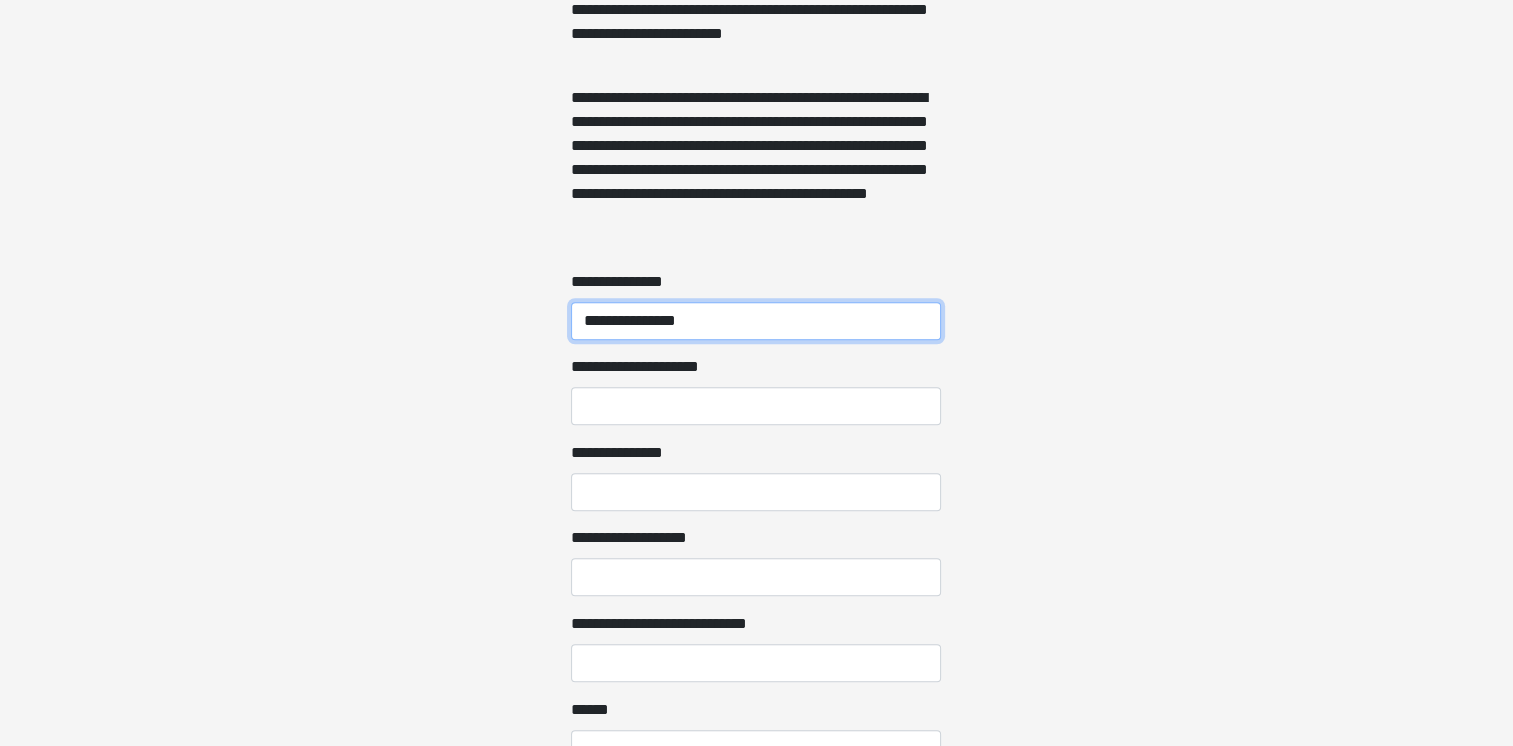 type on "**********" 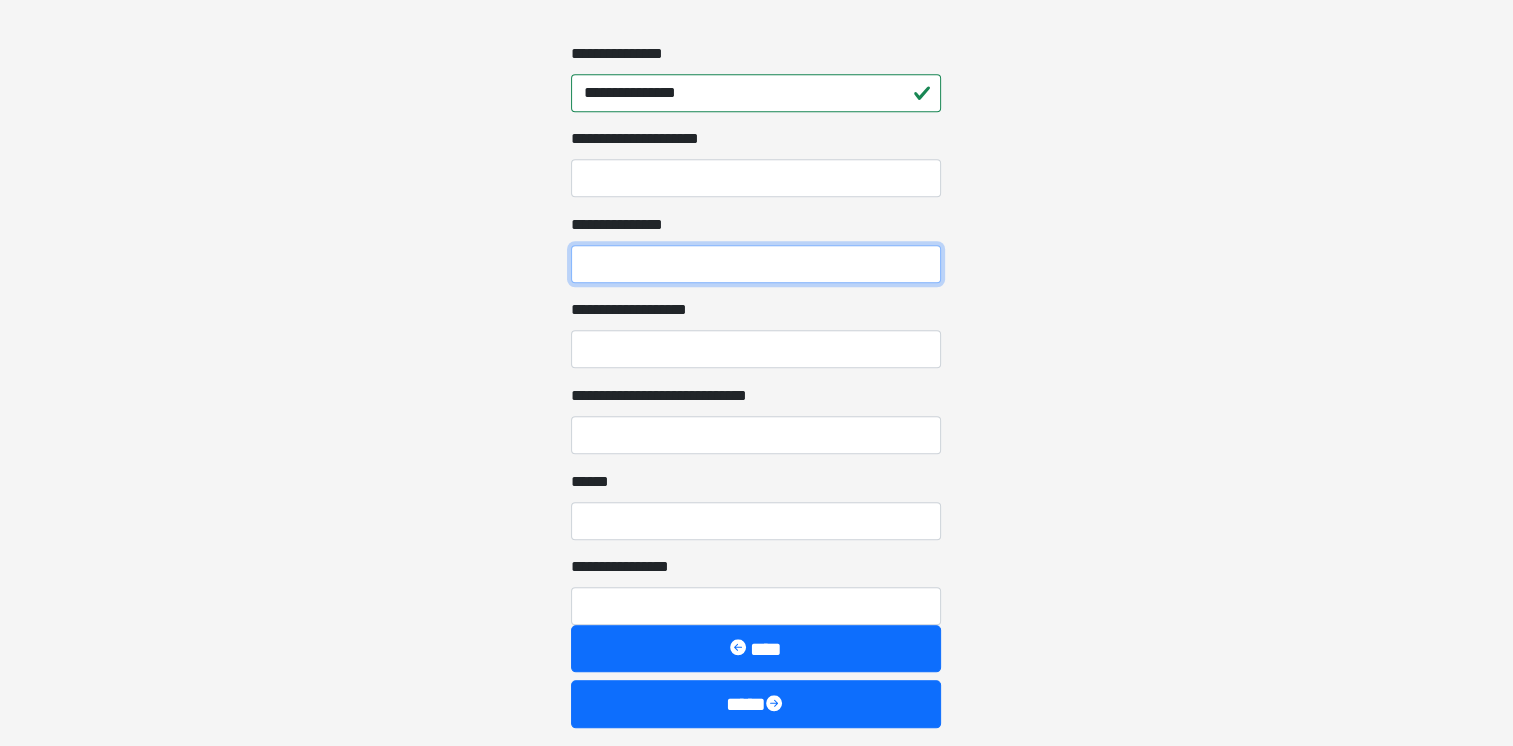 scroll, scrollTop: 1828, scrollLeft: 0, axis: vertical 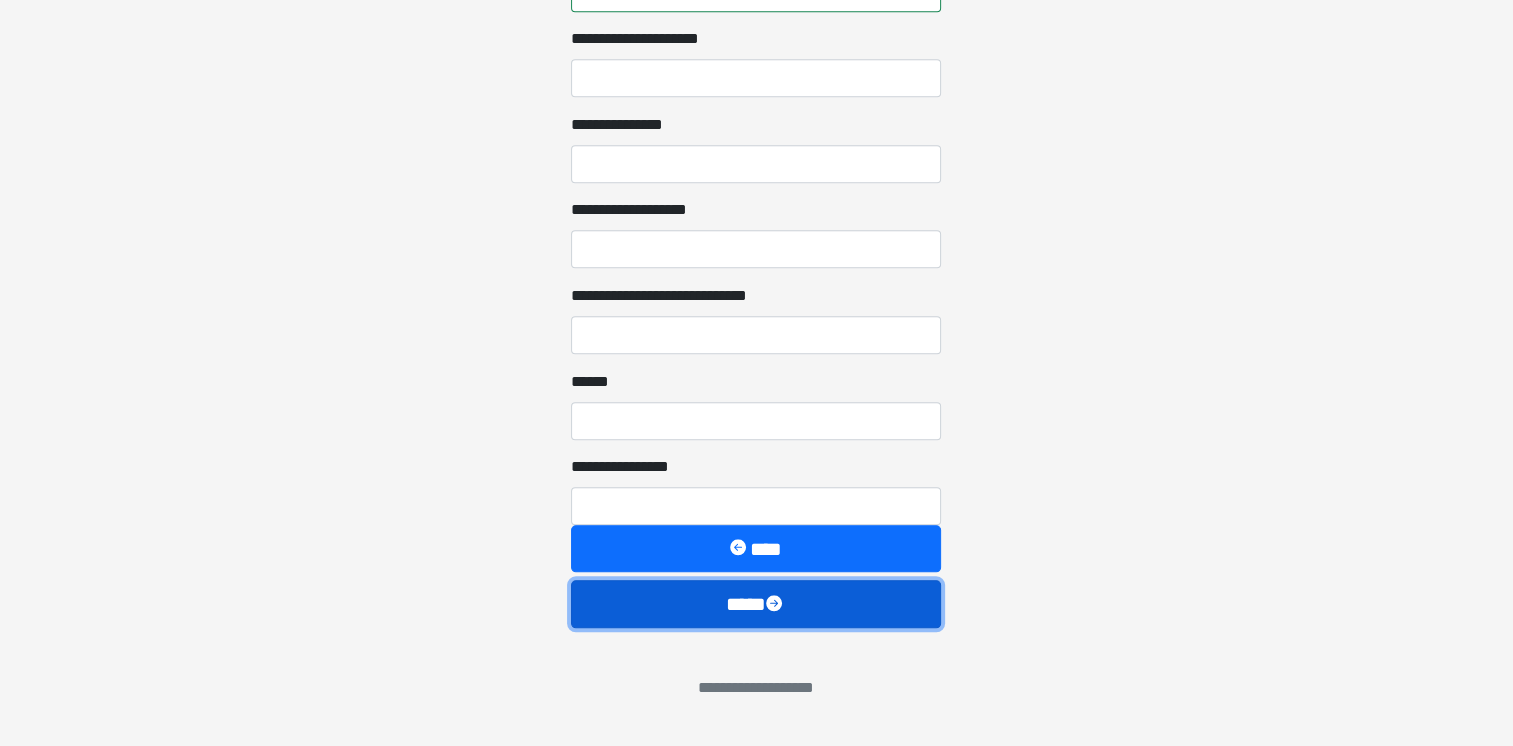 click on "****" at bounding box center [756, 604] 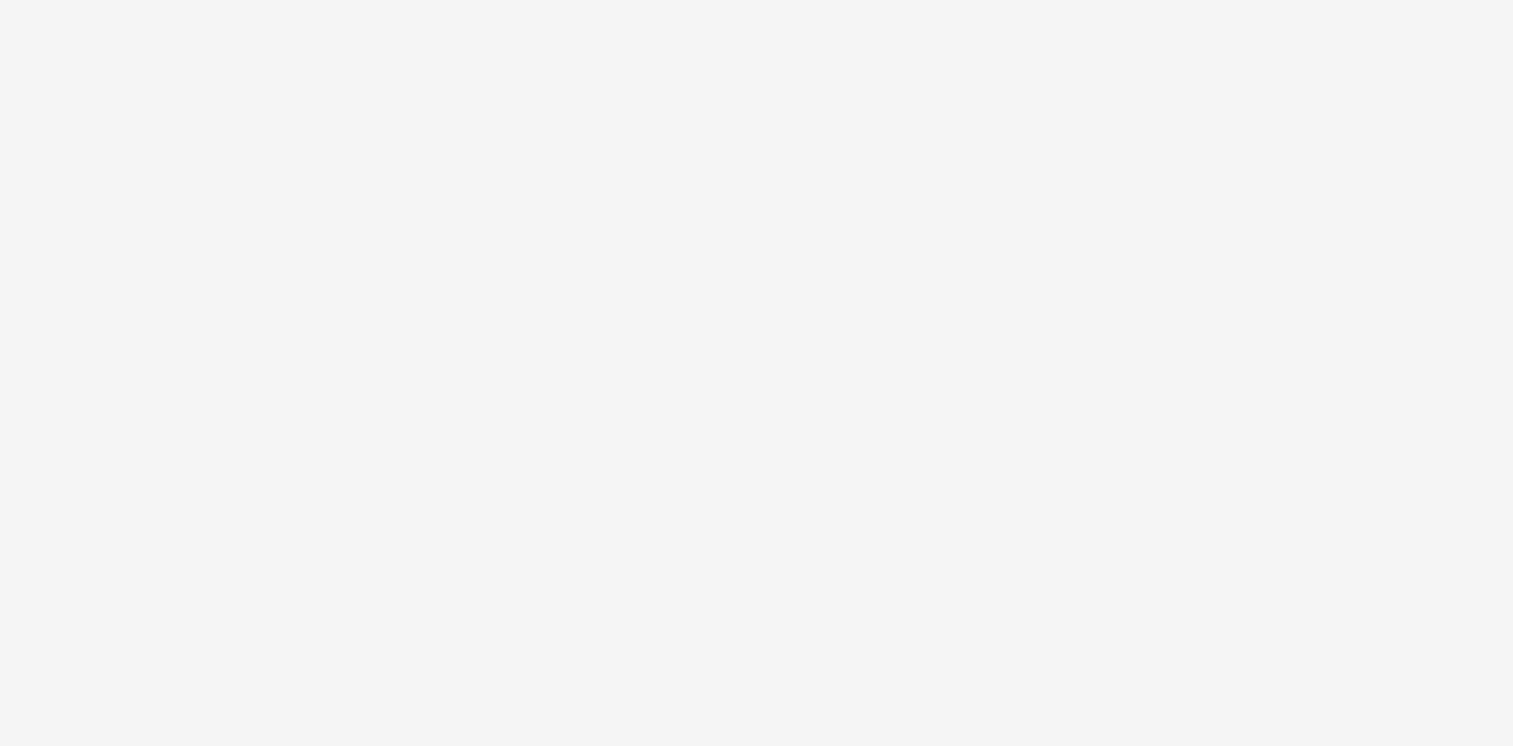 scroll, scrollTop: 0, scrollLeft: 0, axis: both 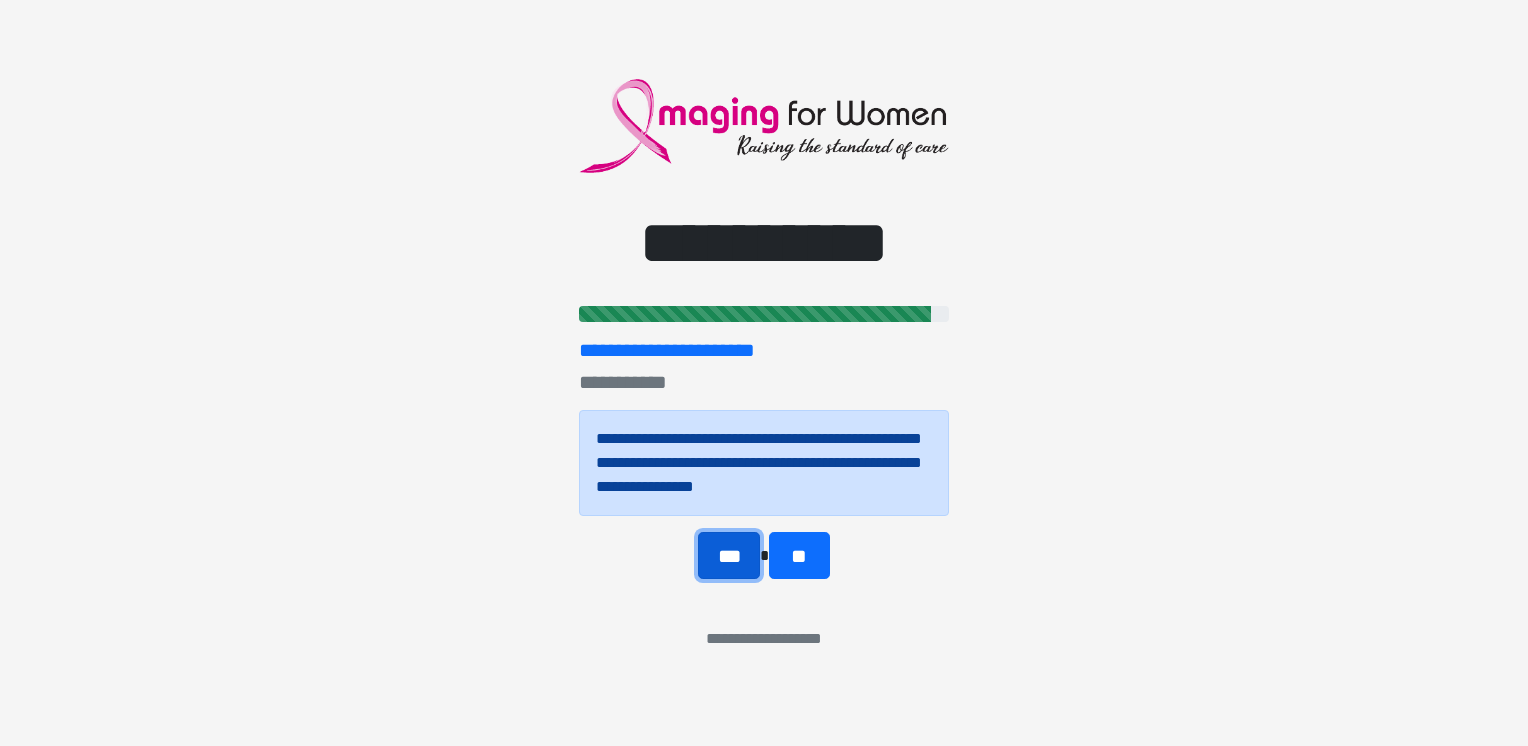click on "***" at bounding box center (729, 556) 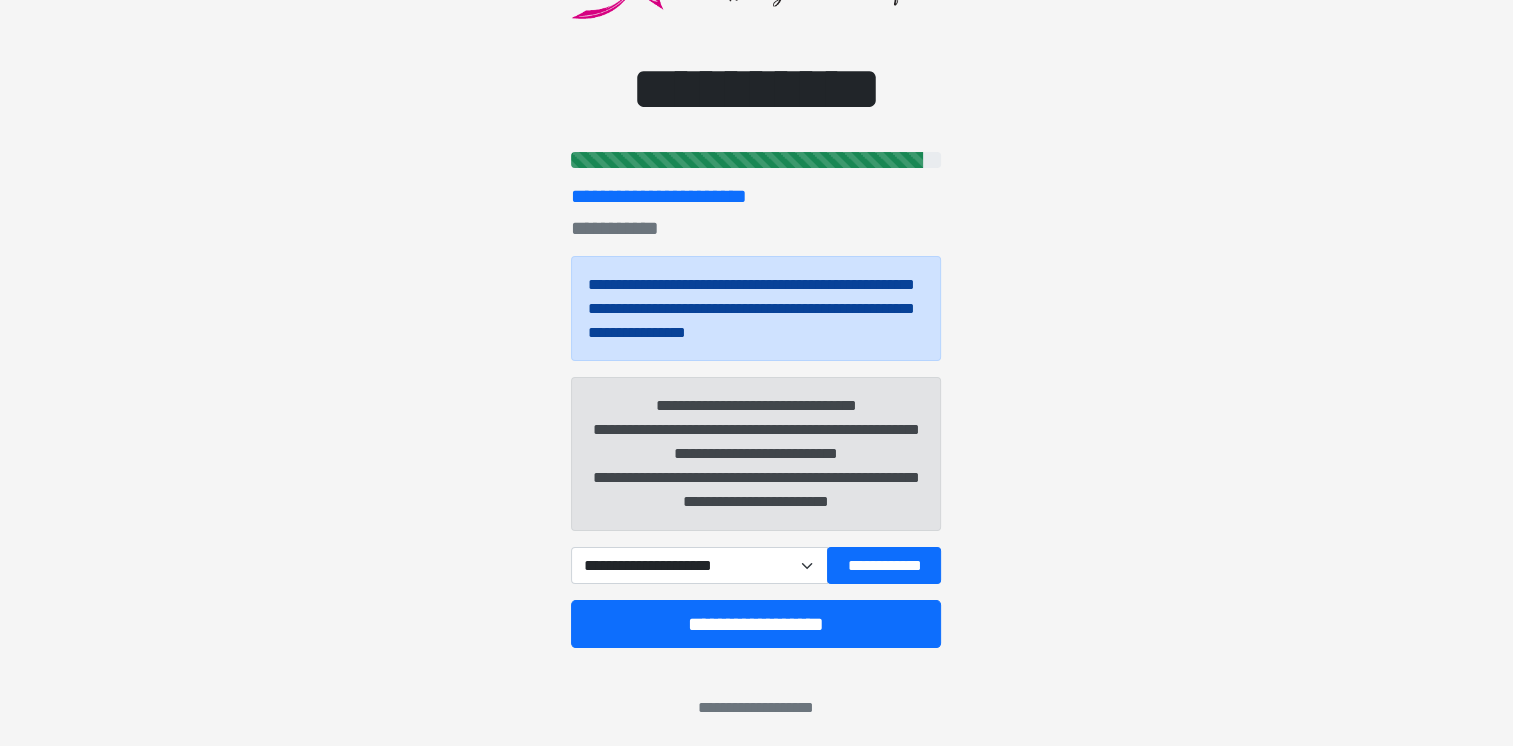 scroll, scrollTop: 134, scrollLeft: 0, axis: vertical 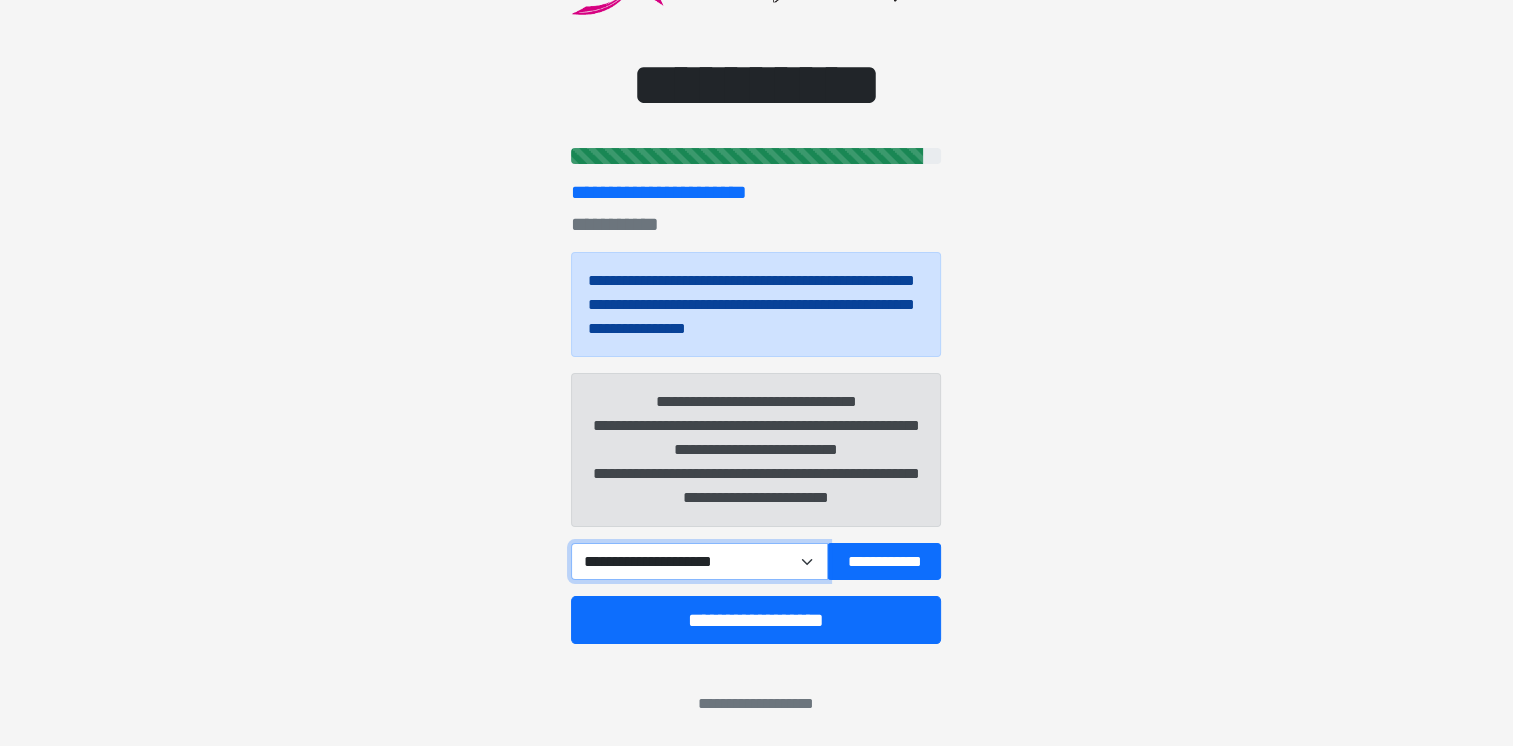 click on "**********" at bounding box center (699, 562) 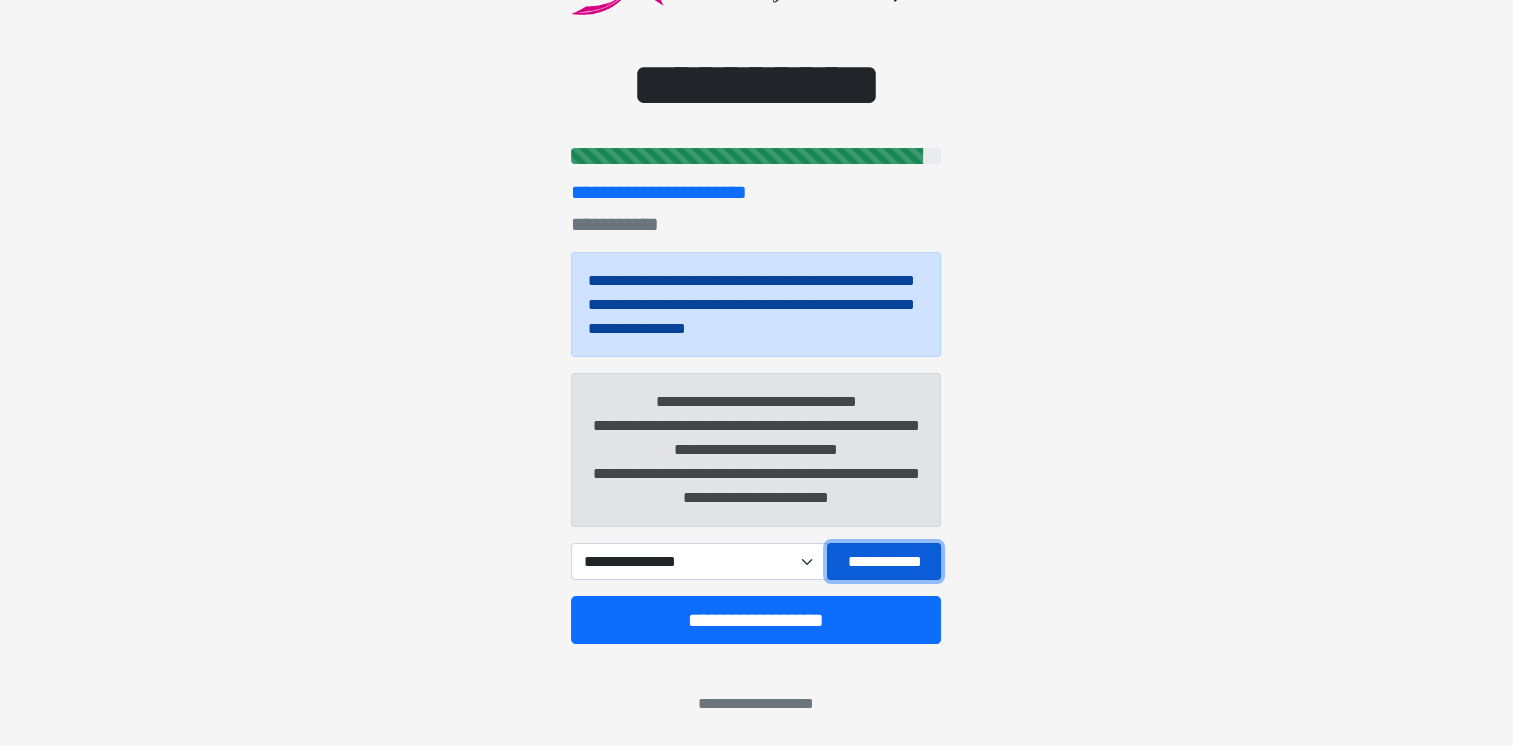 click on "**********" at bounding box center (884, 562) 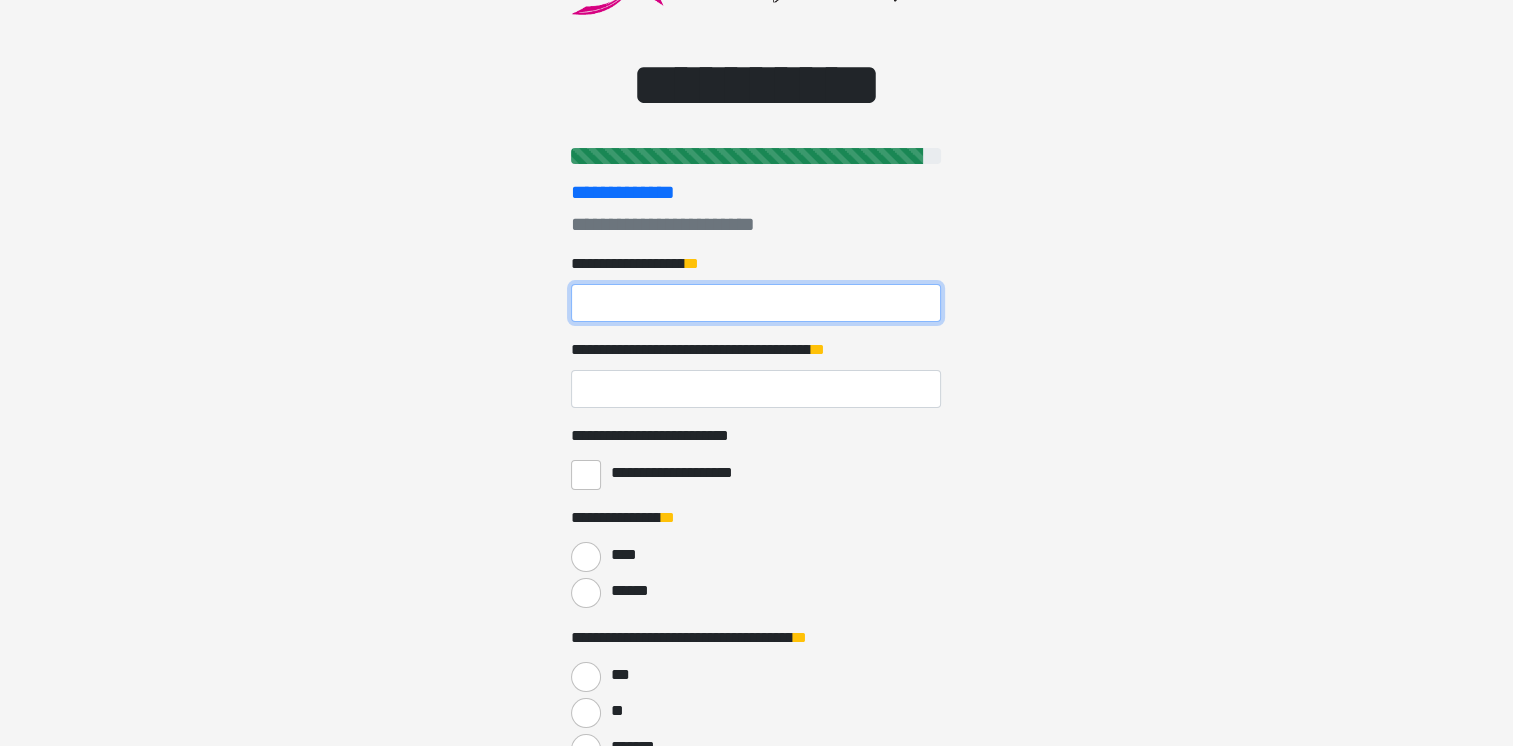 click on "**********" at bounding box center [756, 303] 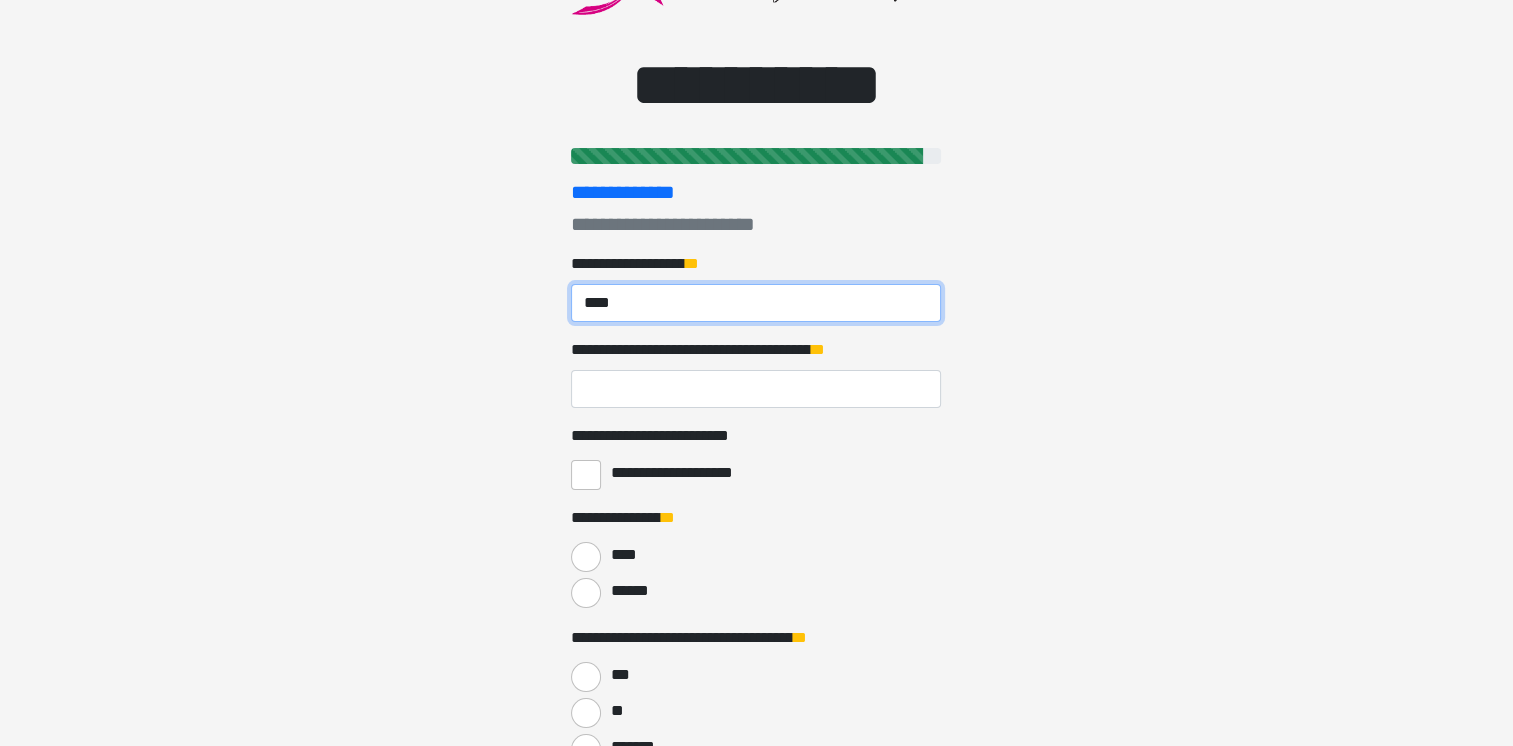 type on "****" 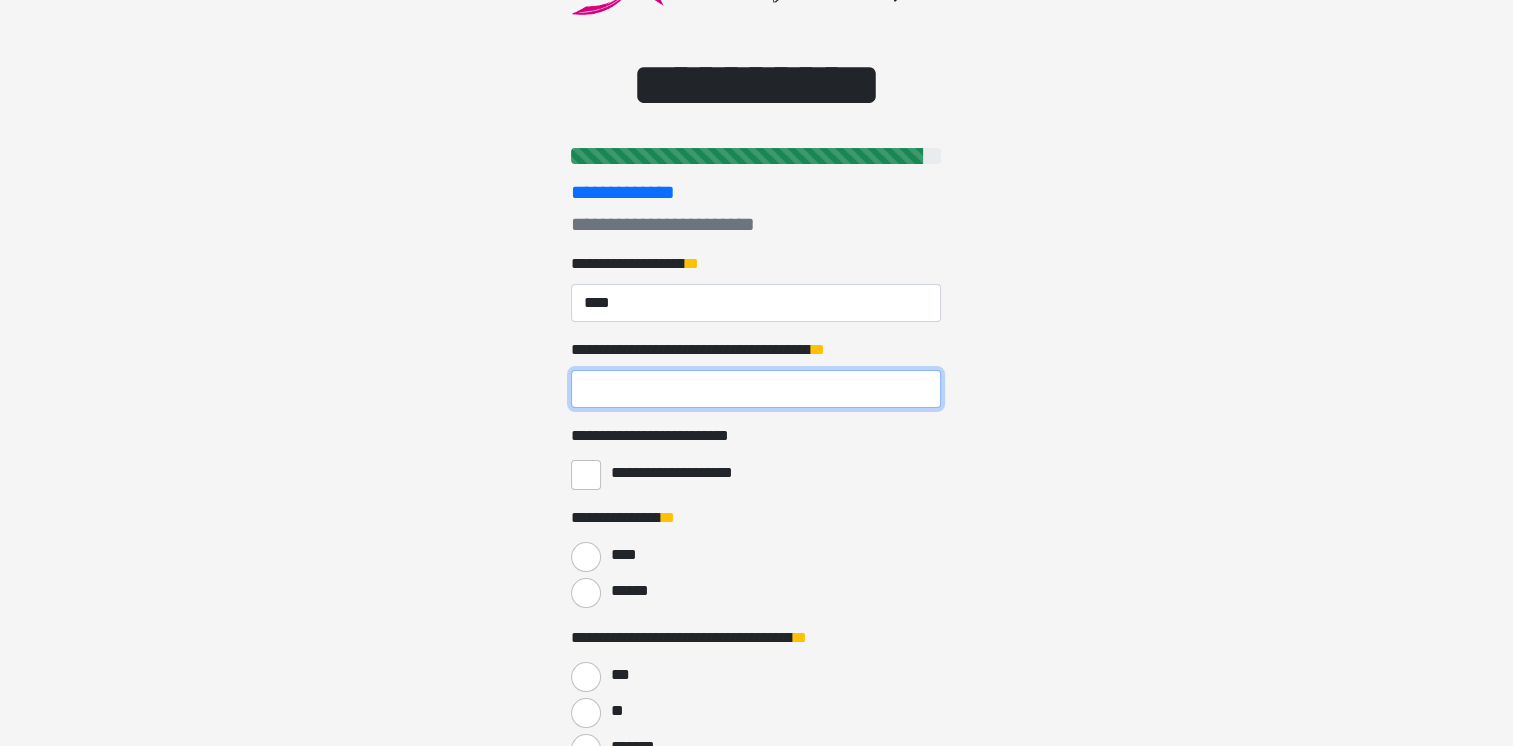 click on "**********" at bounding box center [756, 389] 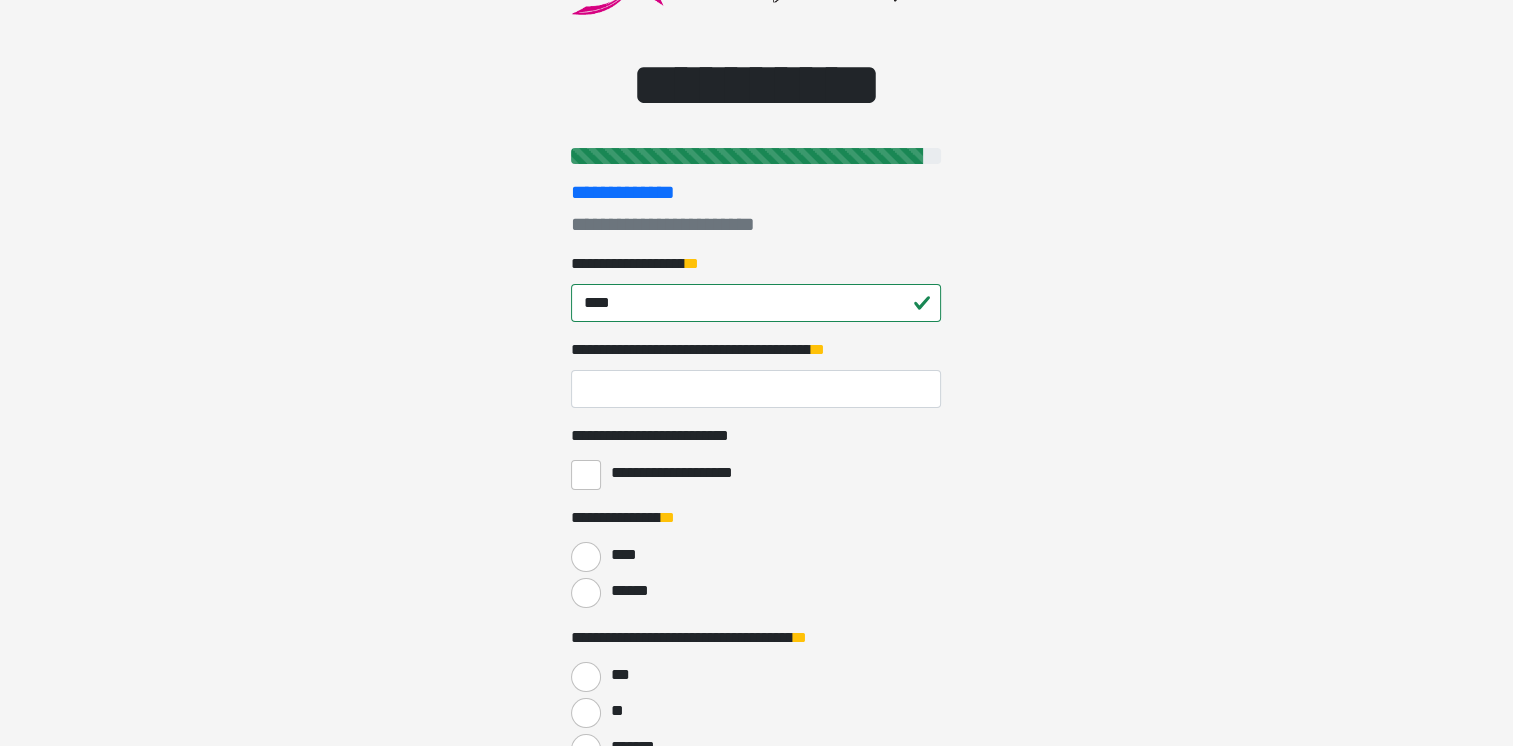 click on "****" at bounding box center (756, 555) 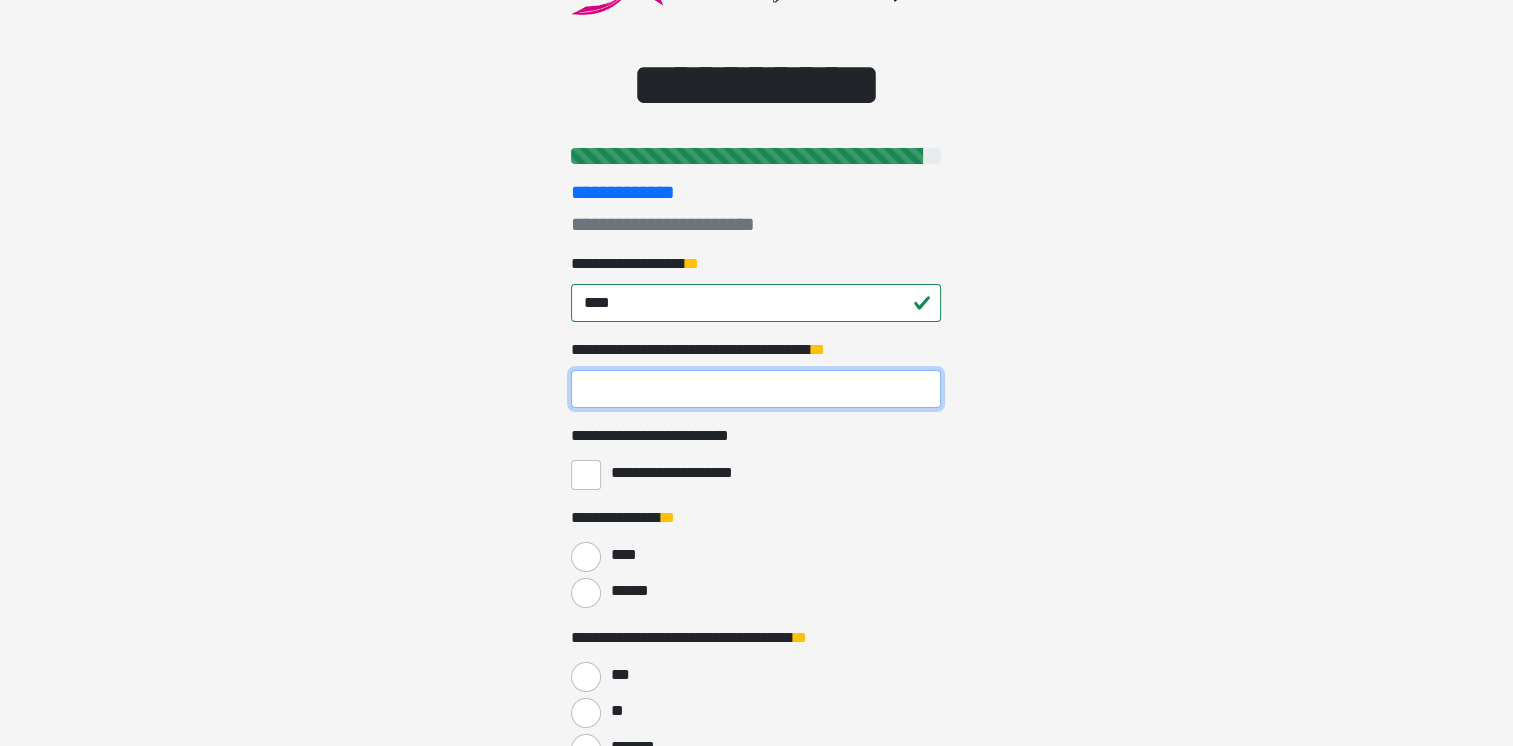 click on "**********" at bounding box center [756, 389] 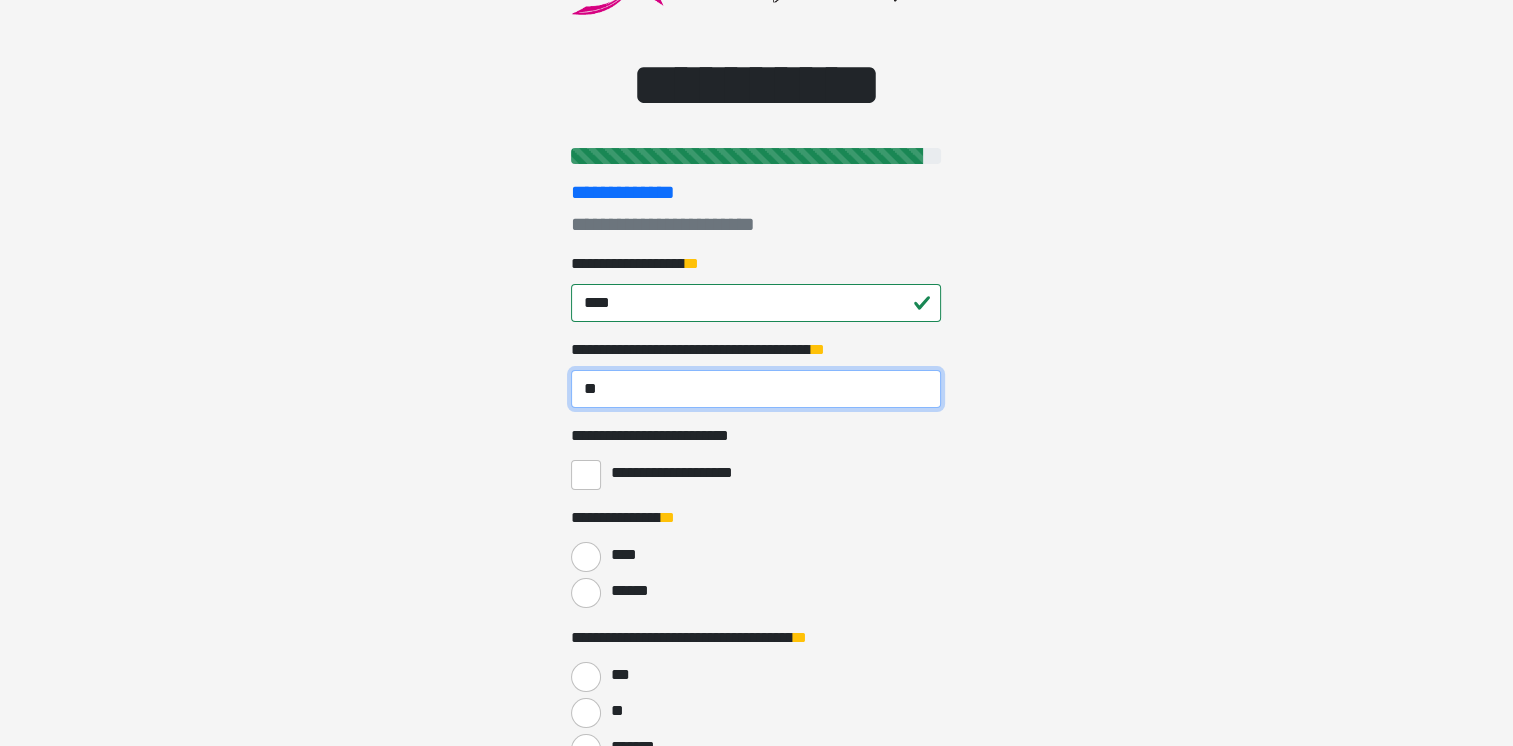 type on "**" 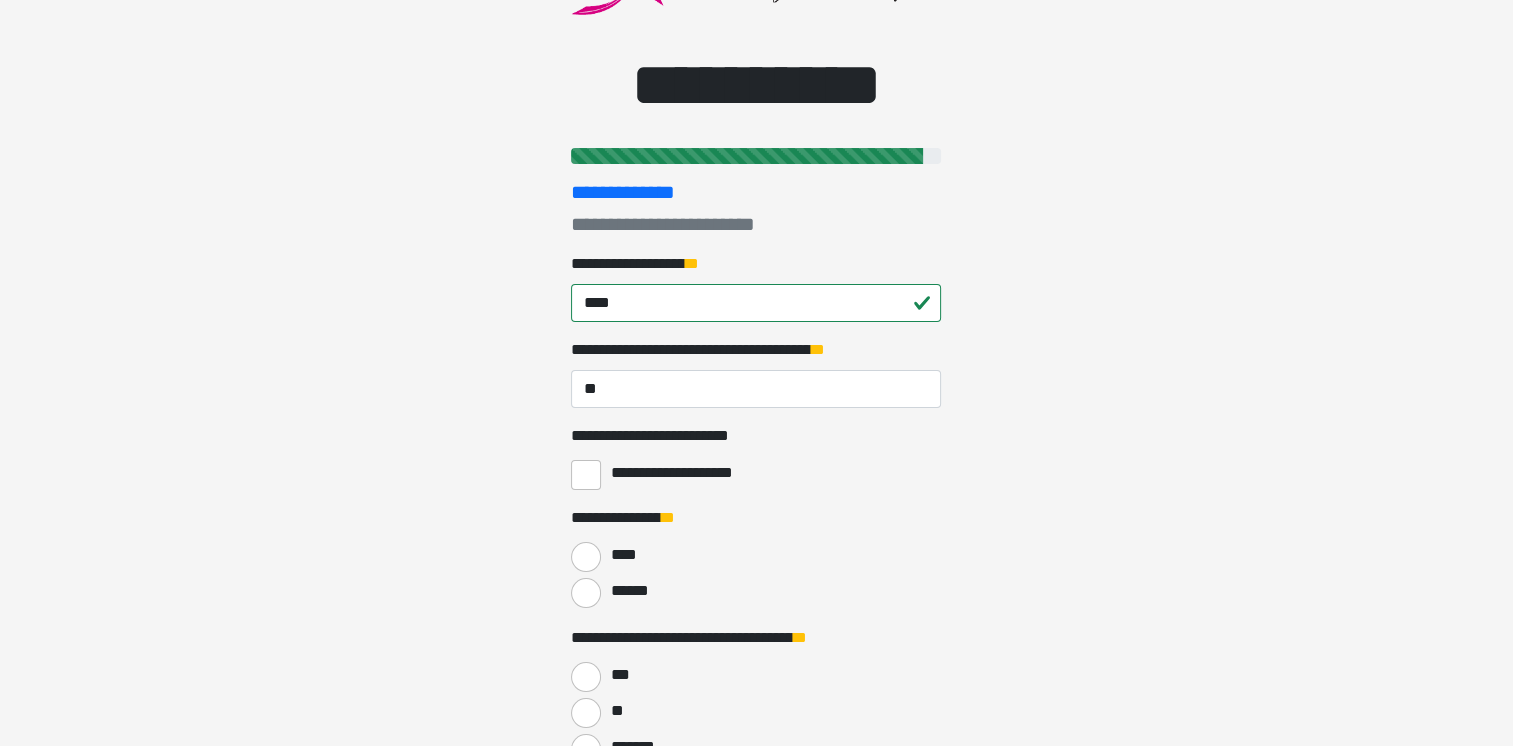 click on "**********" at bounding box center (756, 239) 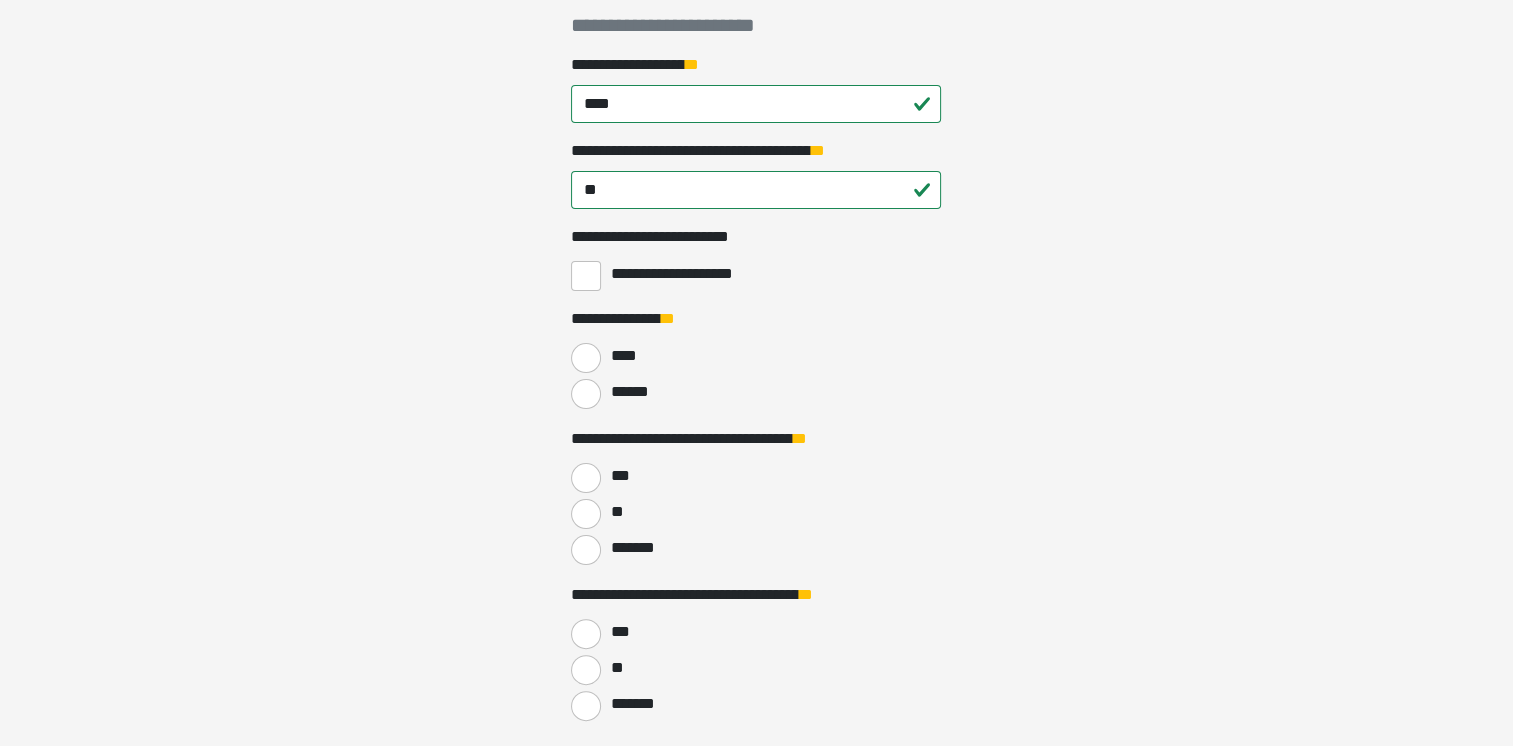 scroll, scrollTop: 334, scrollLeft: 0, axis: vertical 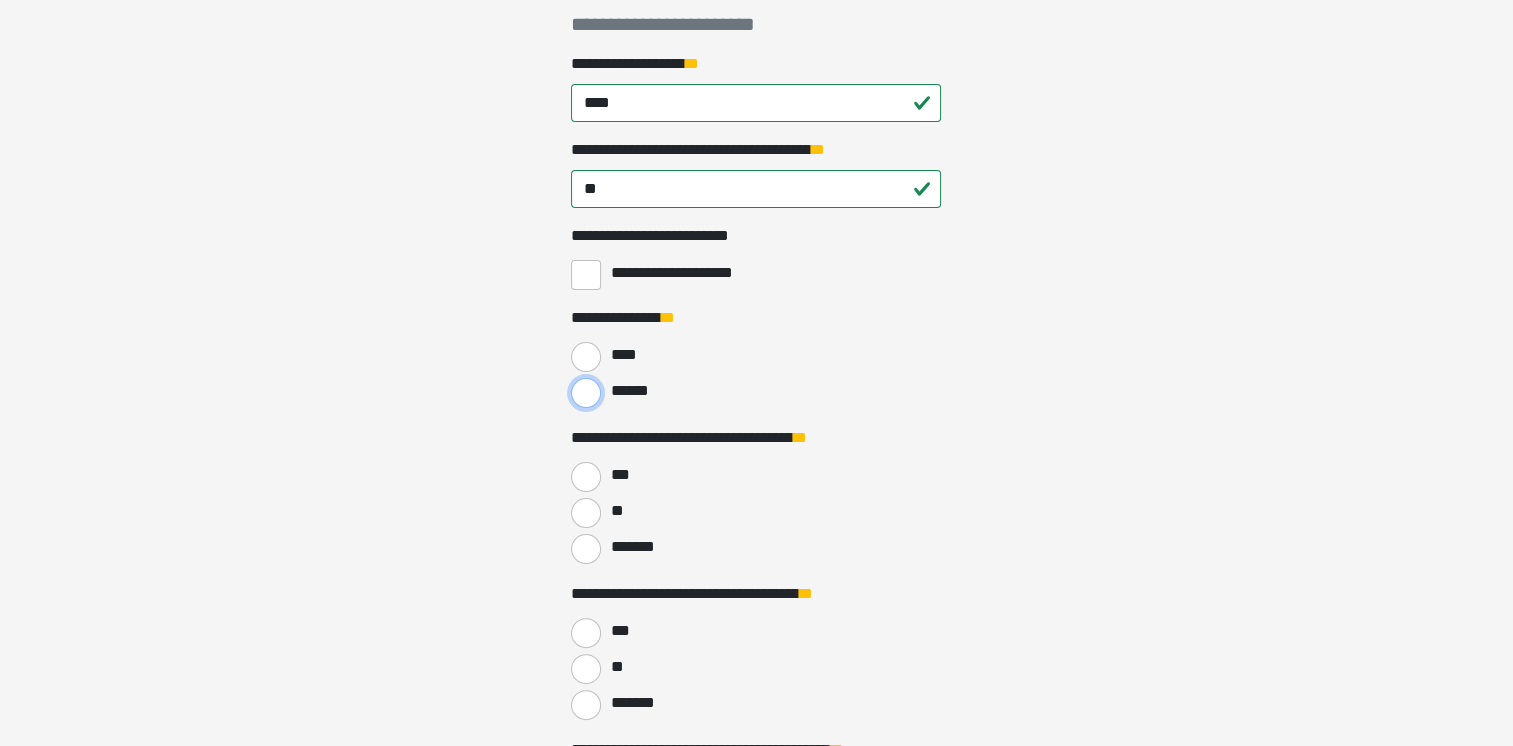 click on "******" at bounding box center [586, 393] 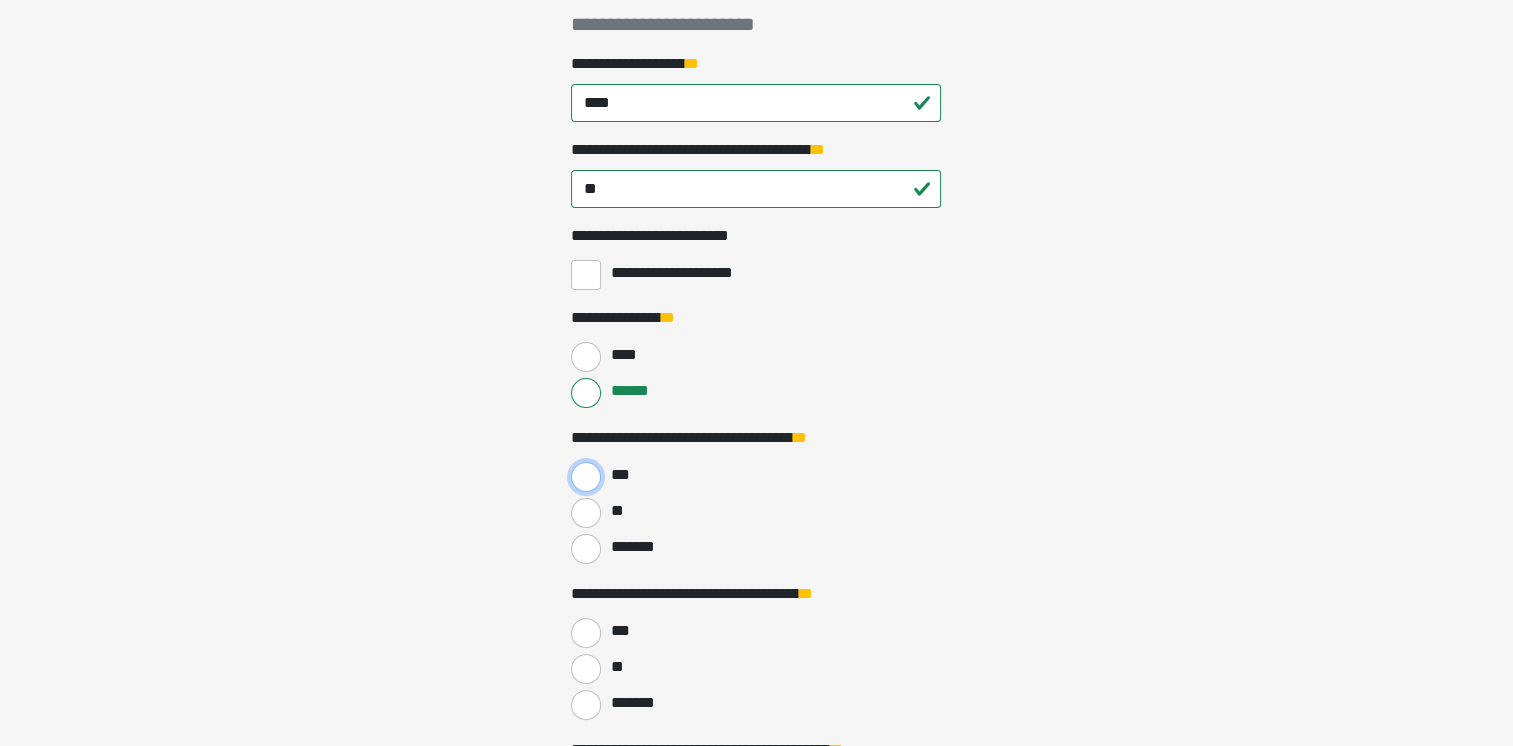 click on "***" at bounding box center [586, 477] 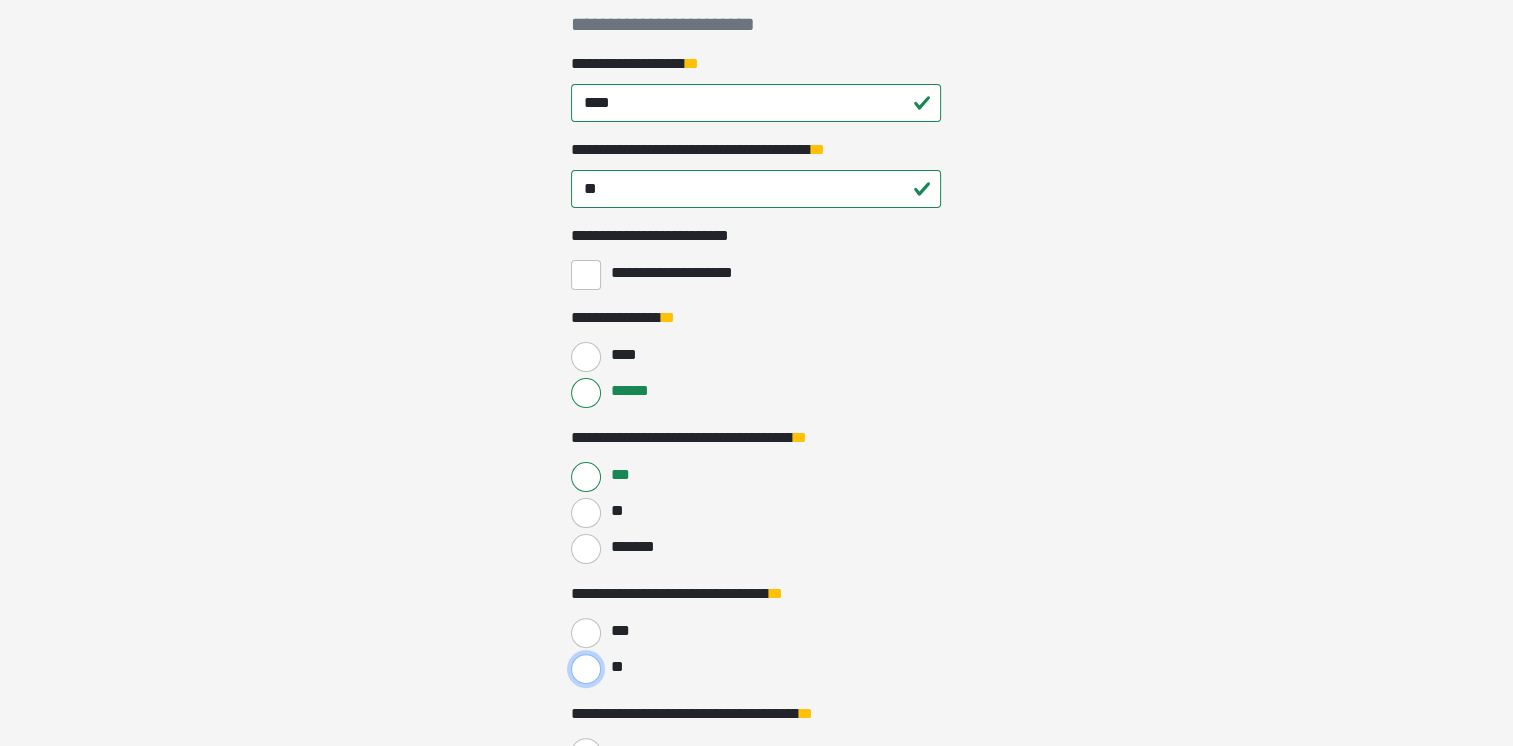 click on "**" at bounding box center (586, 669) 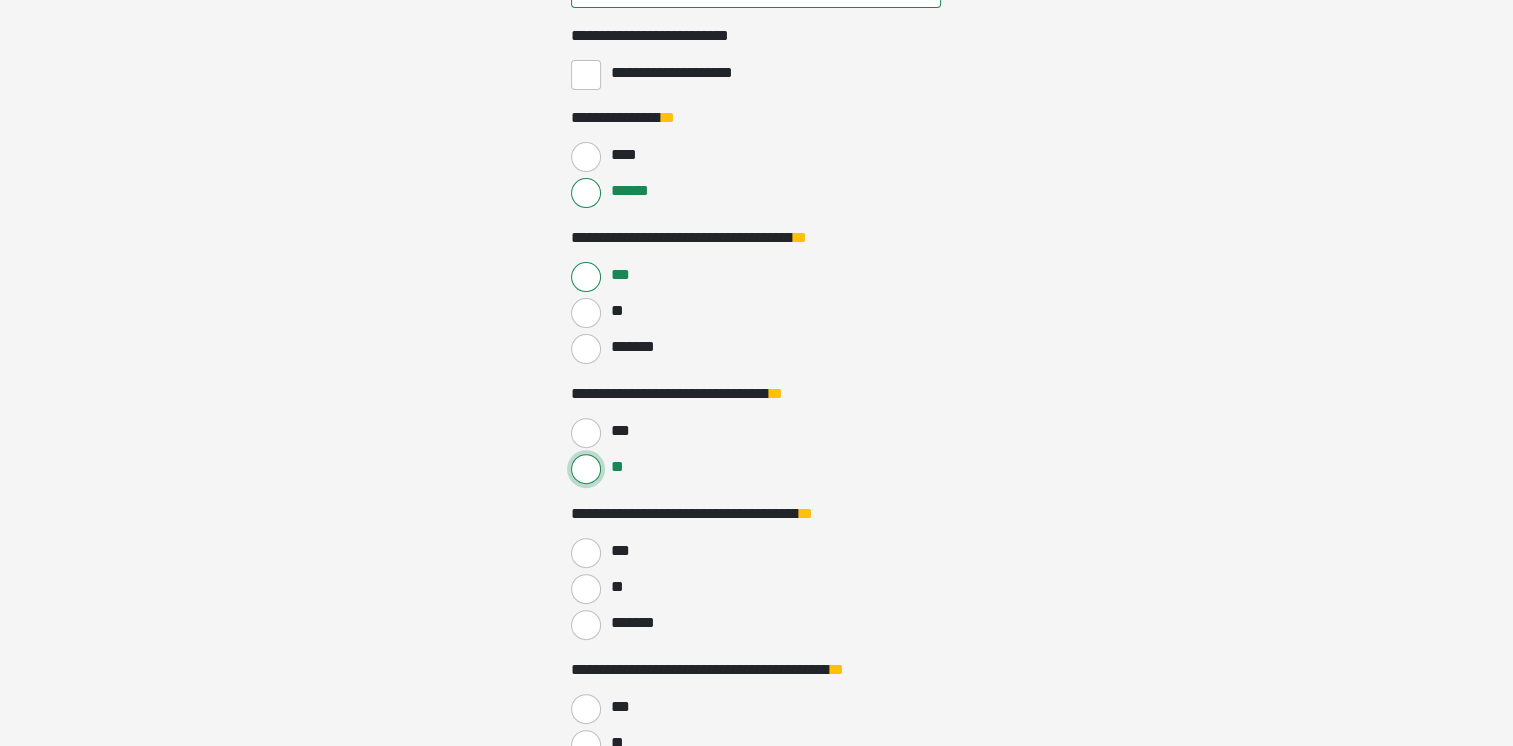 scroll, scrollTop: 634, scrollLeft: 0, axis: vertical 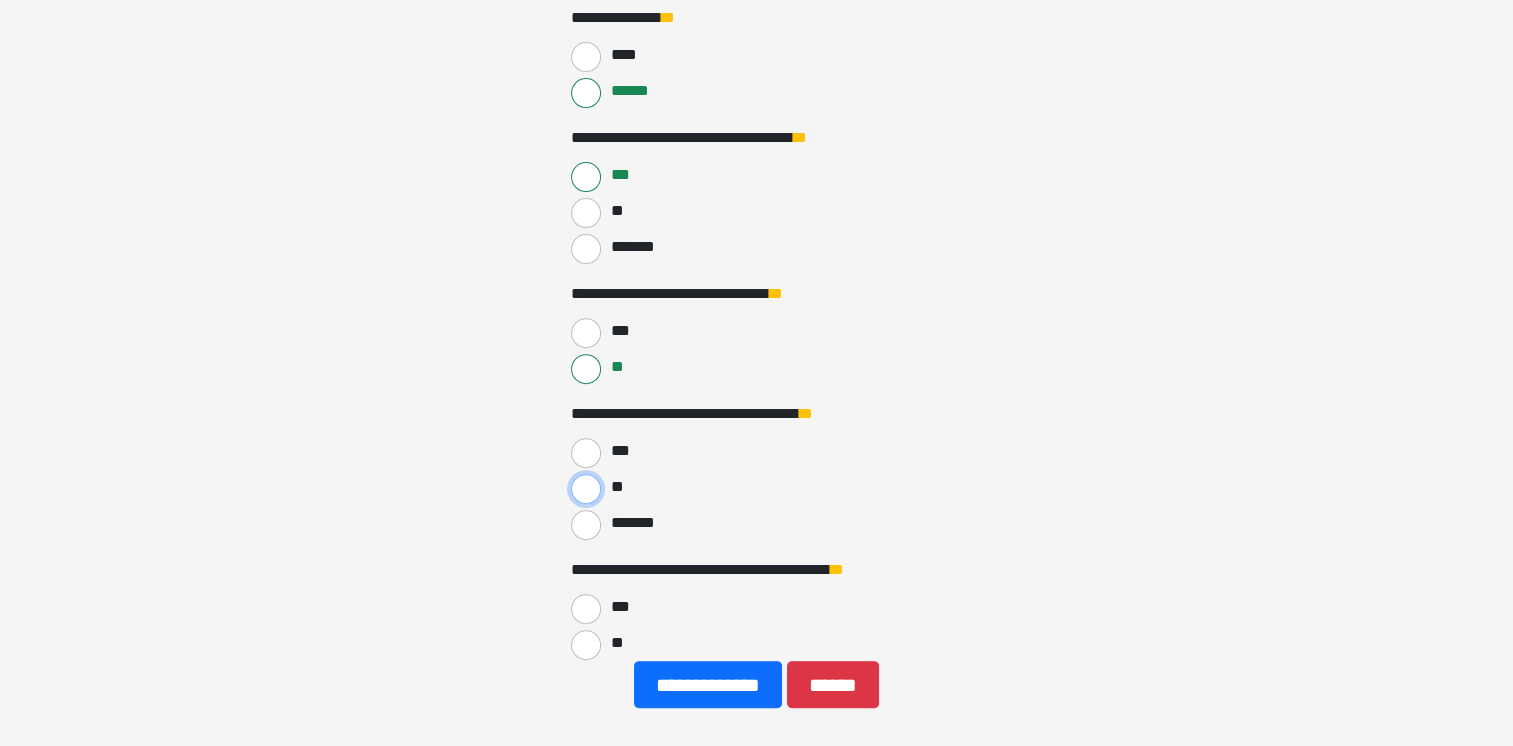 click on "**" at bounding box center (586, 489) 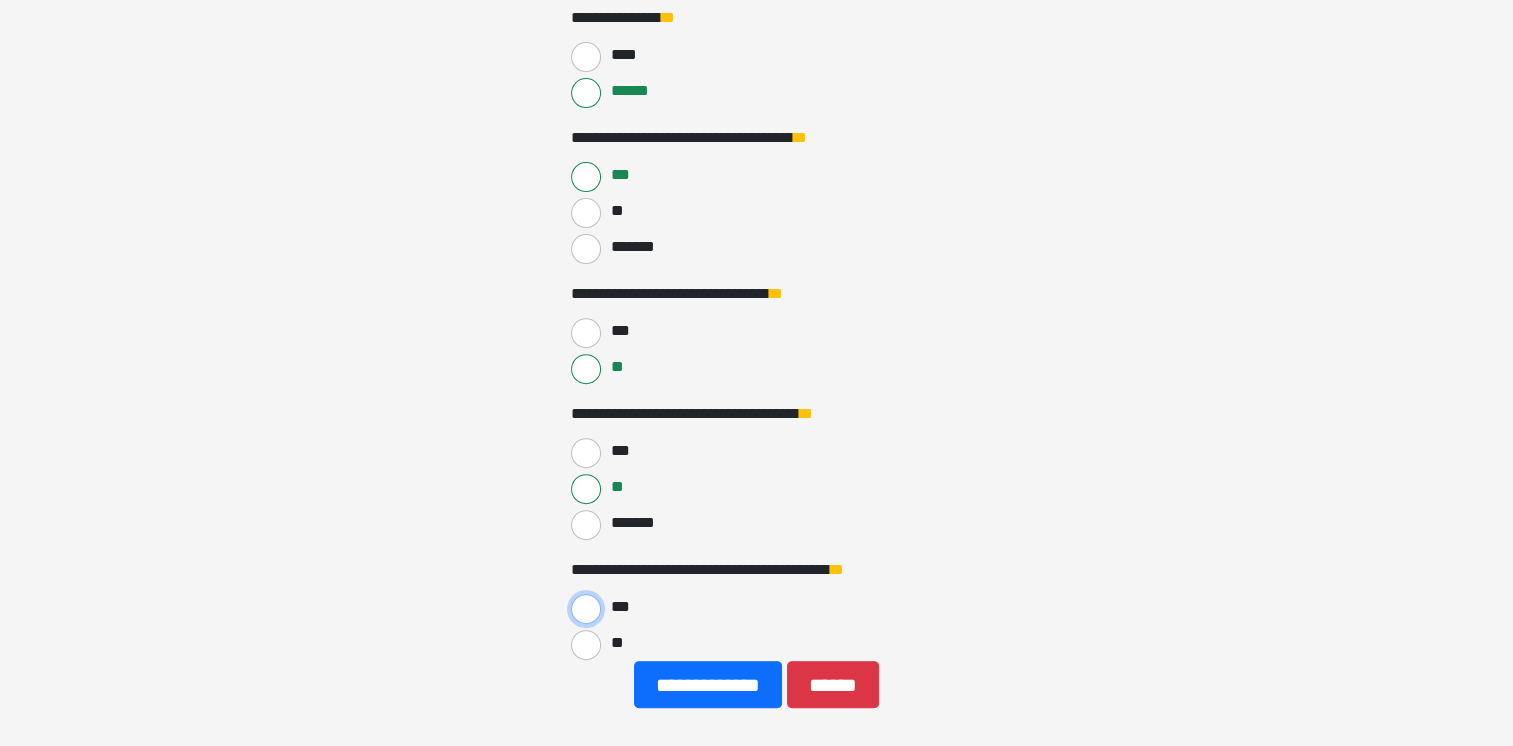 click on "***" at bounding box center [586, 609] 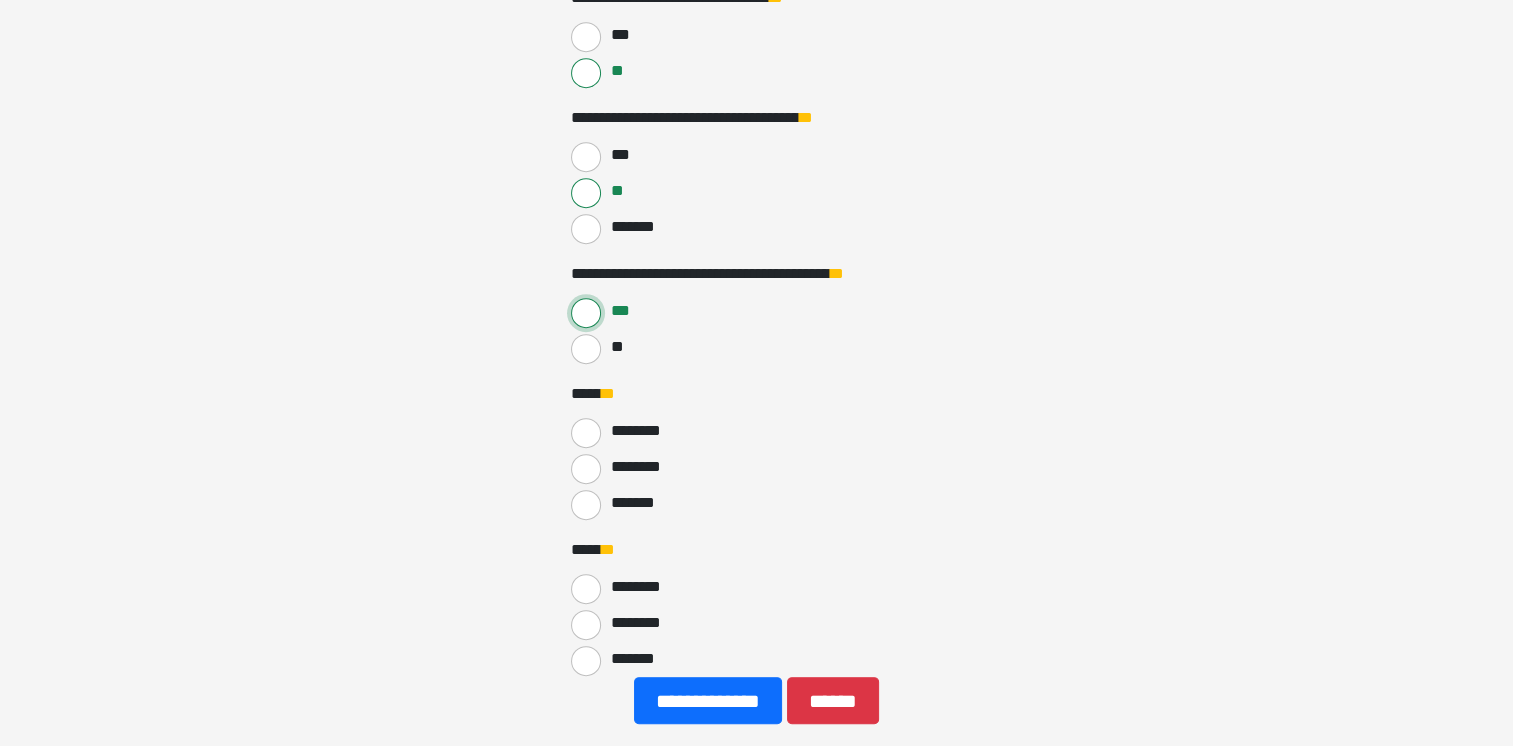 scroll, scrollTop: 934, scrollLeft: 0, axis: vertical 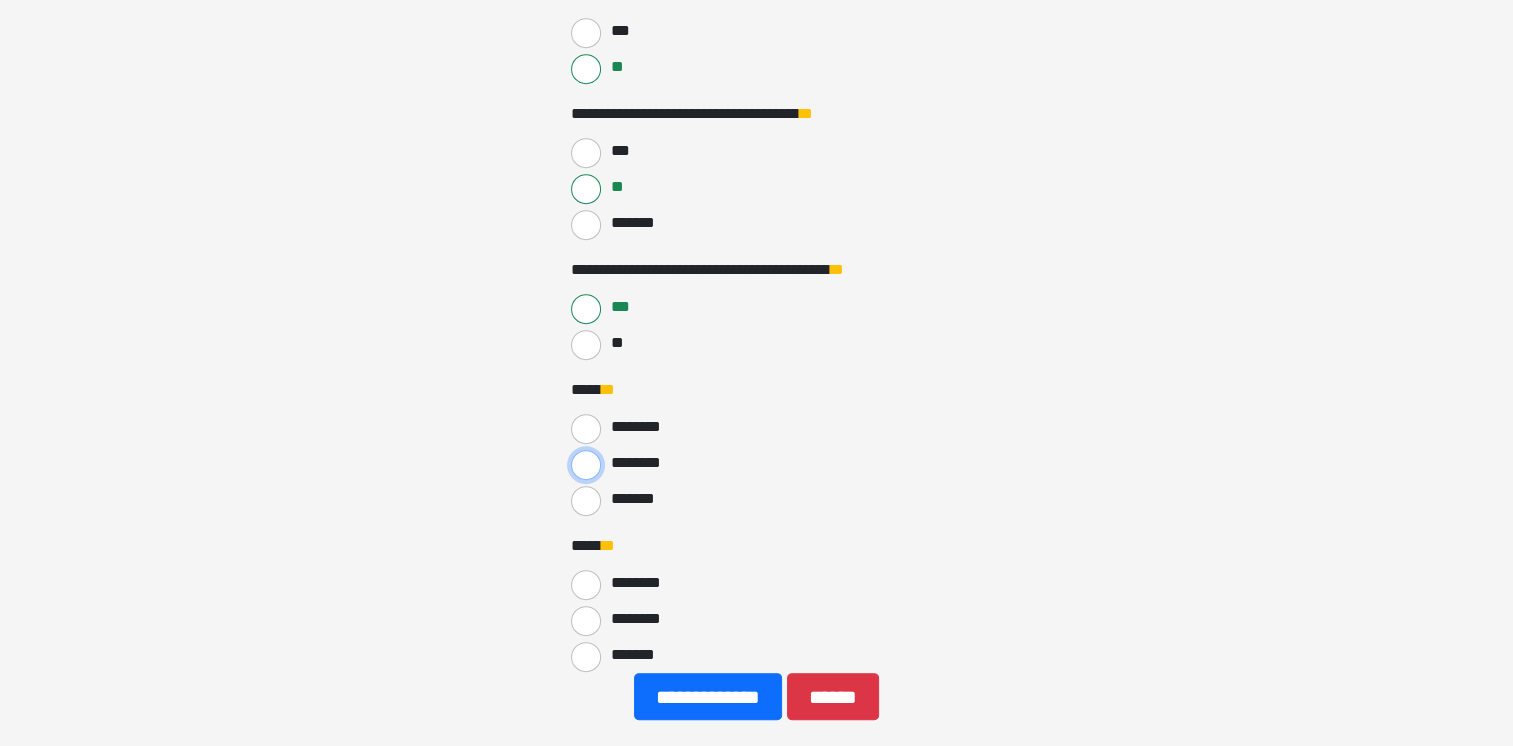 click on "********" at bounding box center [586, 465] 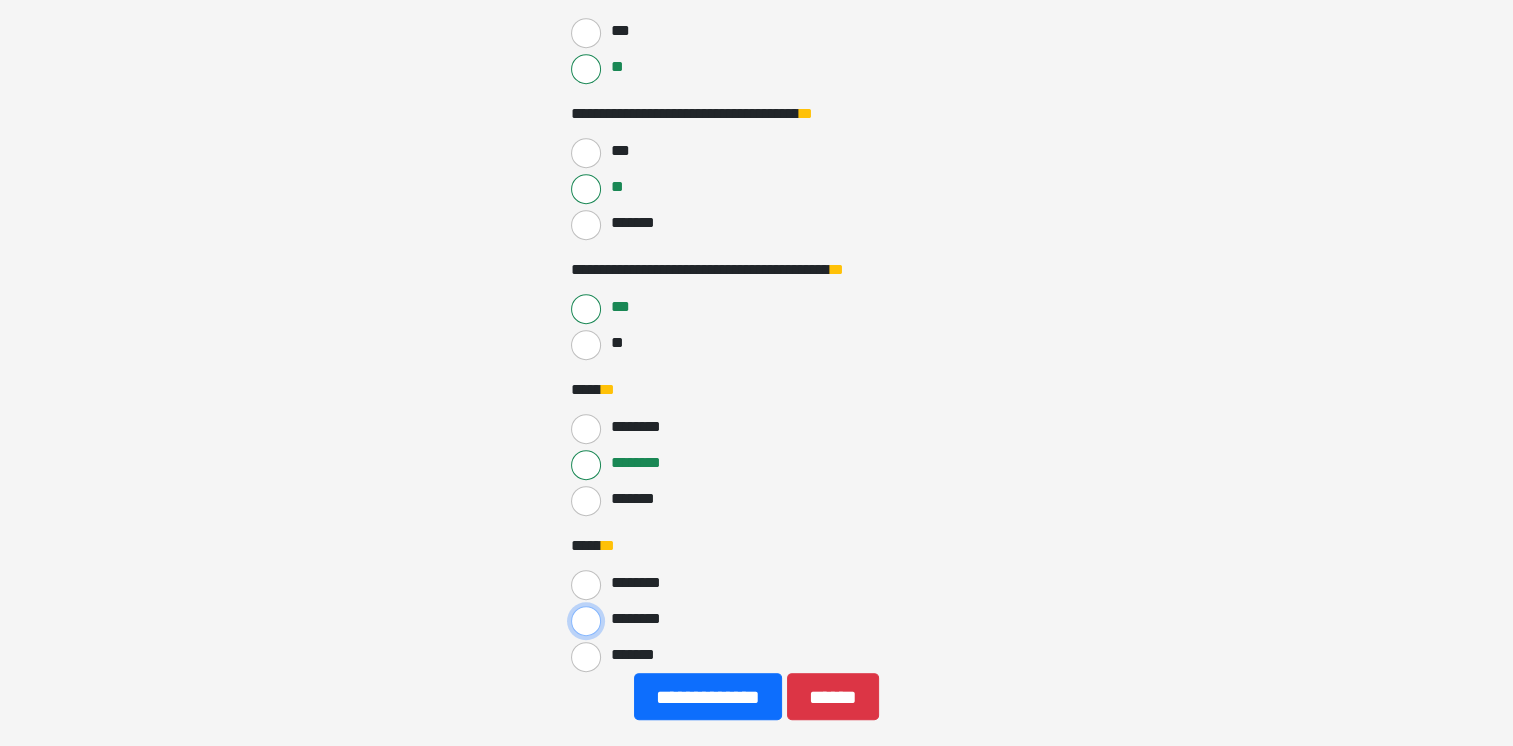 click on "********" at bounding box center [586, 621] 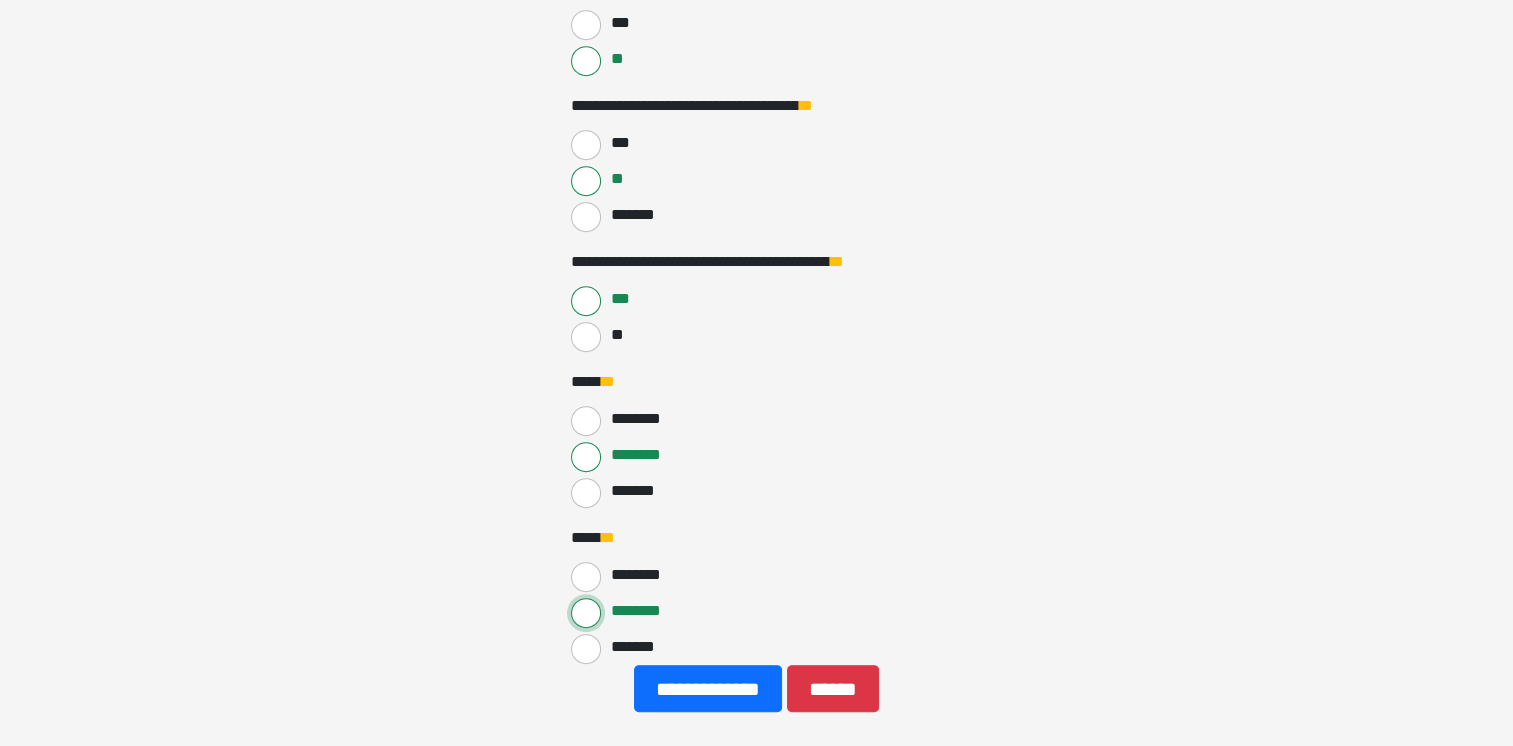 scroll, scrollTop: 1000, scrollLeft: 0, axis: vertical 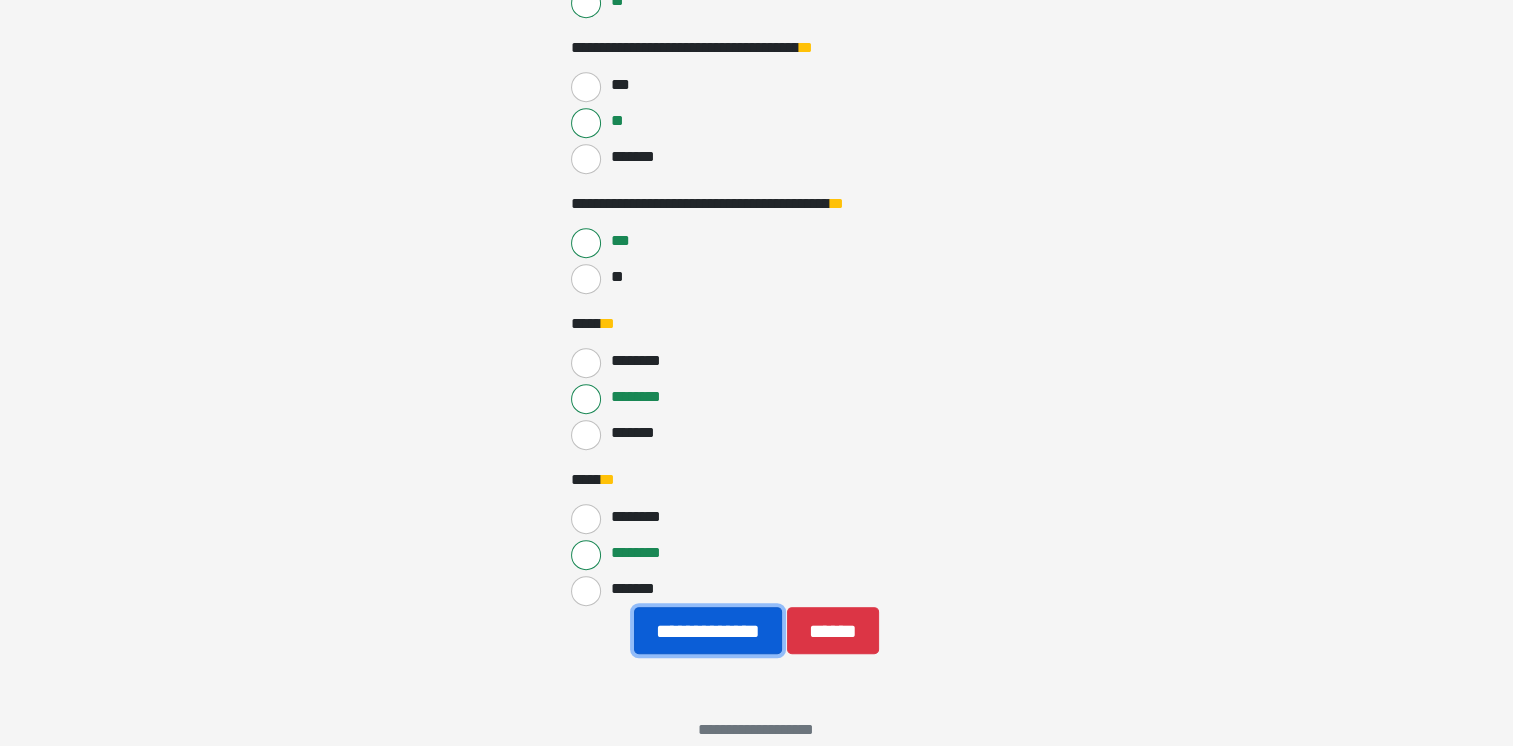click on "**********" at bounding box center (708, 631) 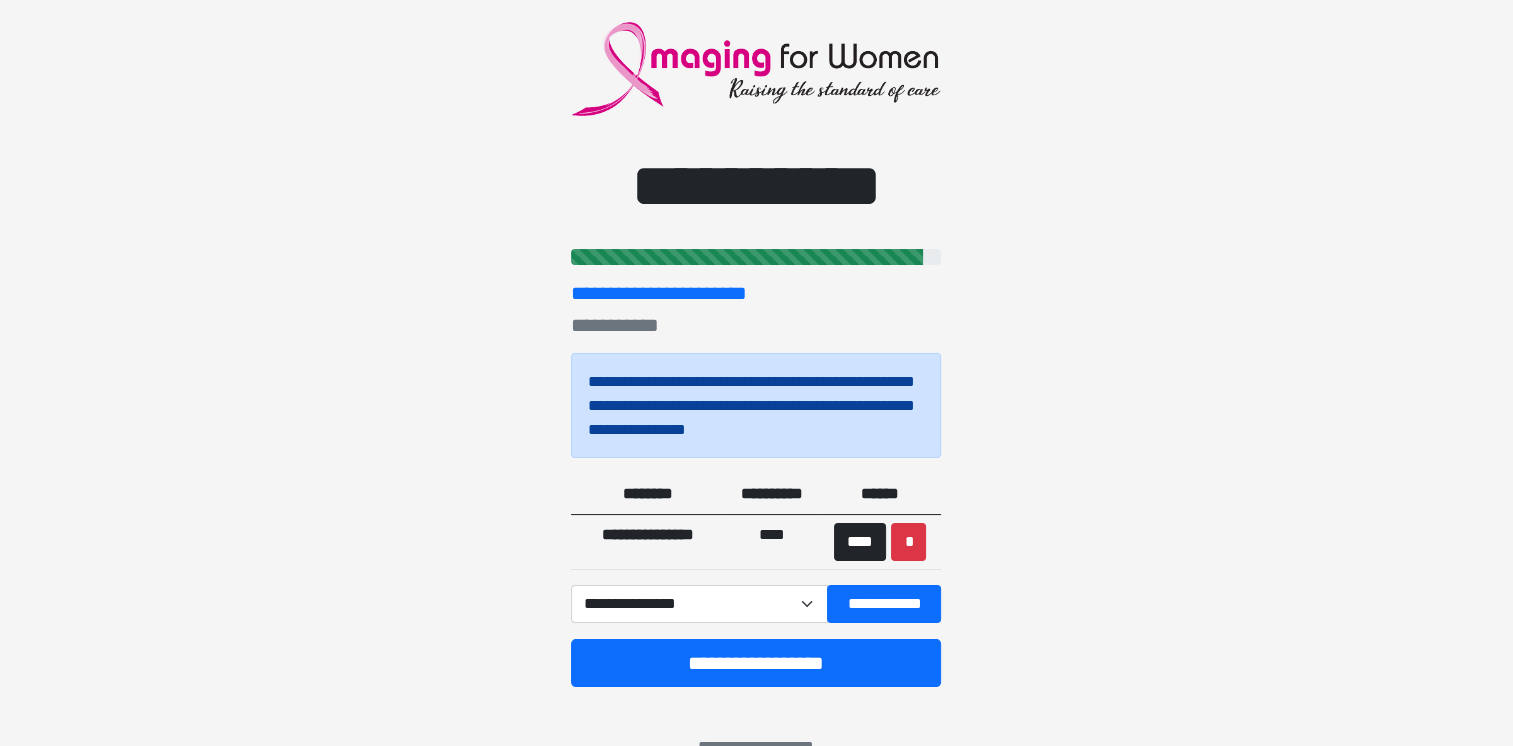 scroll, scrollTop: 76, scrollLeft: 0, axis: vertical 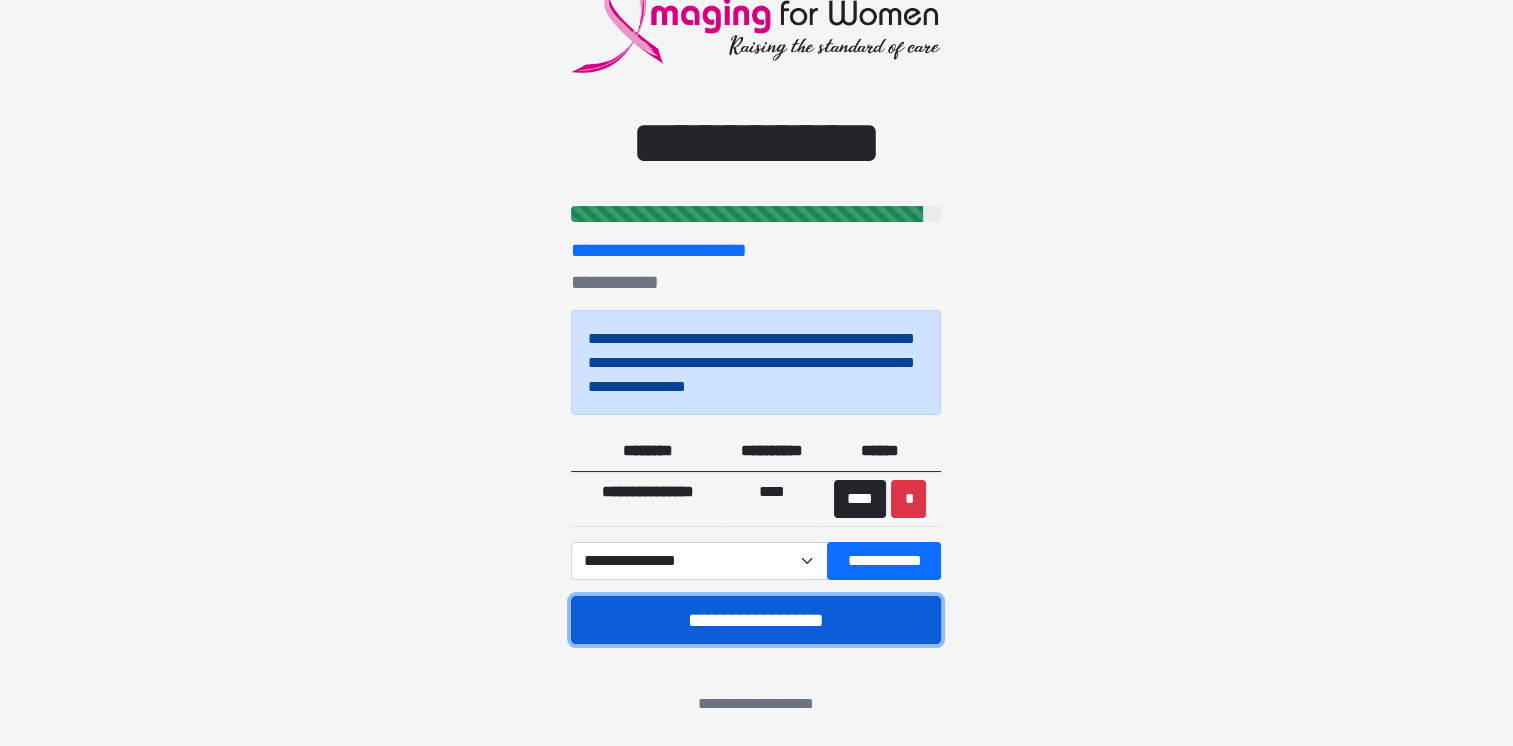 click on "**********" at bounding box center [756, 620] 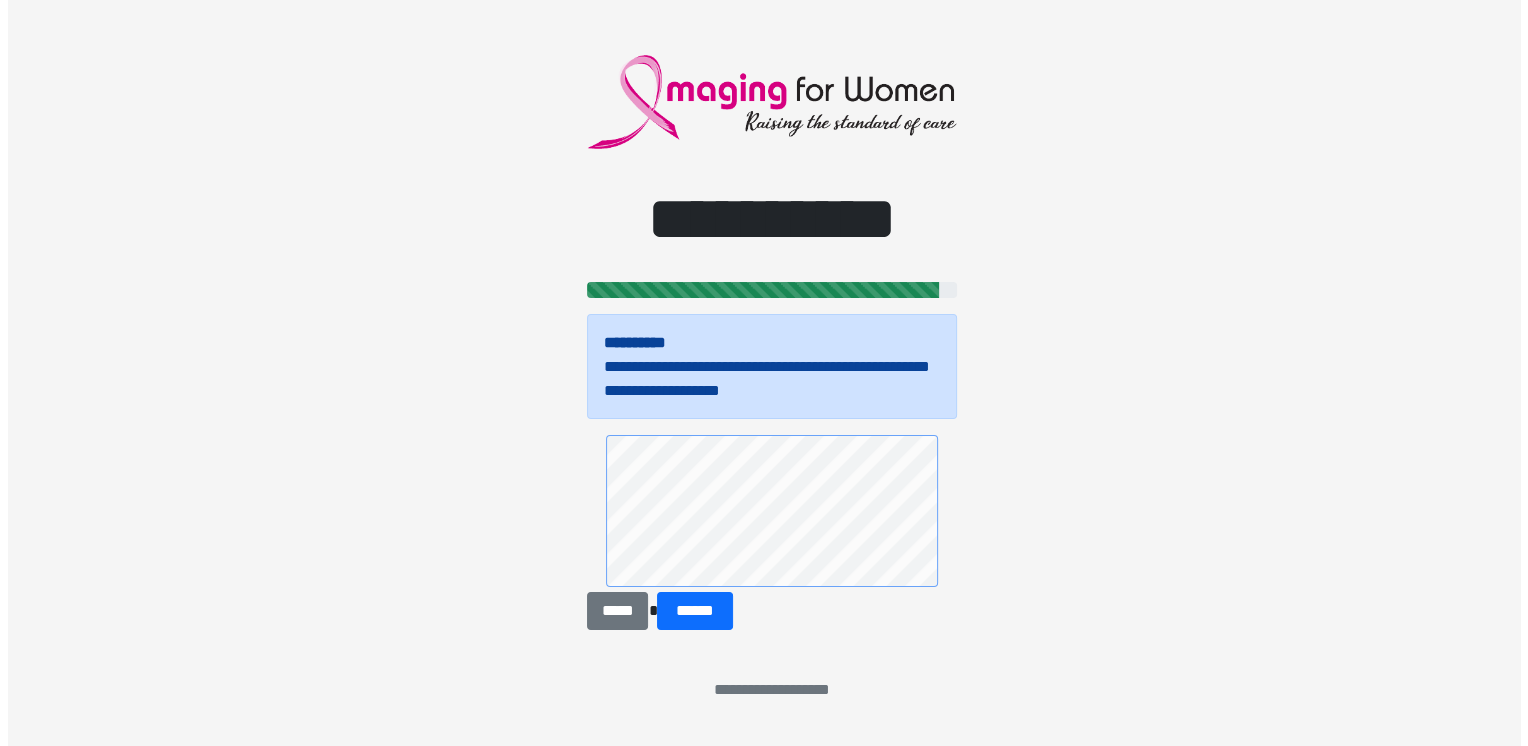 scroll, scrollTop: 0, scrollLeft: 0, axis: both 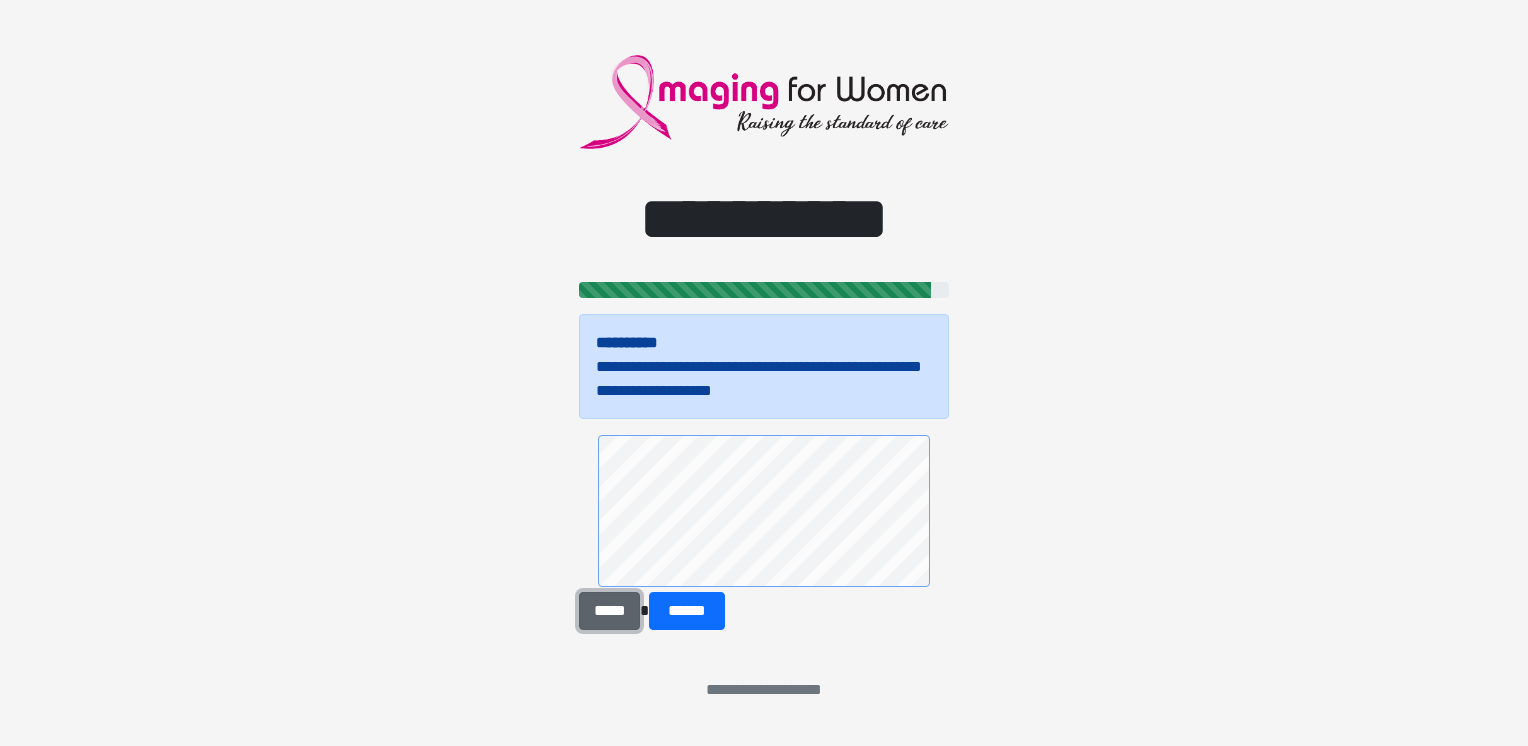 click on "*****" at bounding box center [609, 611] 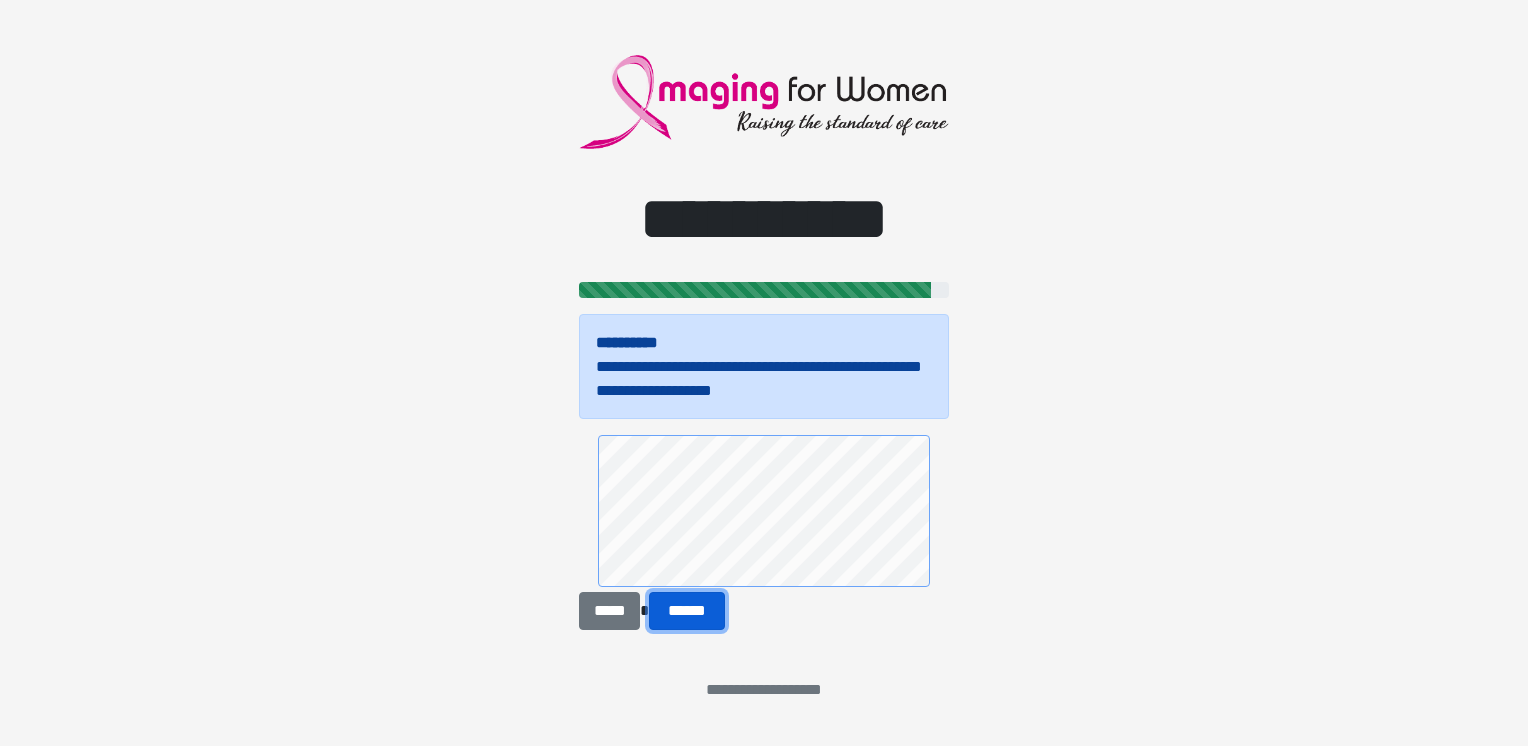 click on "******" at bounding box center (687, 611) 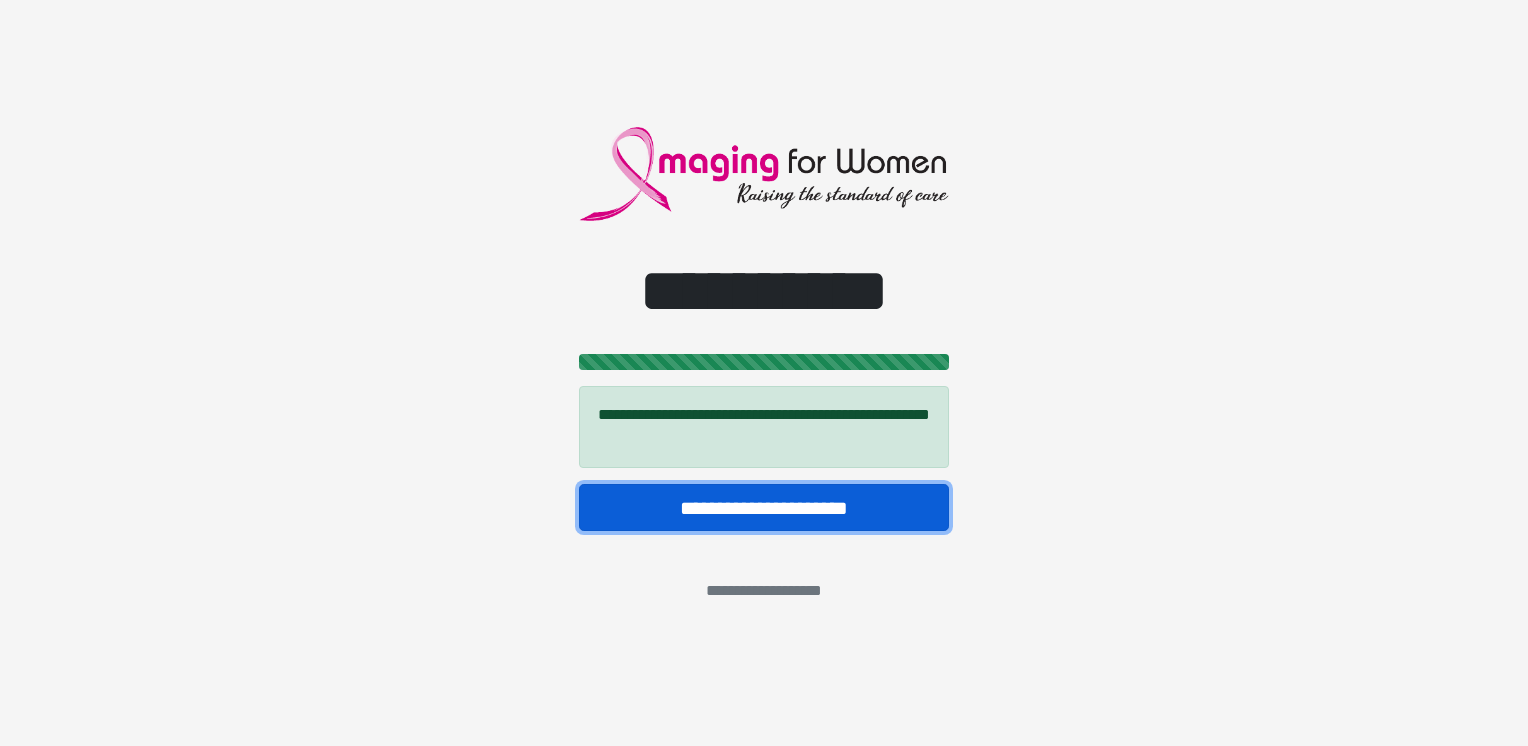 click on "**********" at bounding box center [764, 508] 